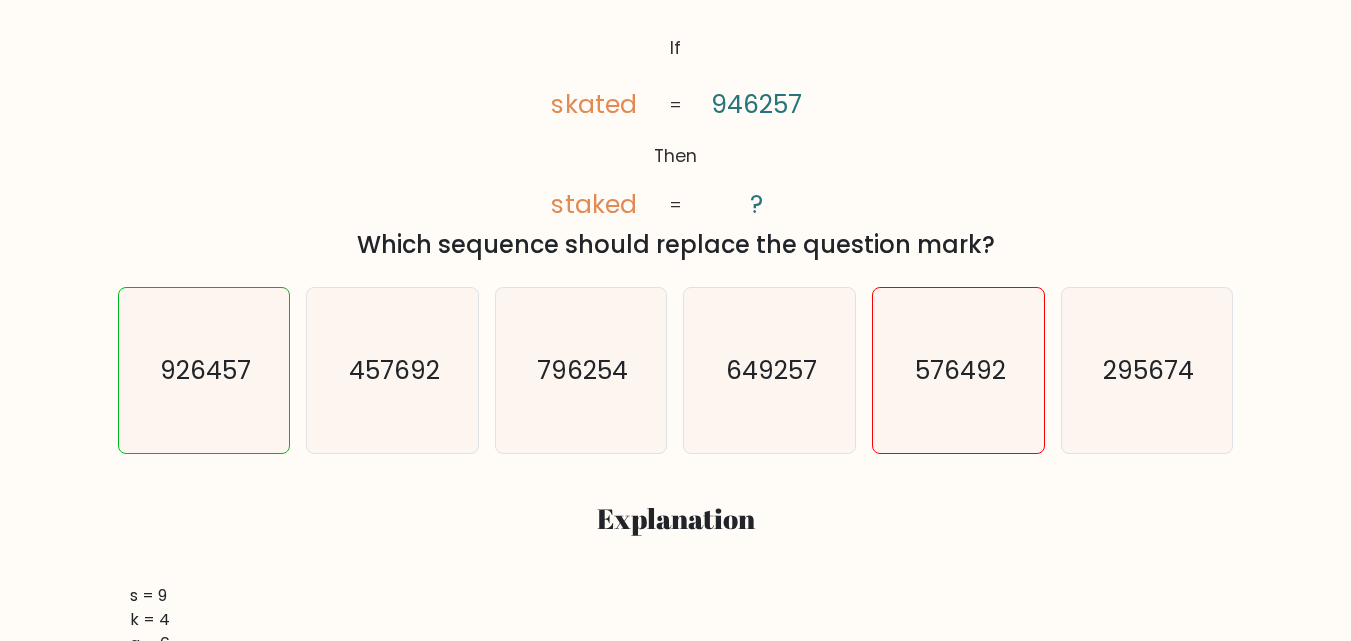 scroll, scrollTop: 200, scrollLeft: 0, axis: vertical 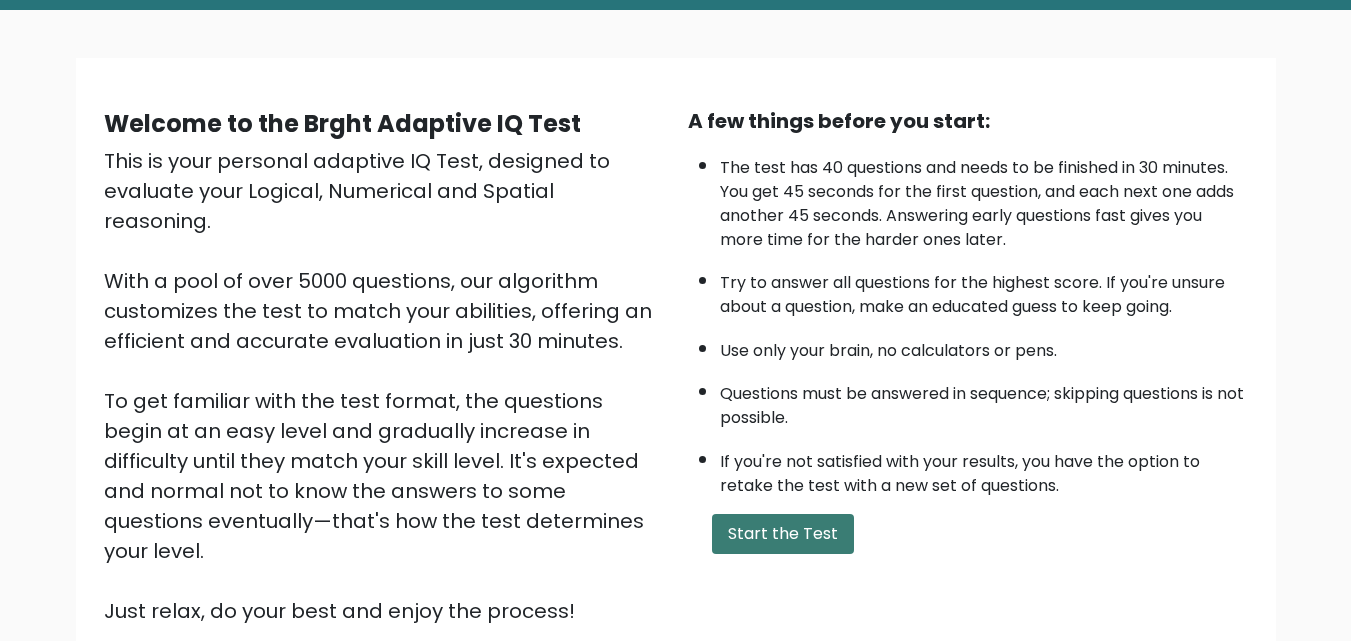drag, startPoint x: 786, startPoint y: 545, endPoint x: 755, endPoint y: 518, distance: 41.109608 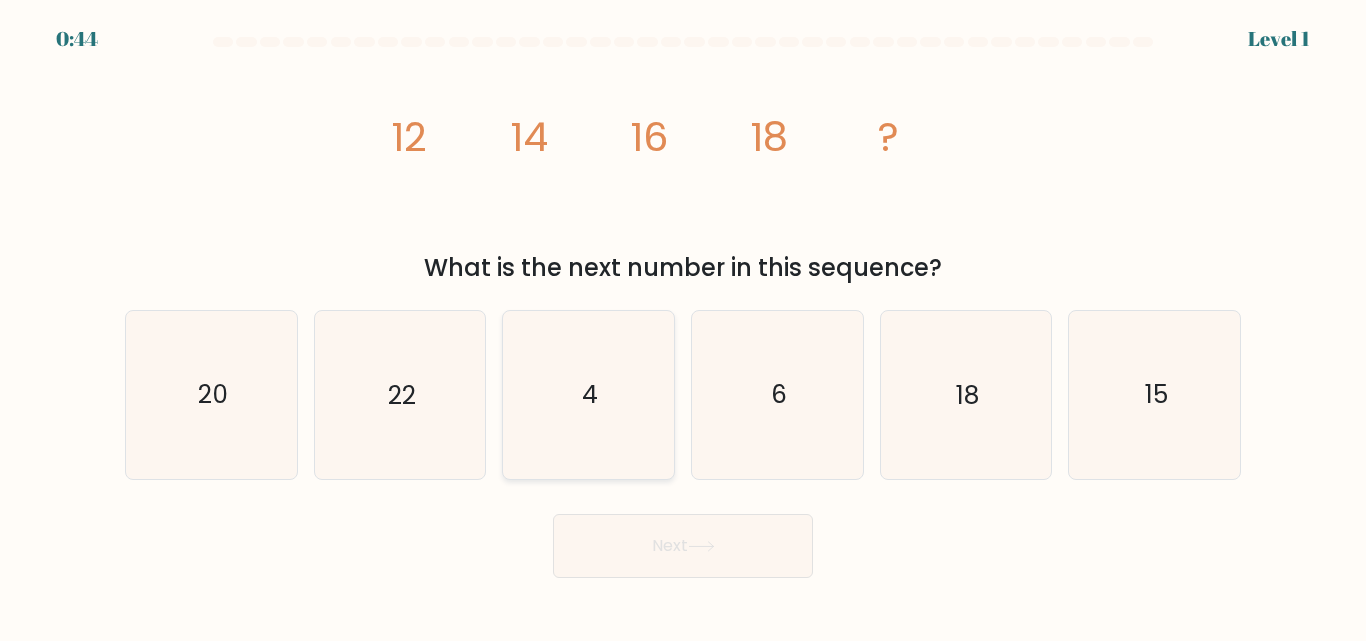 scroll, scrollTop: 0, scrollLeft: 0, axis: both 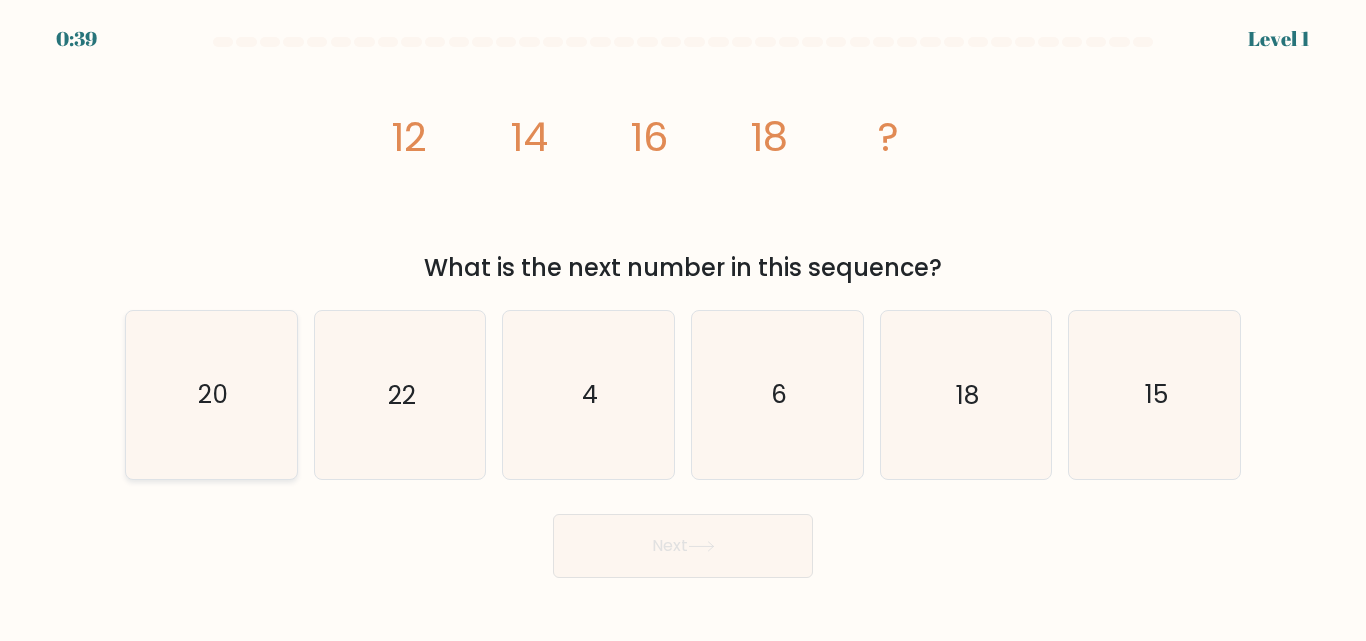 click on "20" 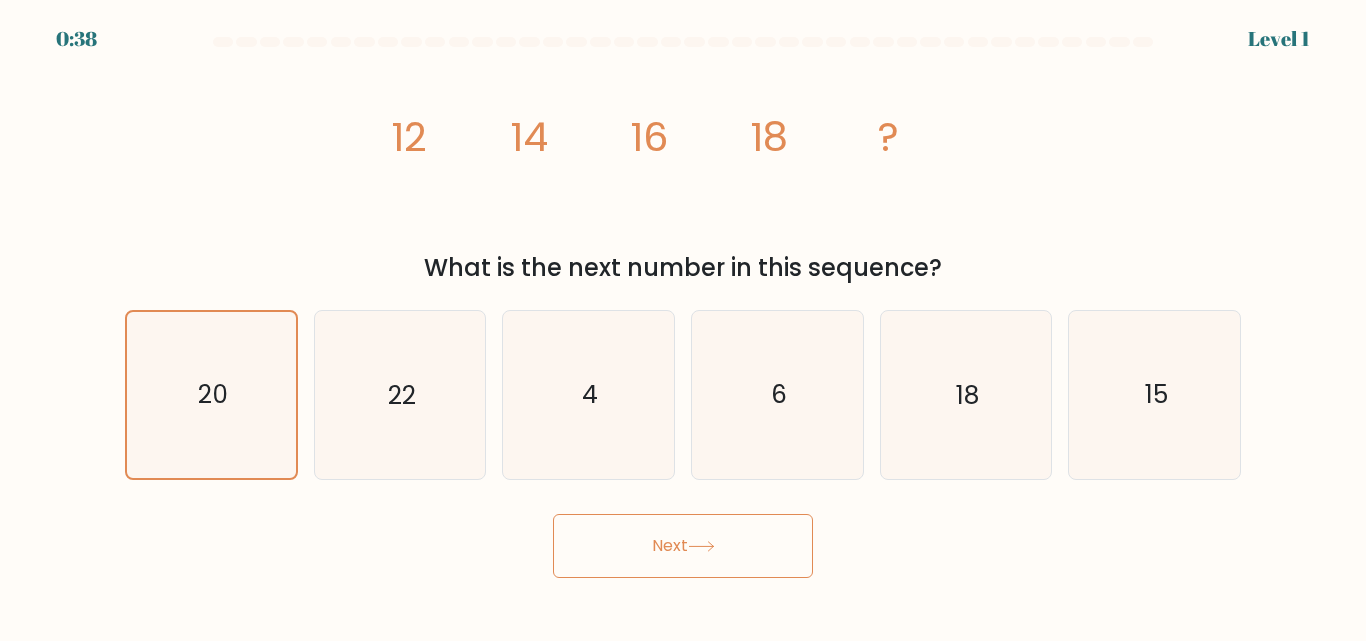 click on "Next" at bounding box center [683, 546] 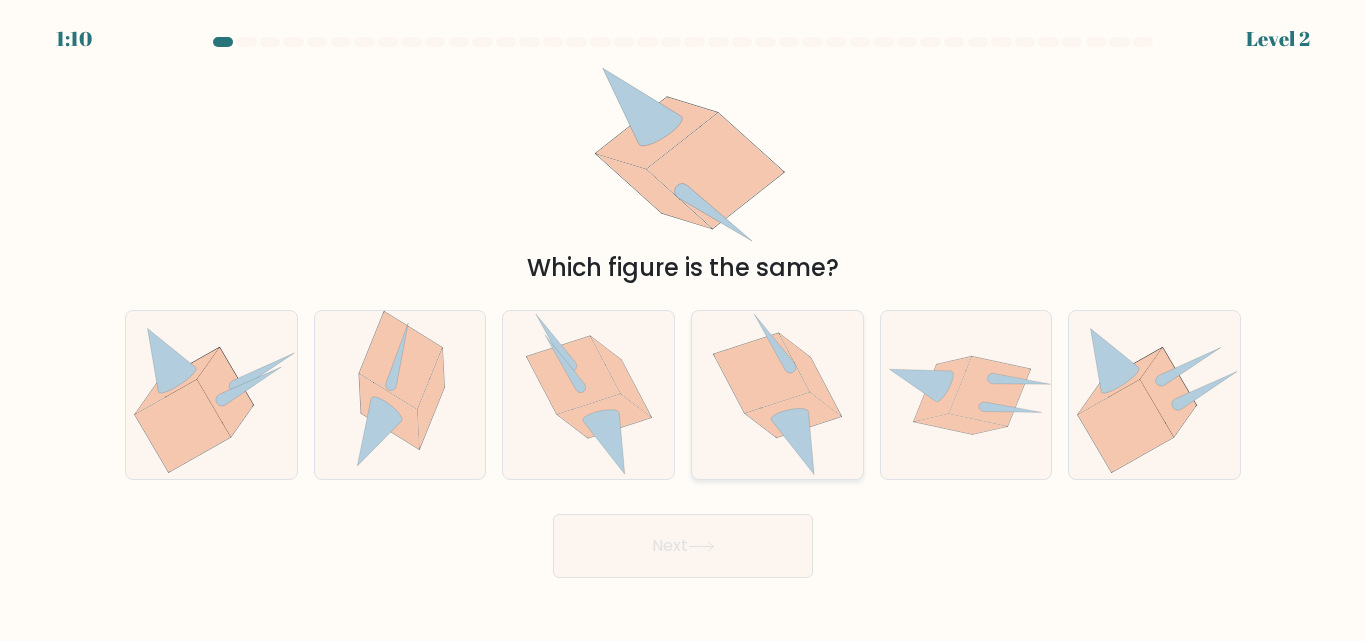 click 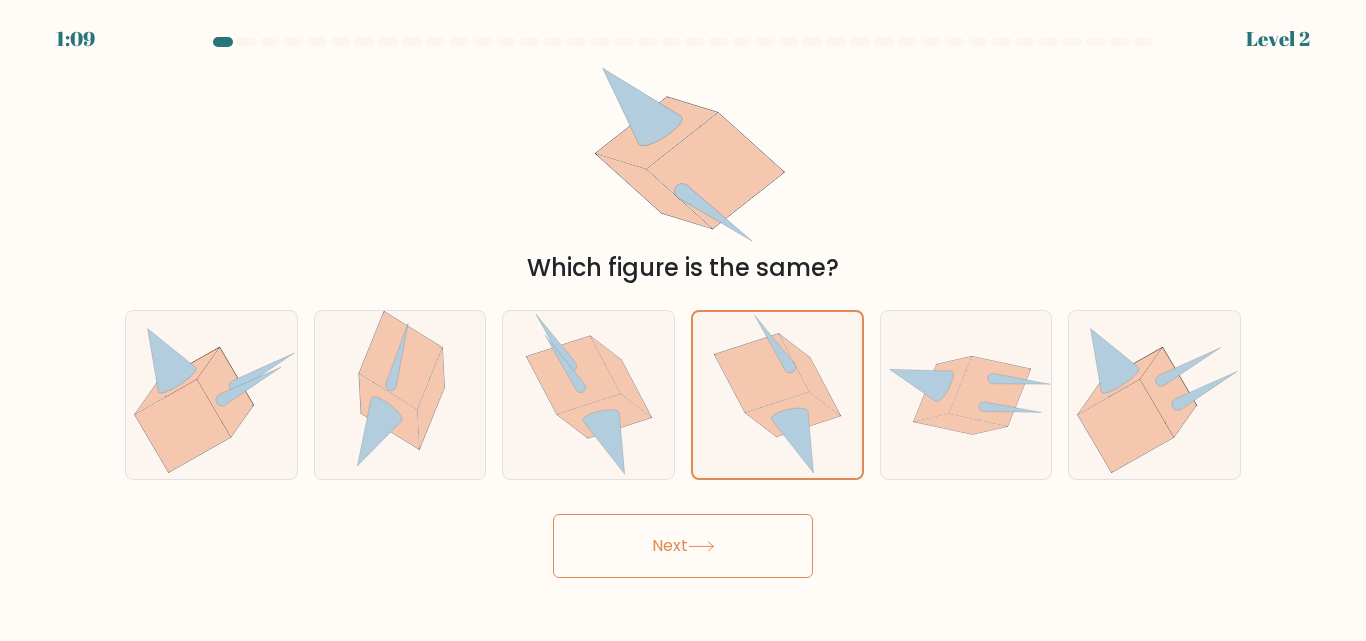 click on "Next" at bounding box center [683, 546] 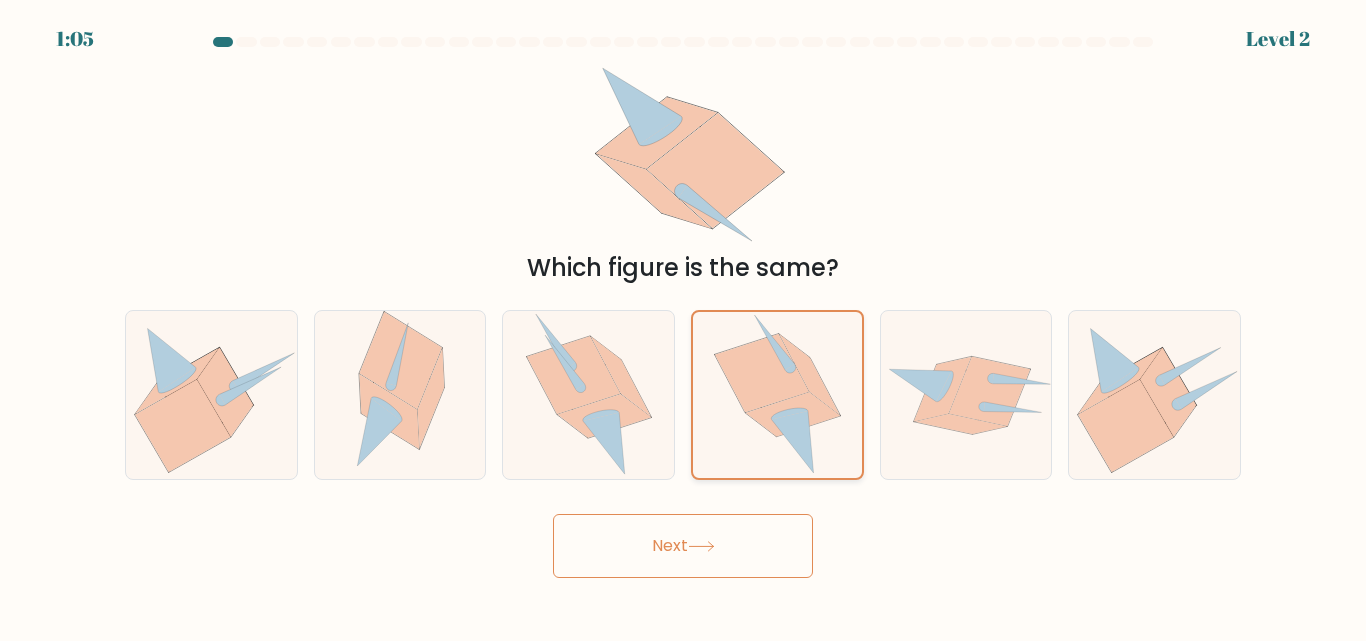 click 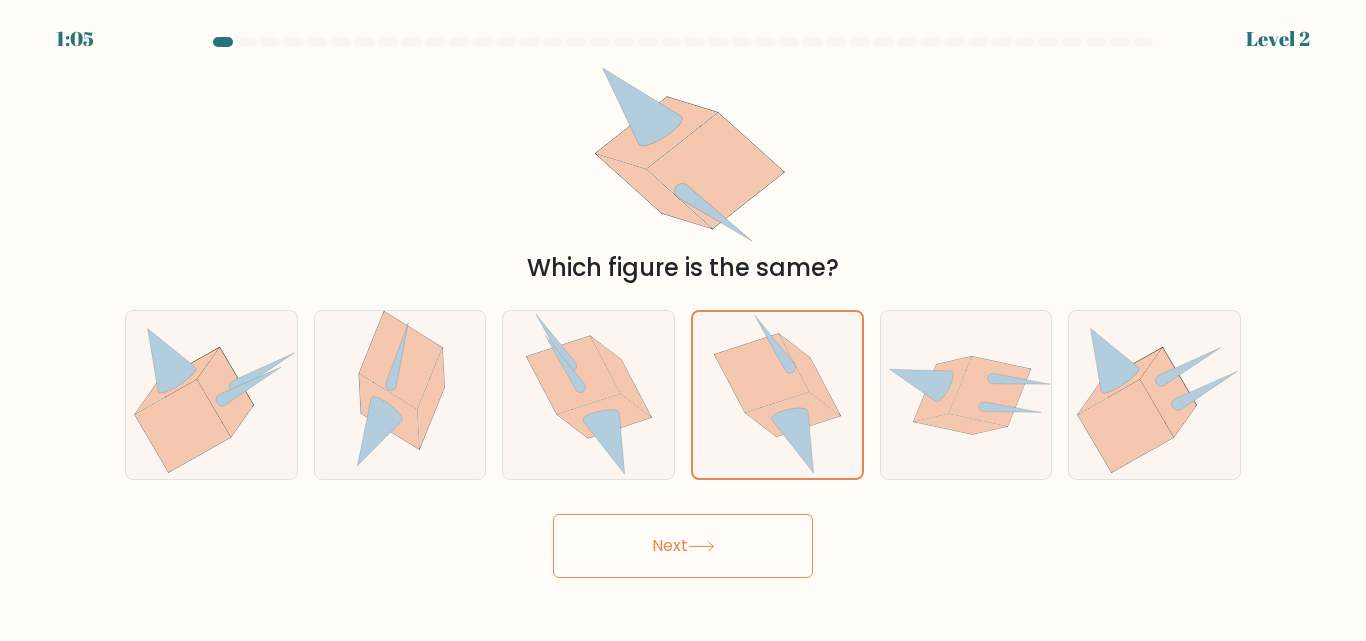 click on "Next" at bounding box center [683, 546] 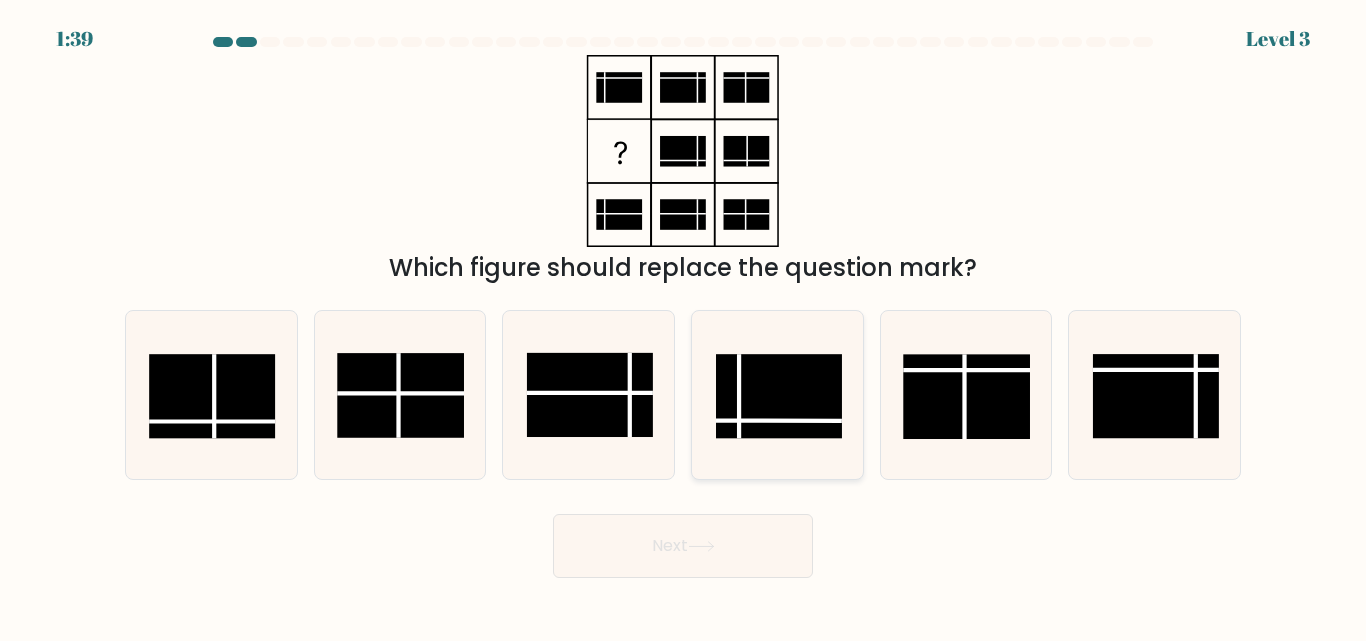 click 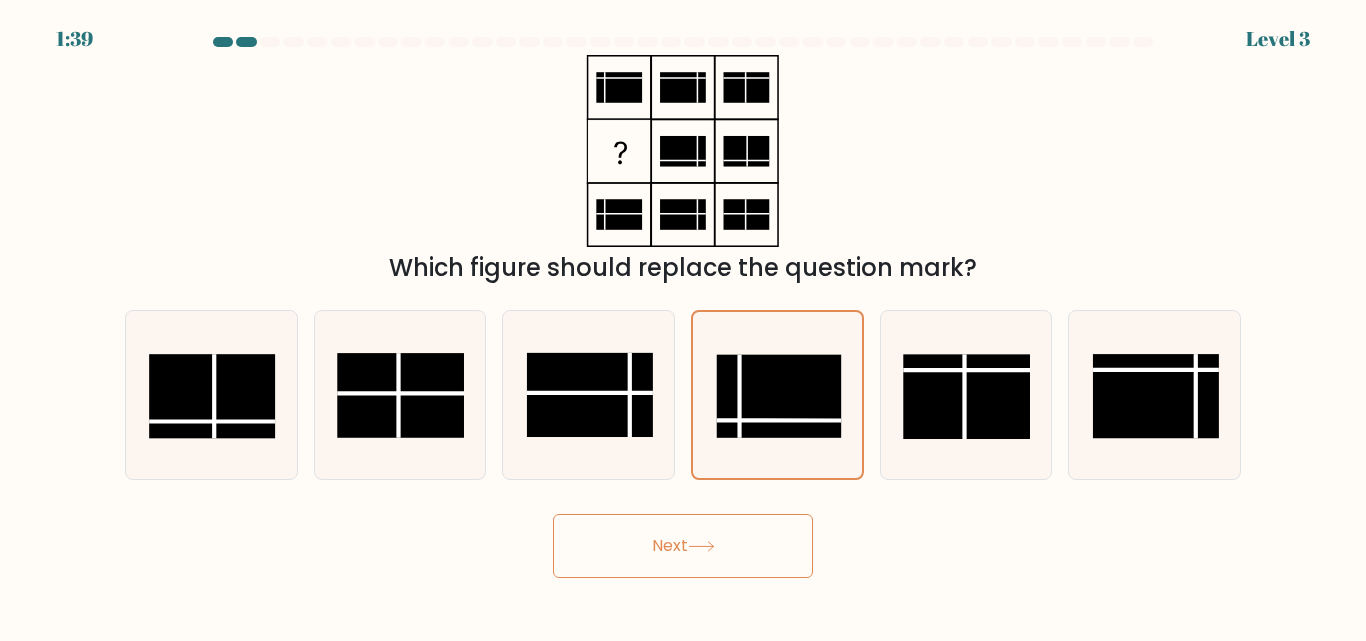 click on "Next" at bounding box center [683, 546] 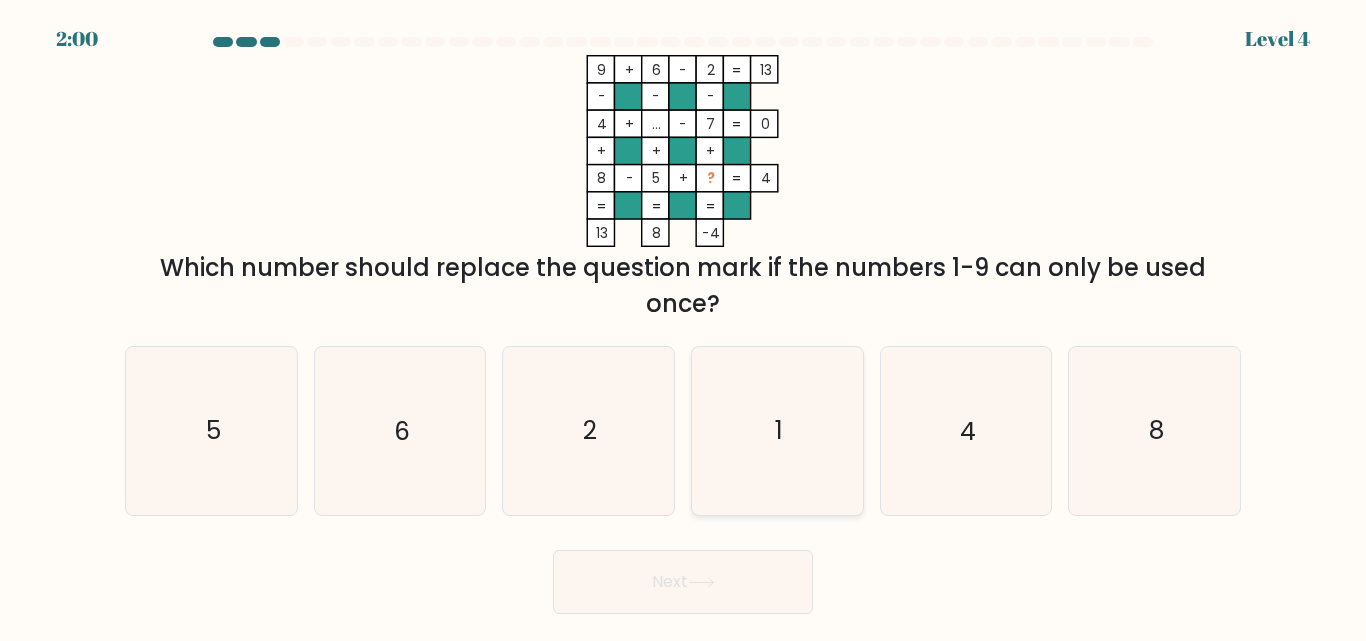 click on "1" 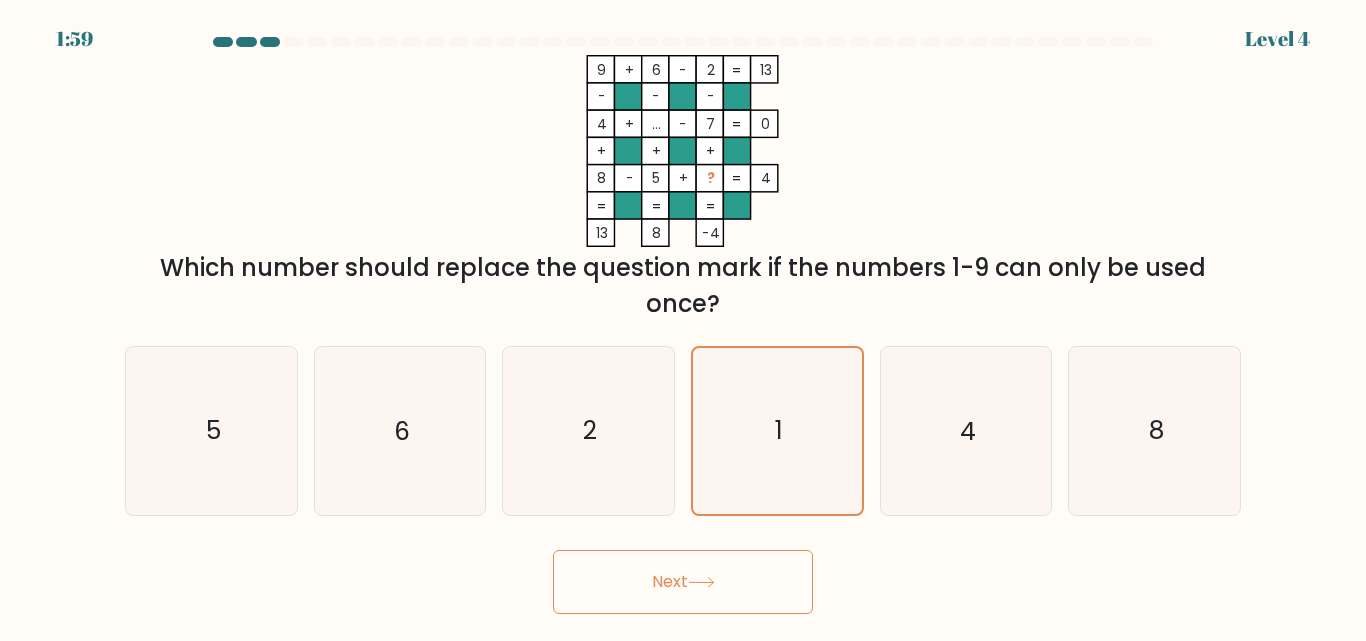 click on "Next" at bounding box center (683, 582) 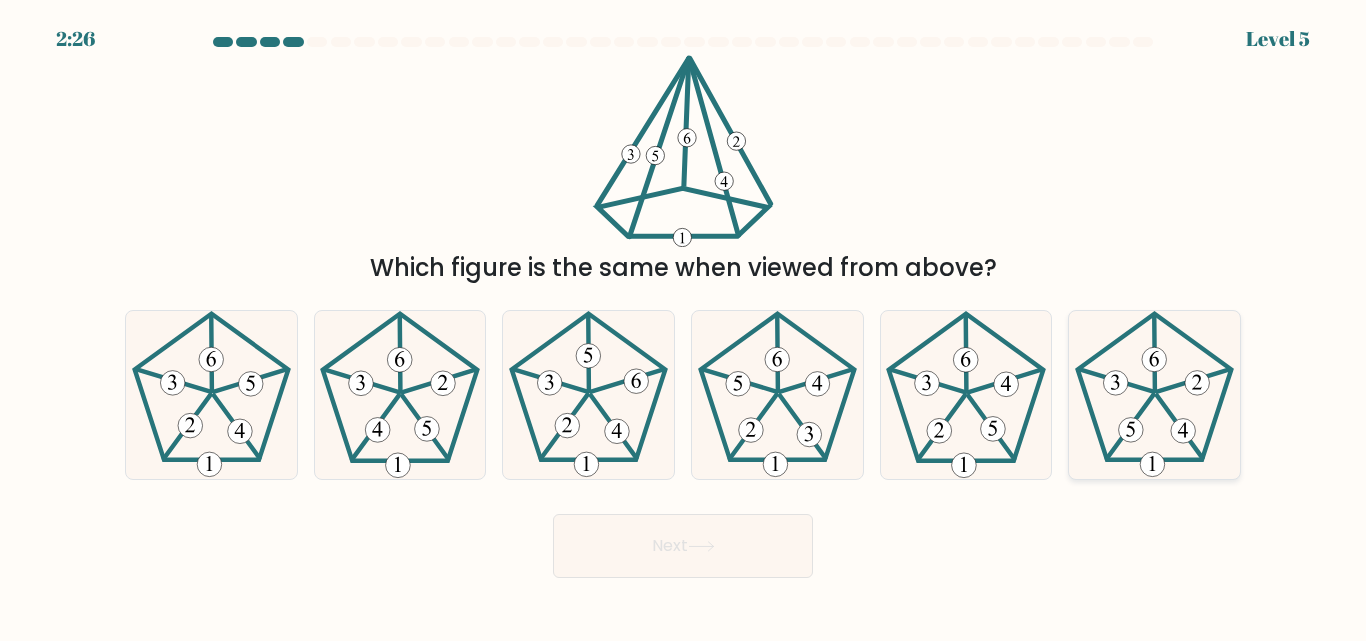 click 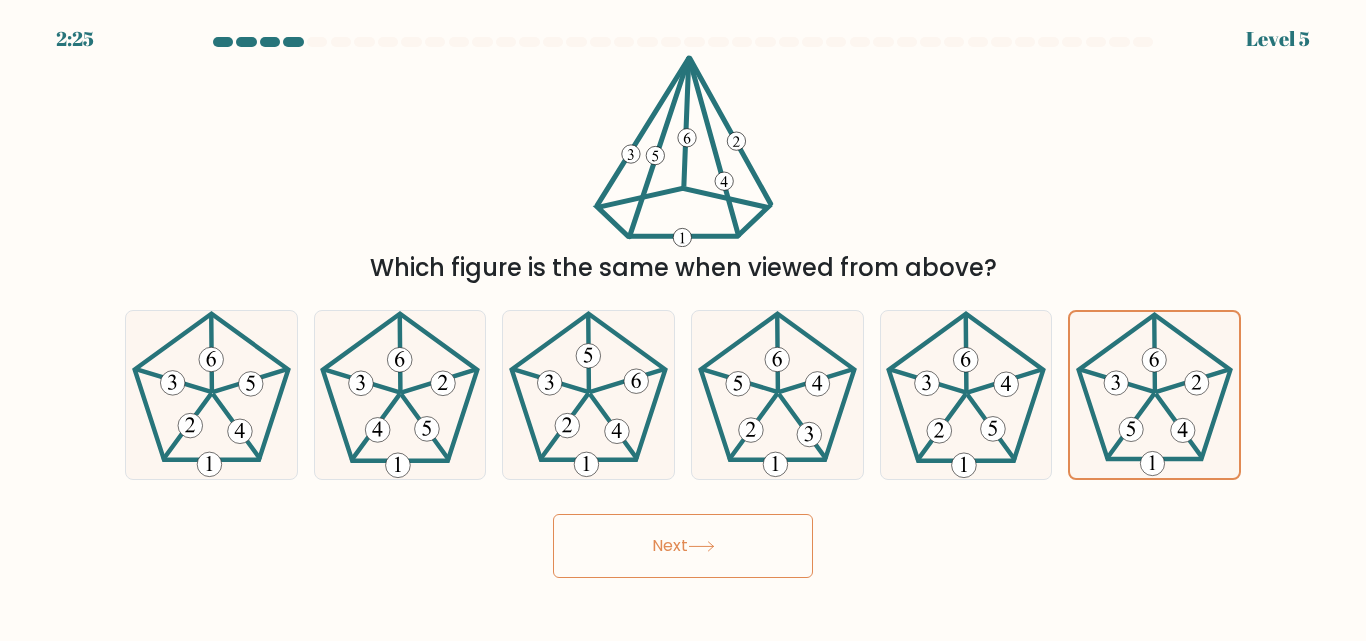 click on "Next" at bounding box center [683, 546] 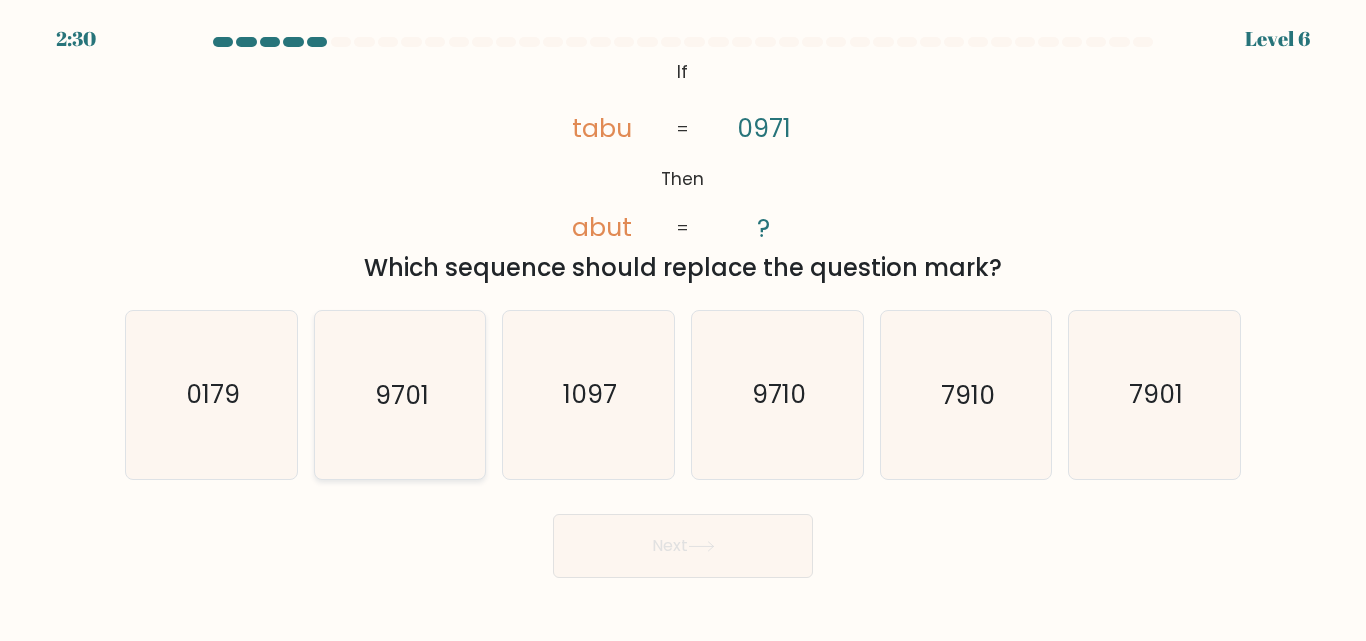 click on "9701" 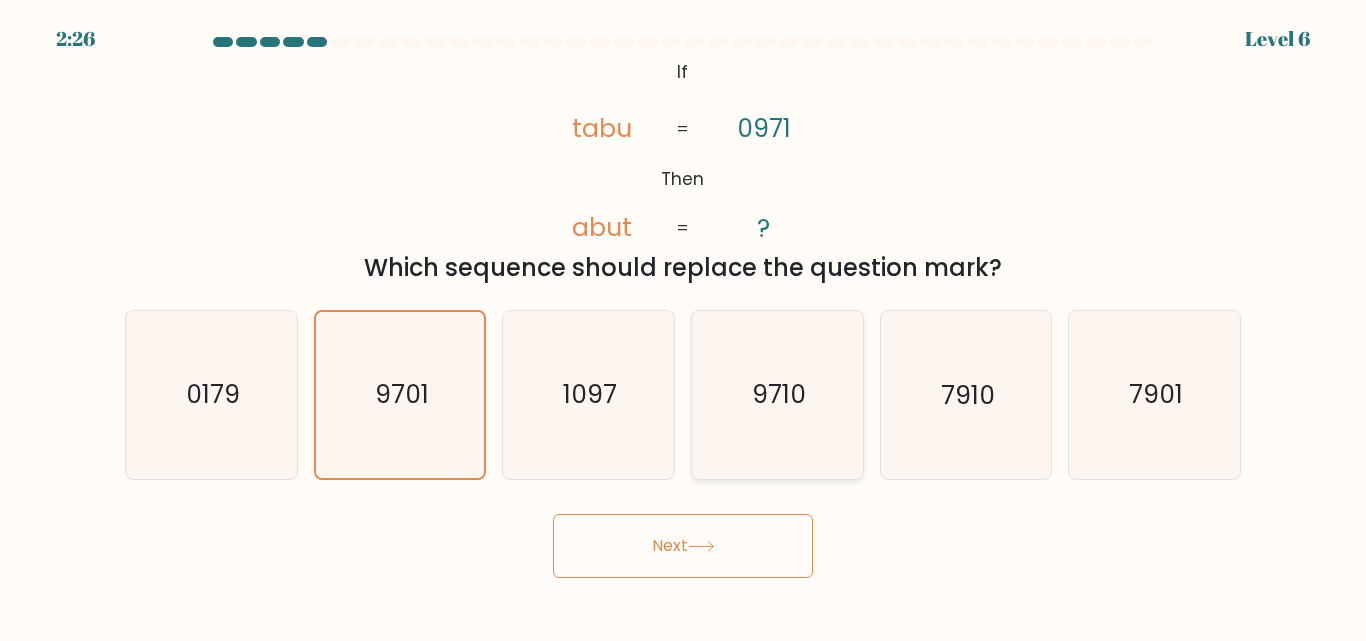 drag, startPoint x: 797, startPoint y: 372, endPoint x: 778, endPoint y: 449, distance: 79.30952 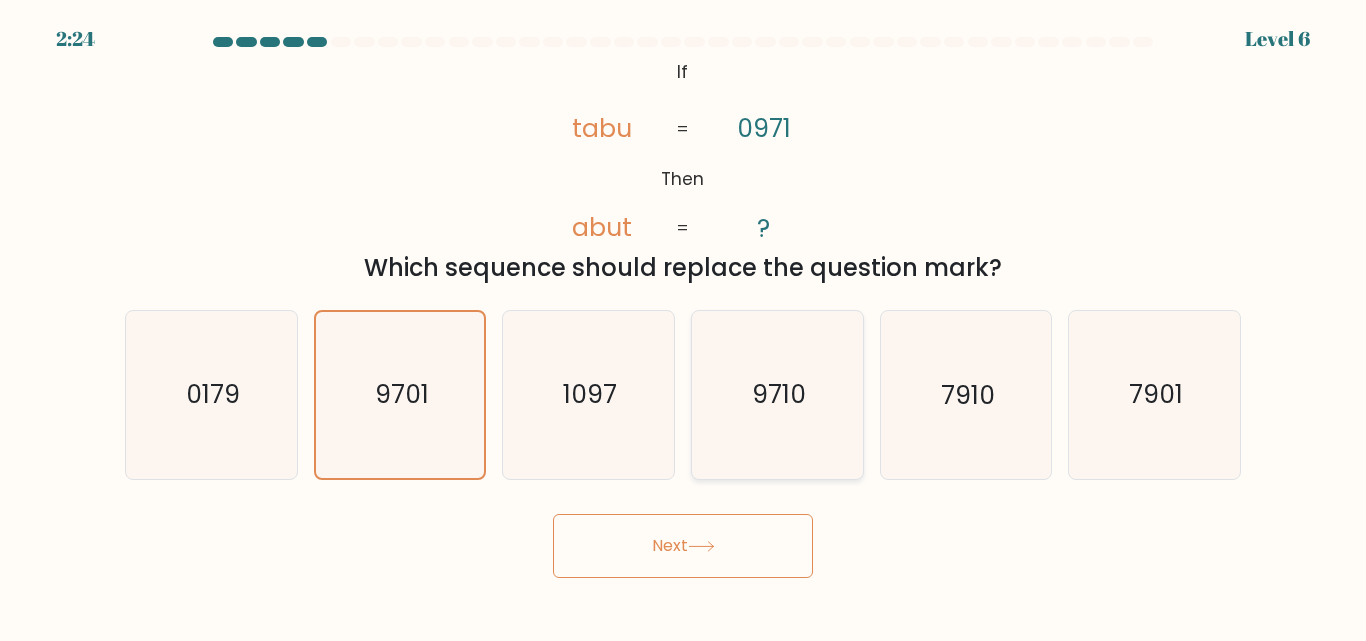 click on "9710" 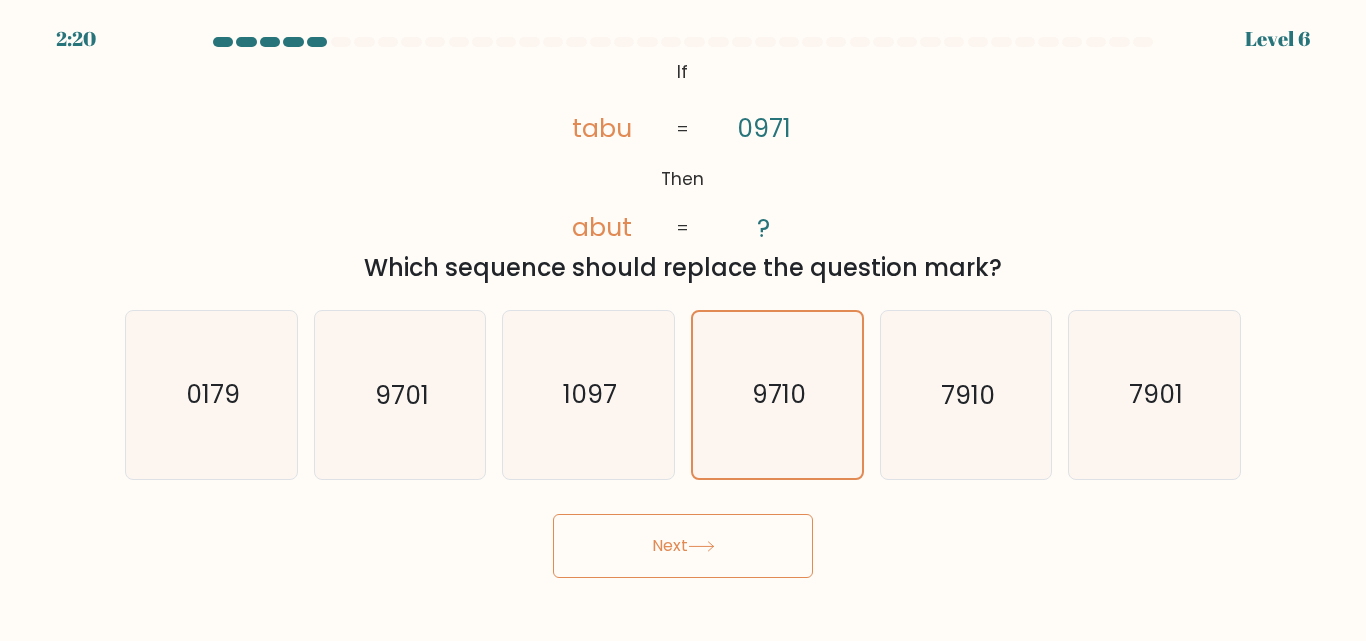 click on "Next" at bounding box center [683, 546] 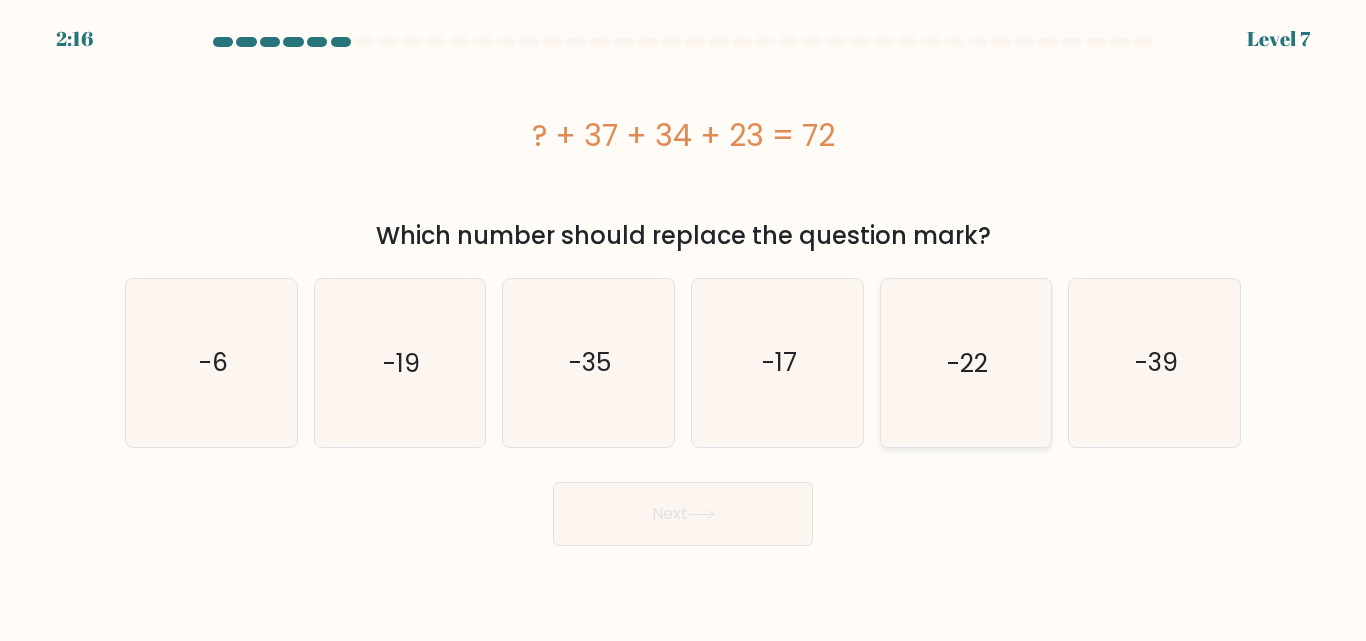 click on "-22" 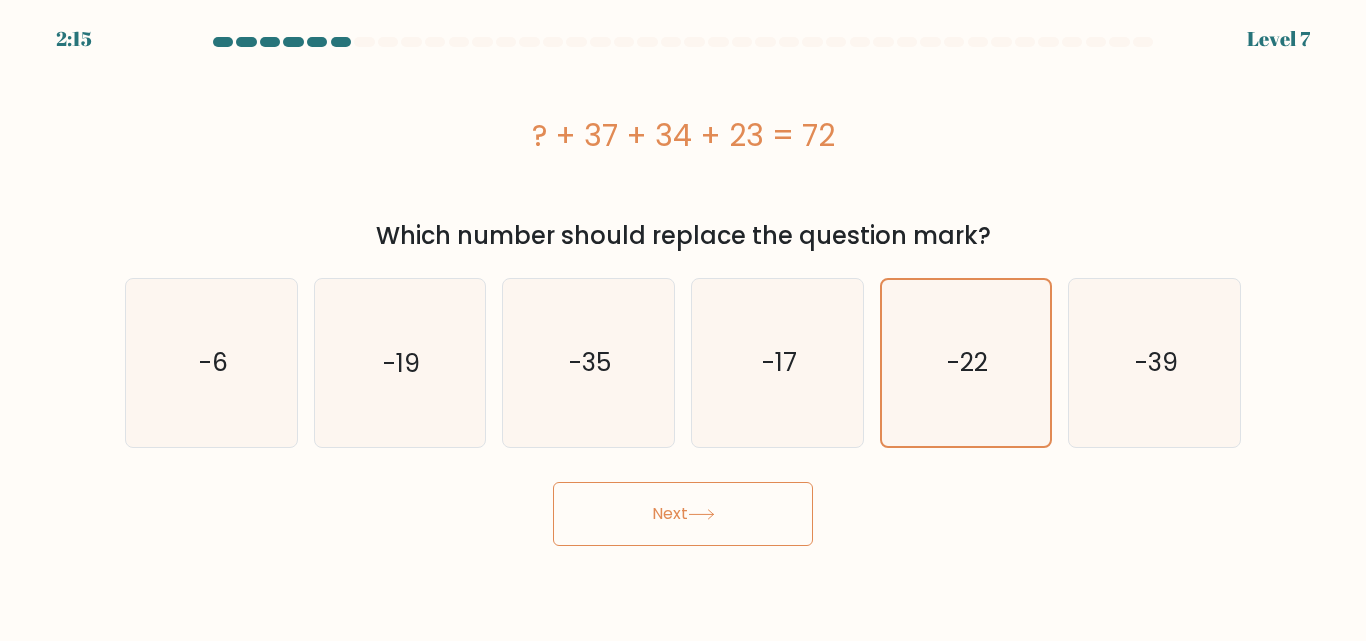 click on "Next" at bounding box center [683, 514] 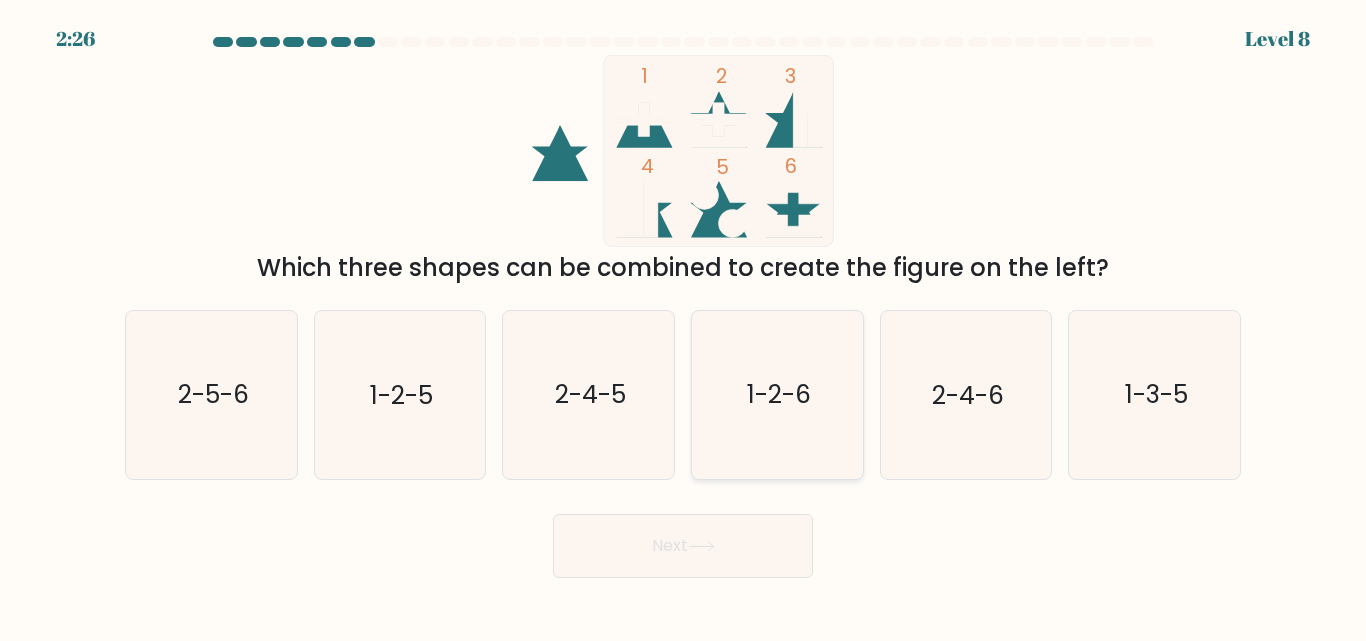 click on "1-2-6" 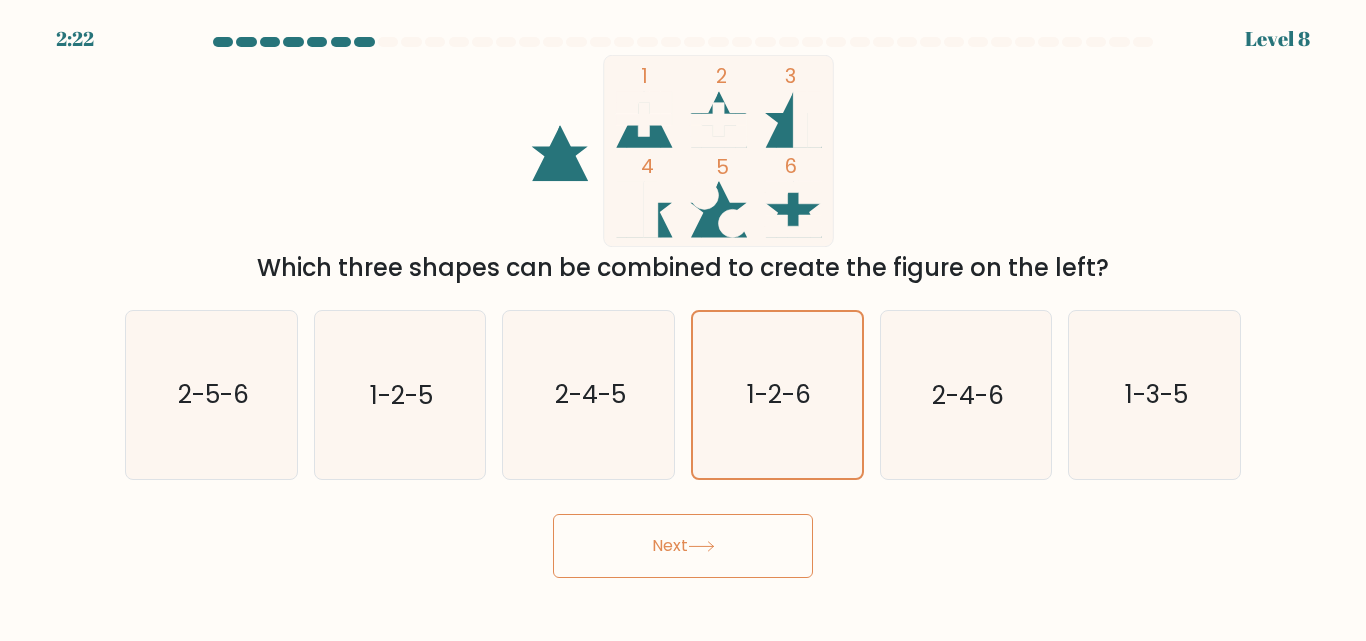 click on "Next" at bounding box center [683, 546] 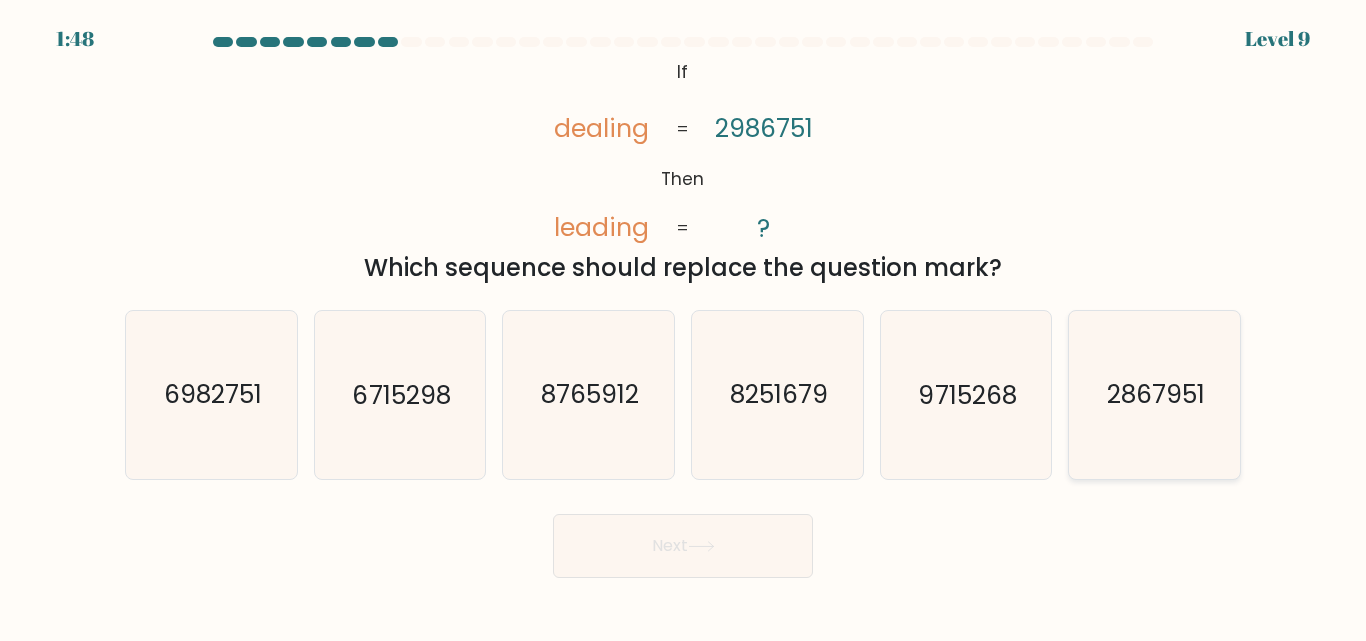 click on "2867951" 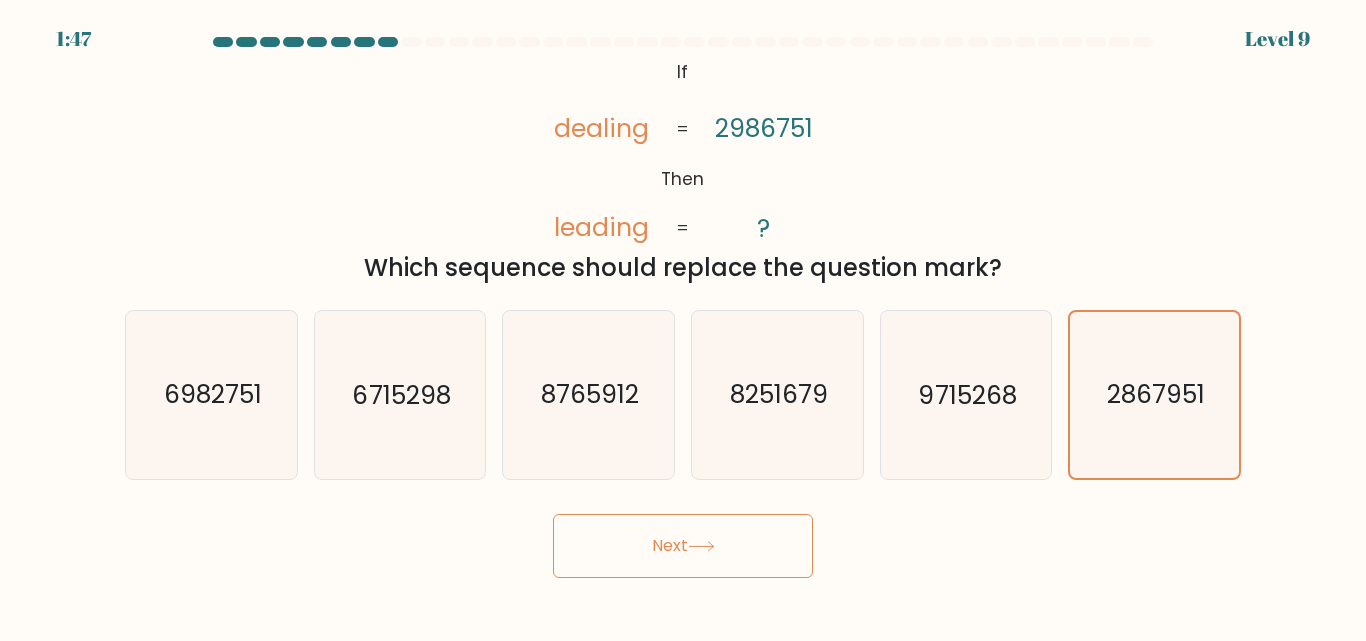 click on "Next" at bounding box center [683, 546] 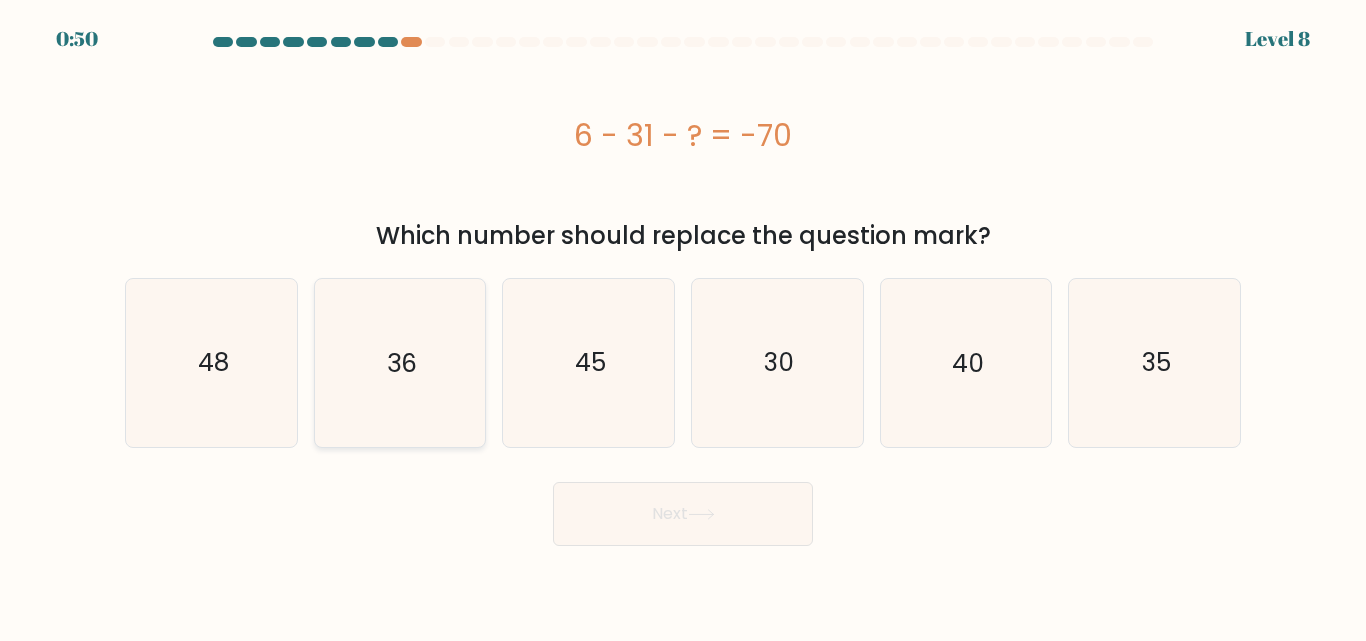 click on "36" 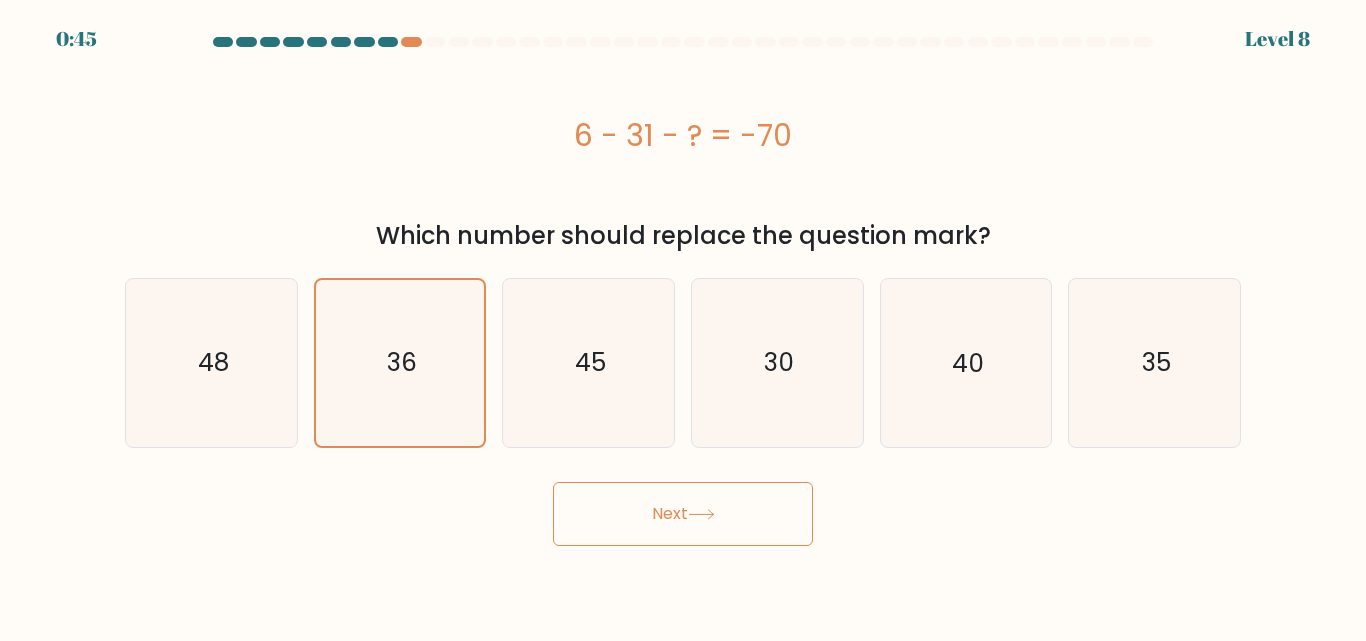 click on "a.
48" at bounding box center [211, 362] 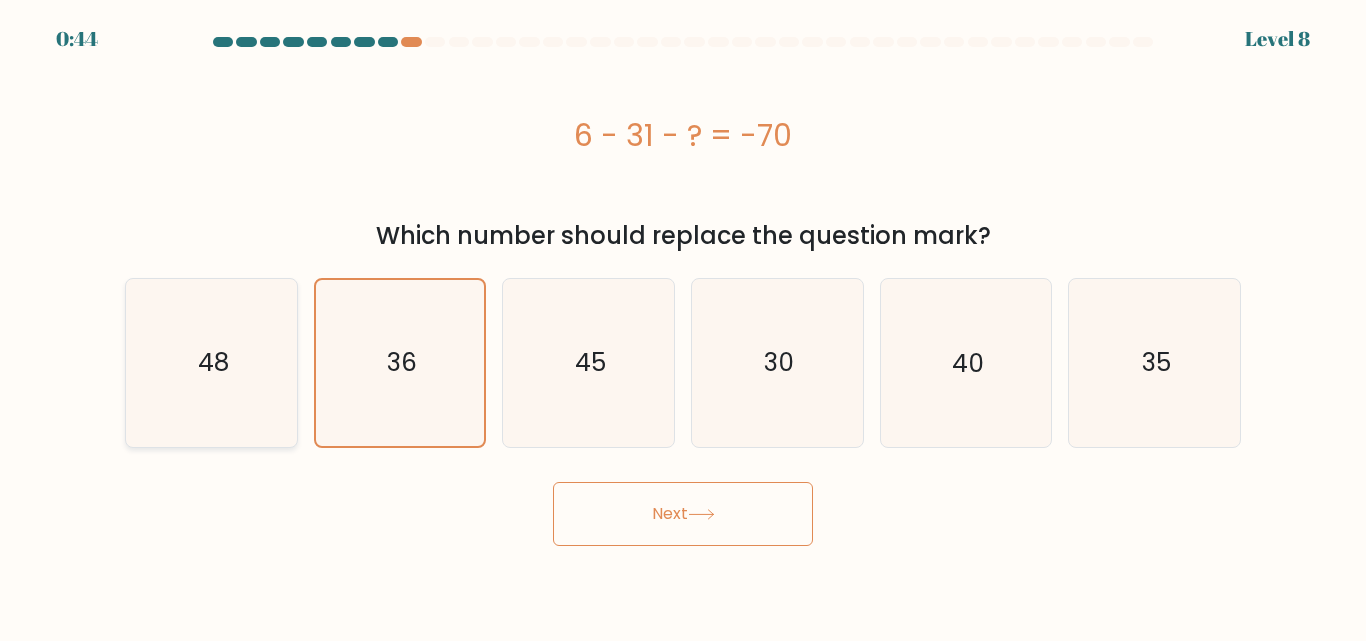 click on "48" 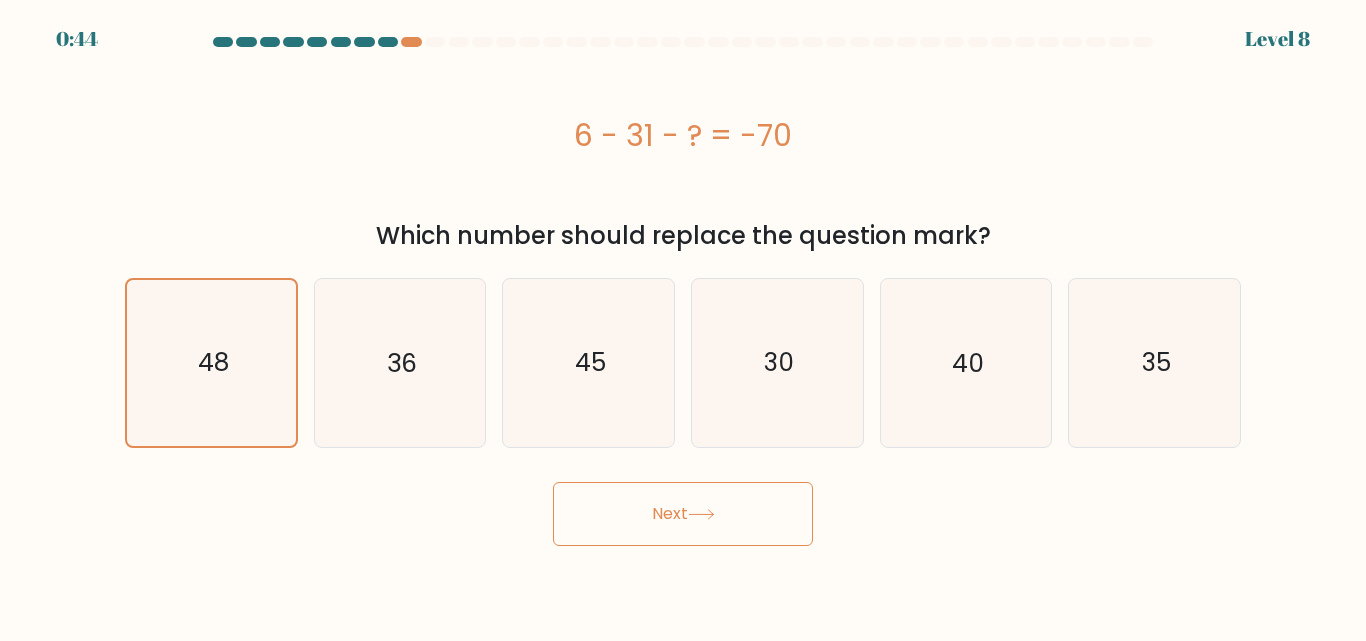 click on "Next" at bounding box center [683, 514] 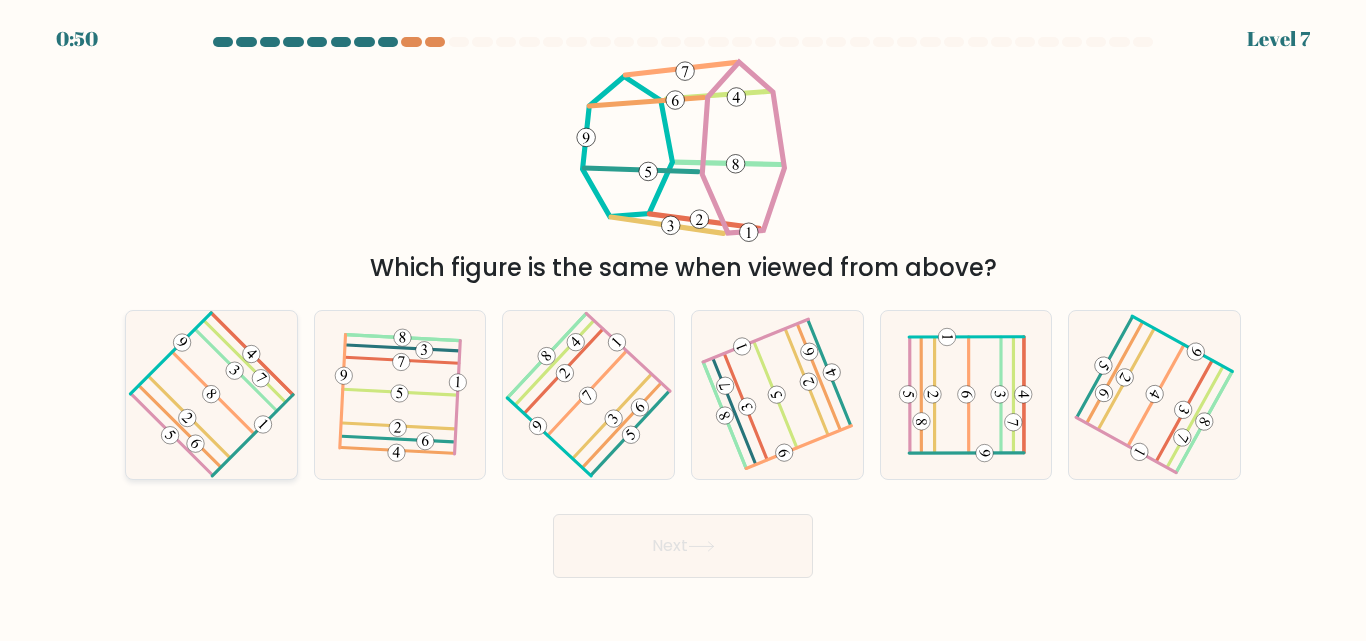 click 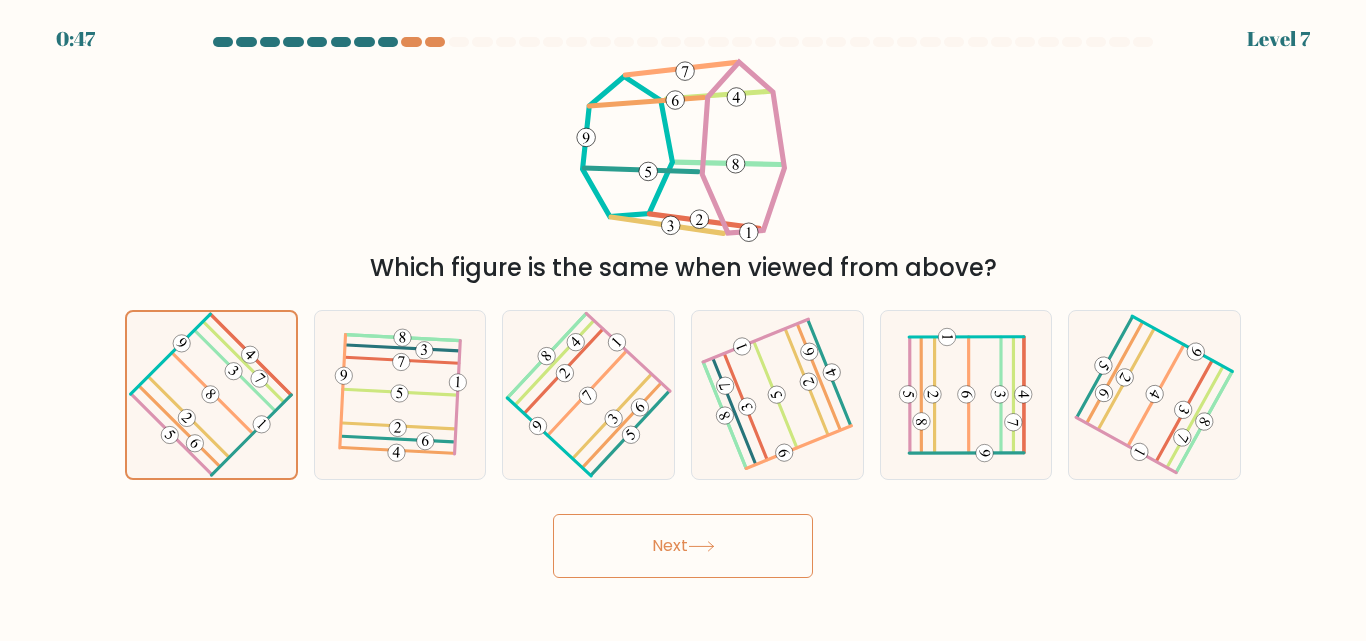 click on "Next" at bounding box center [683, 546] 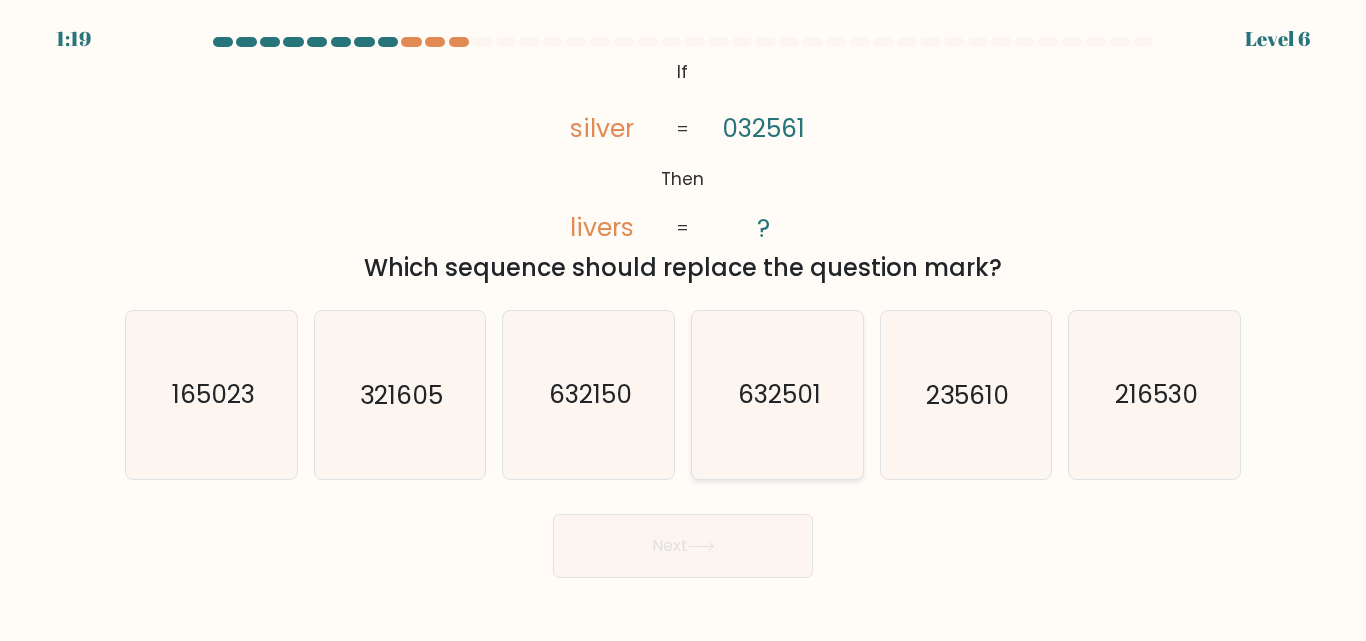 click on "632501" 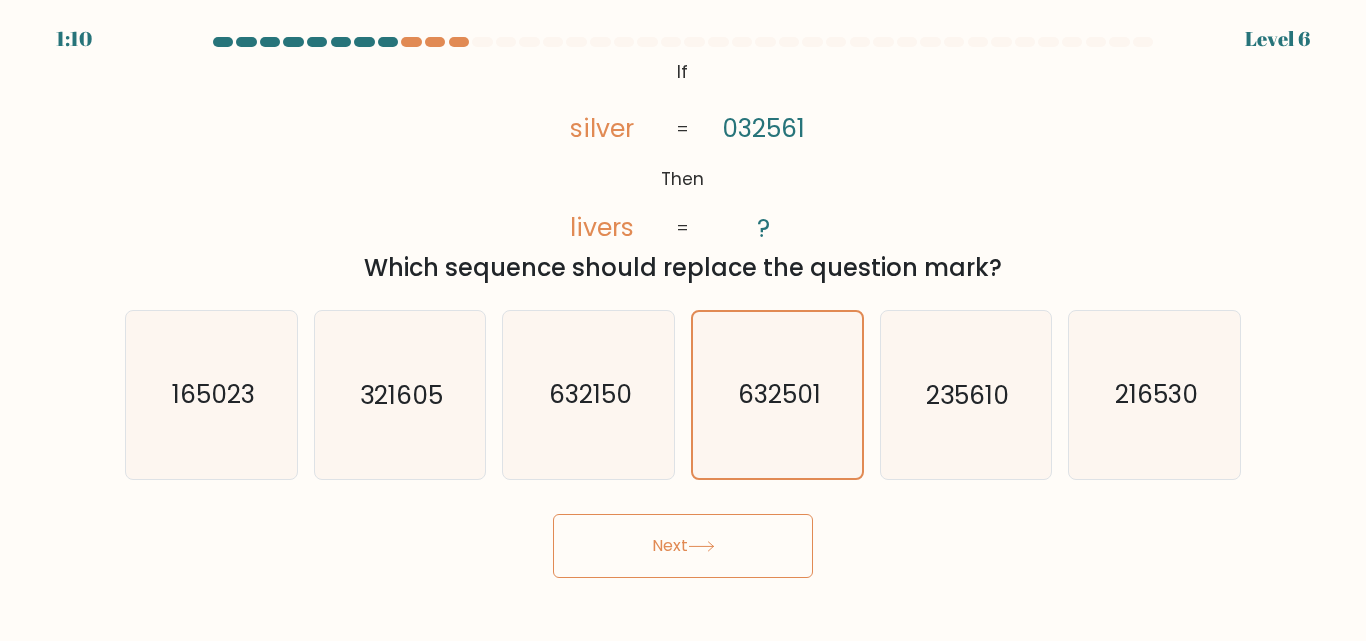 click on "Next" at bounding box center [683, 546] 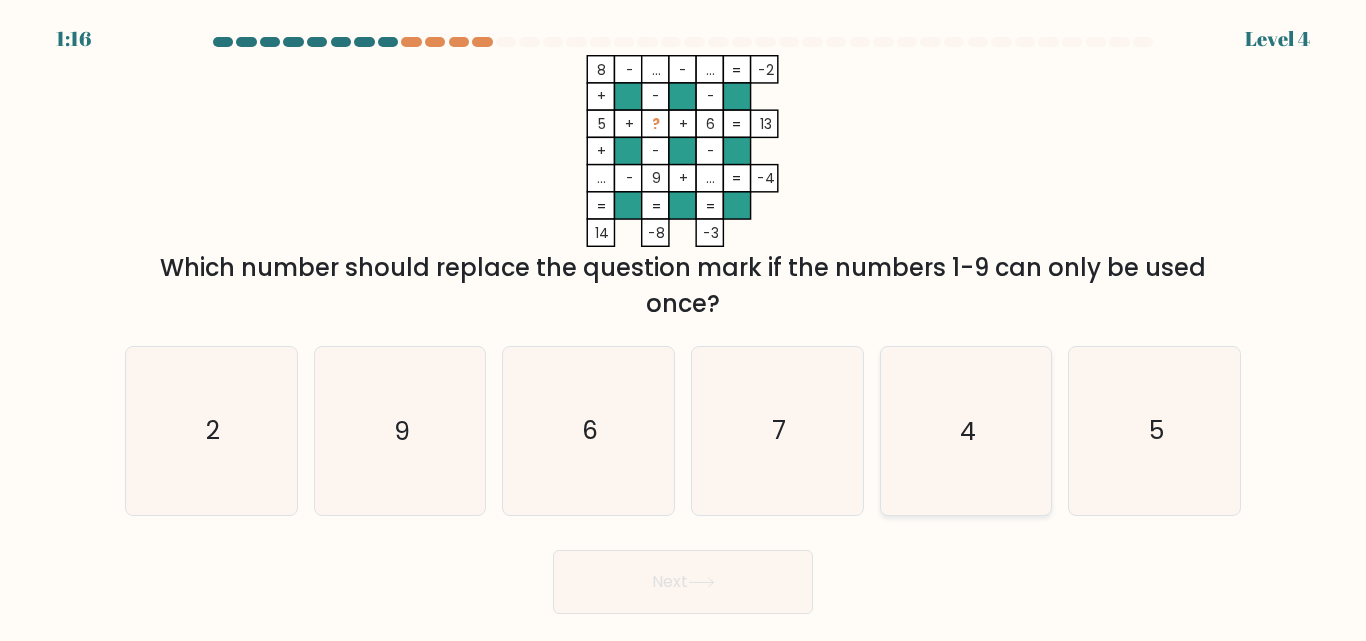 click on "4" 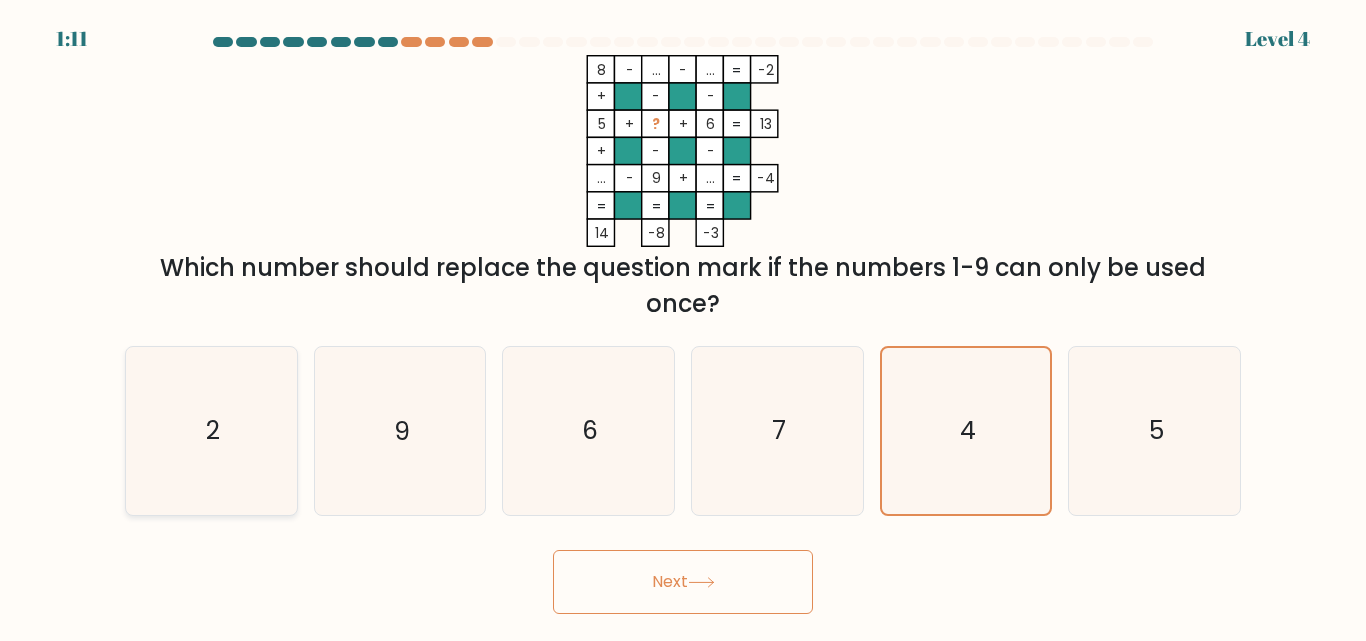 click on "2" 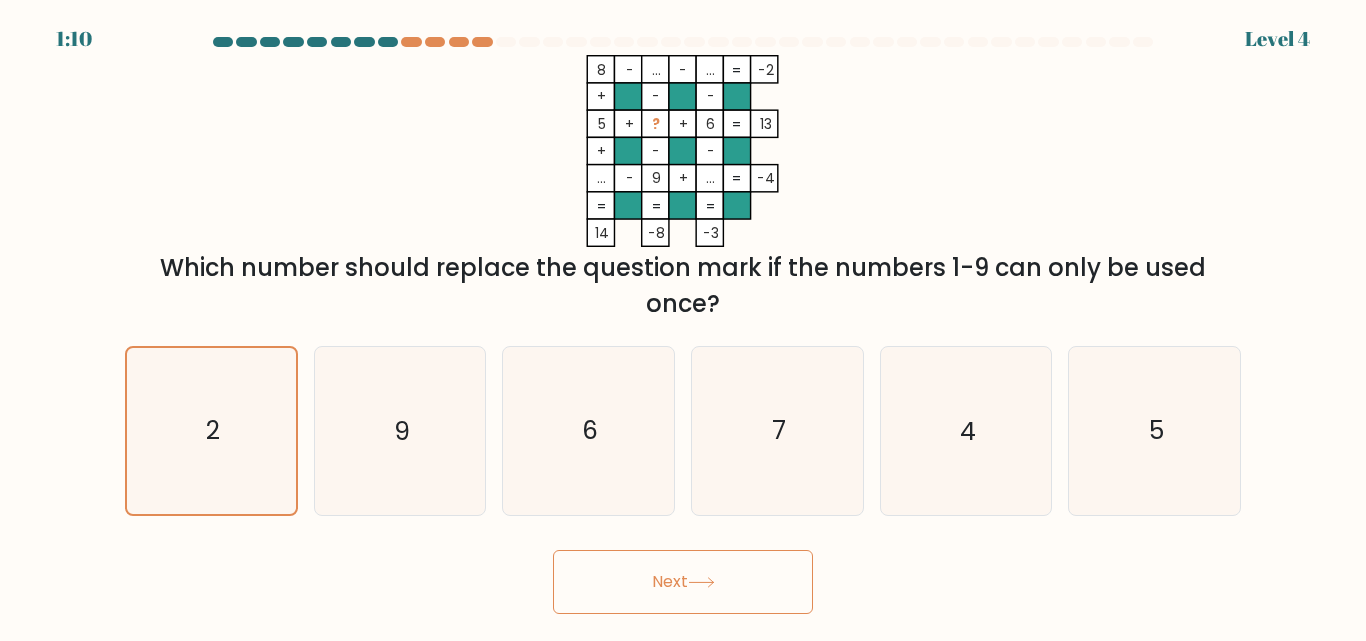 click on "Next" at bounding box center [683, 582] 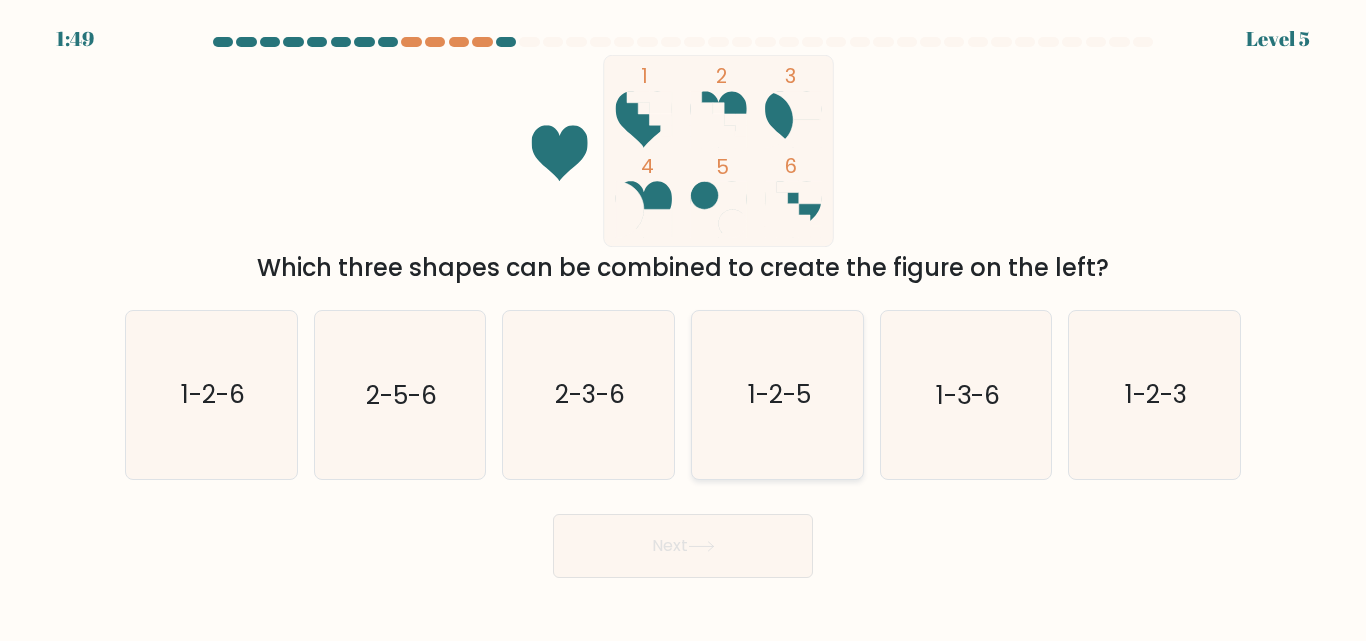 click on "1-2-5" 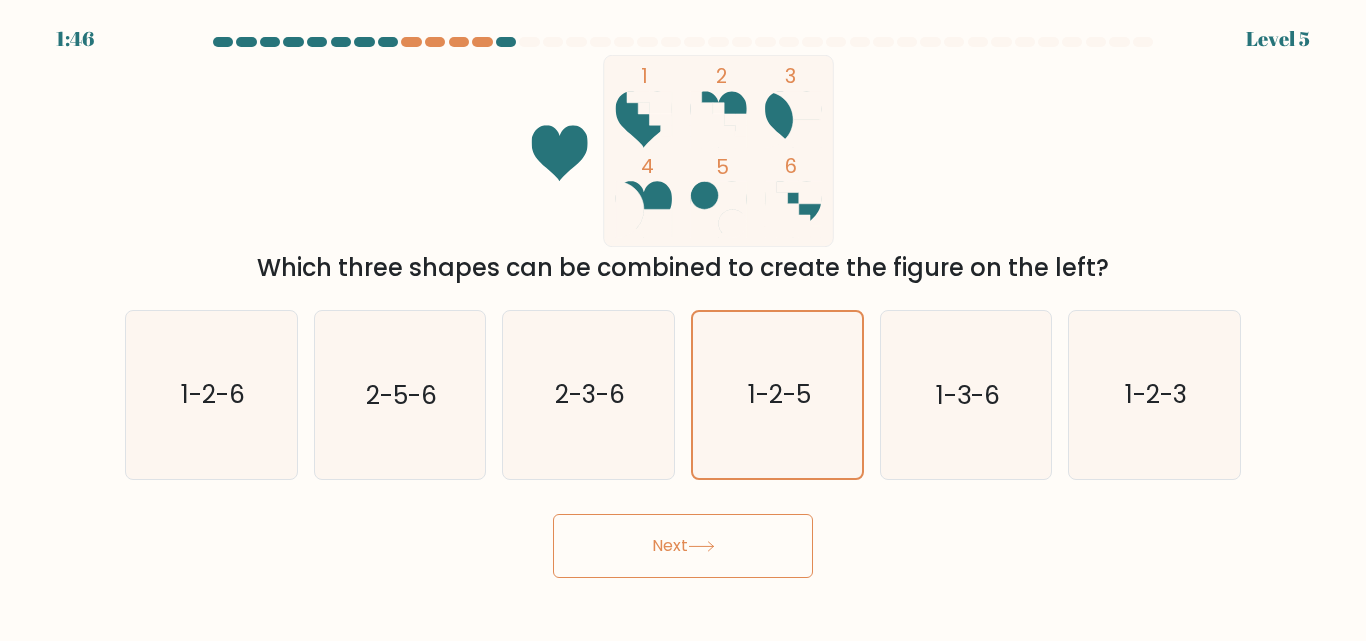 click on "Next" at bounding box center [683, 546] 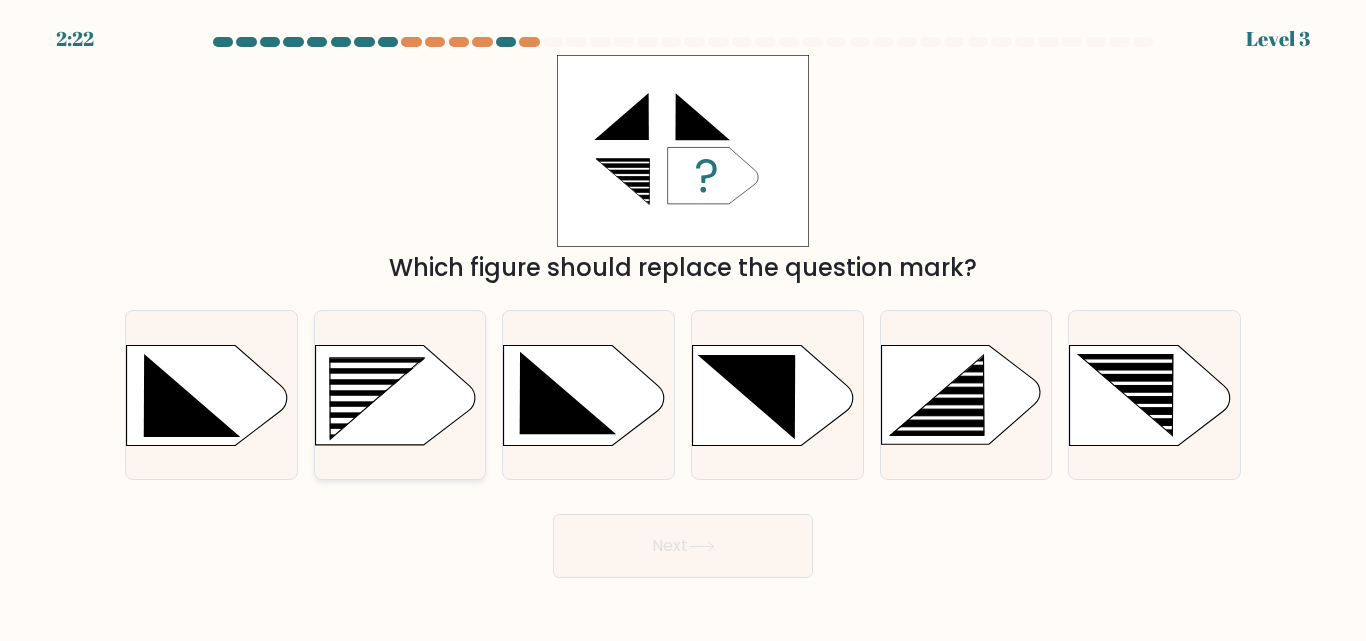 click 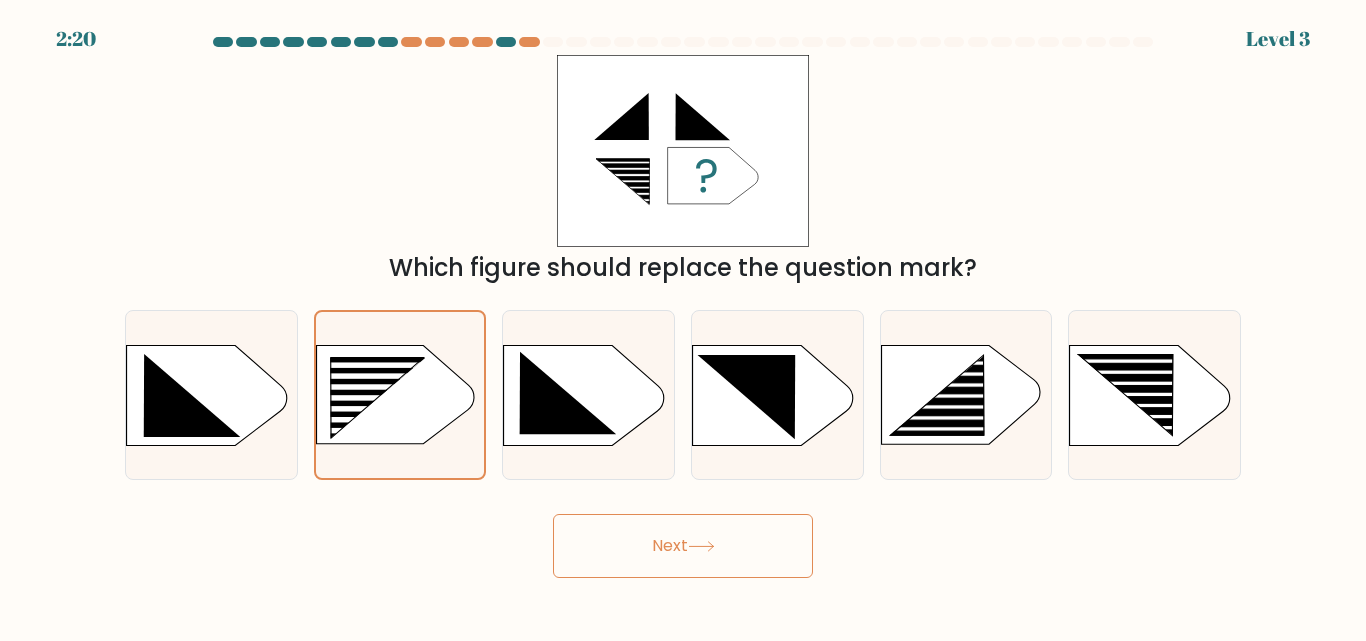 click on "Next" at bounding box center (683, 546) 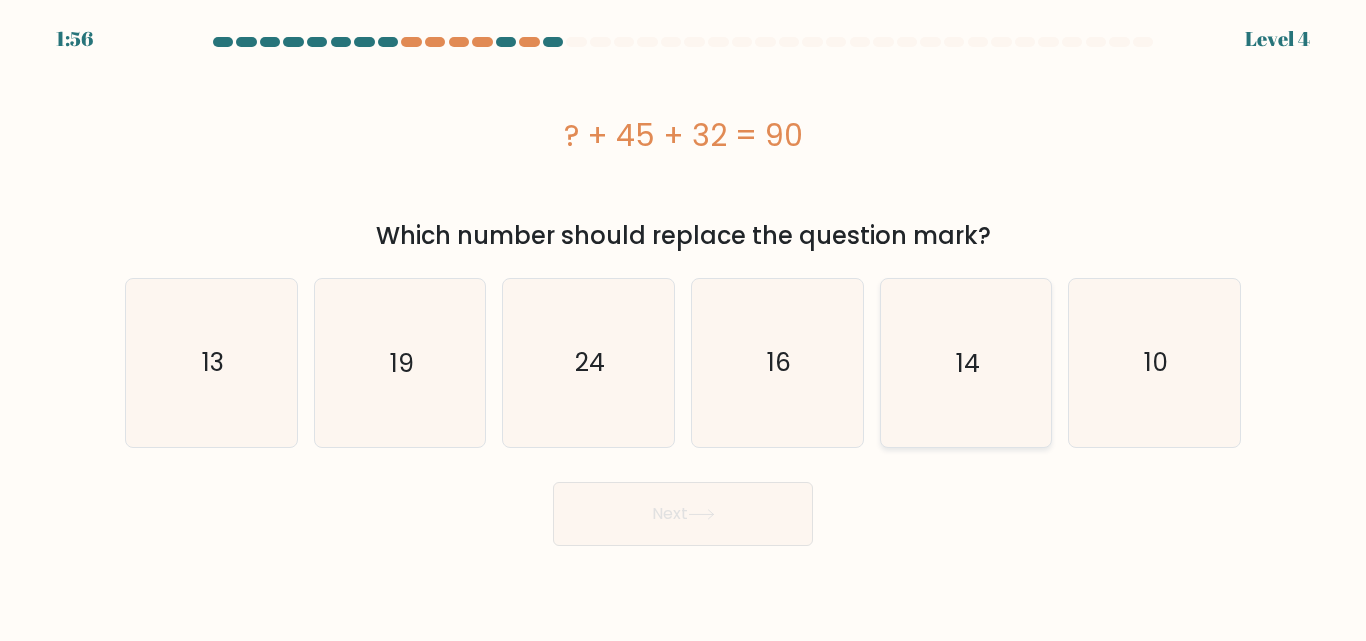 click on "14" 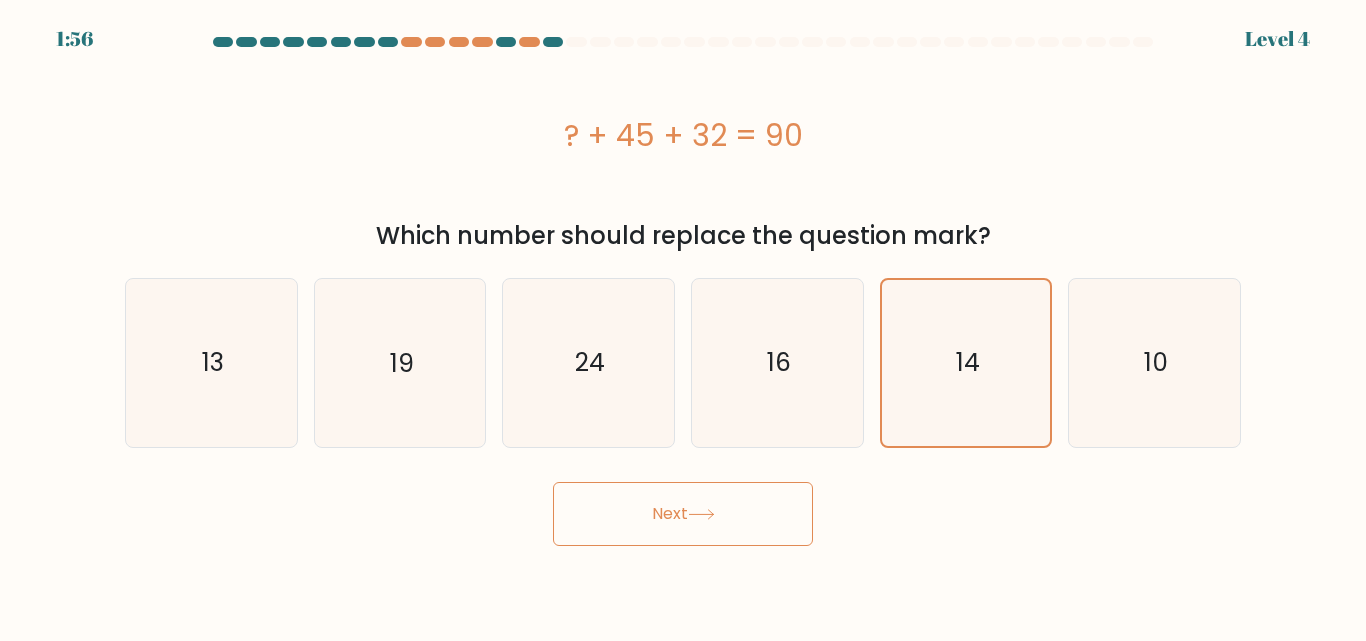 click on "Next" at bounding box center [683, 514] 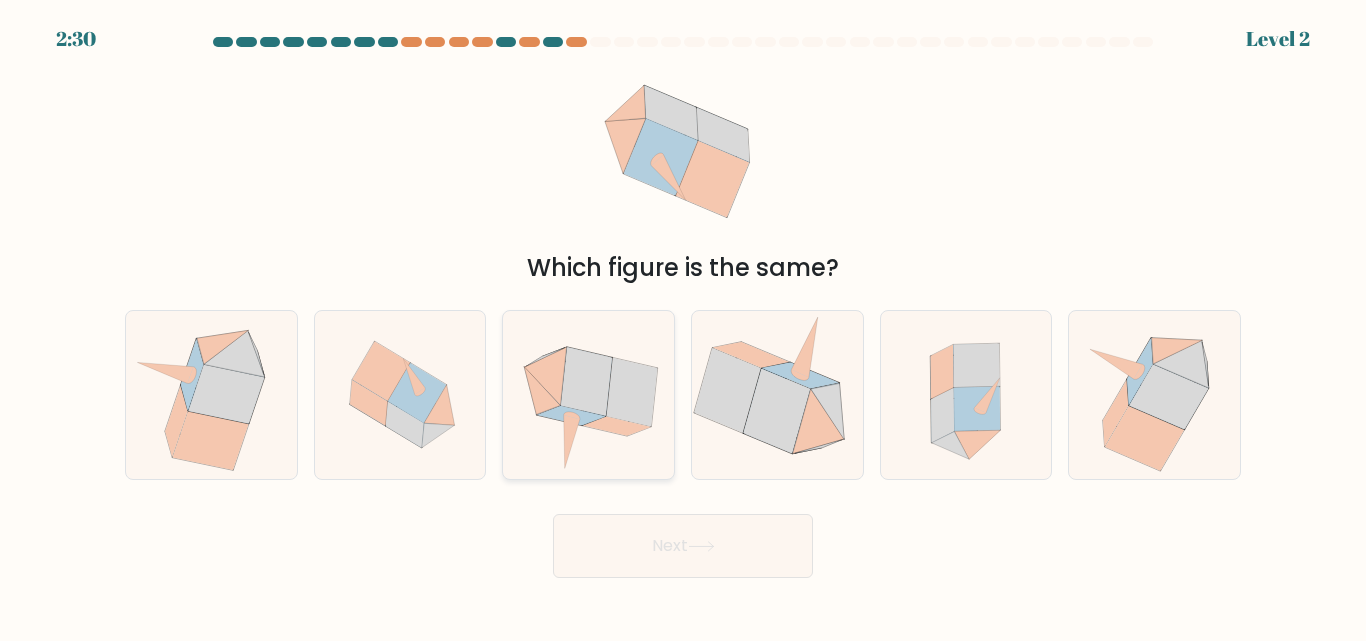 click 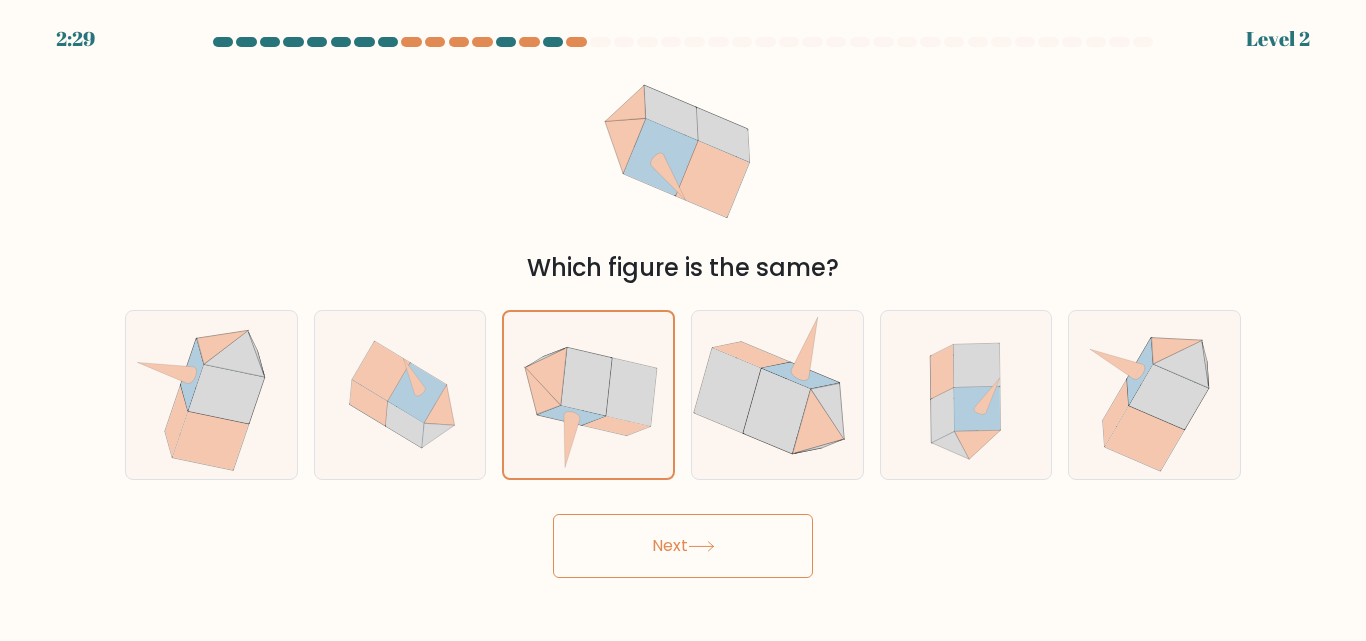 click on "Next" at bounding box center (683, 546) 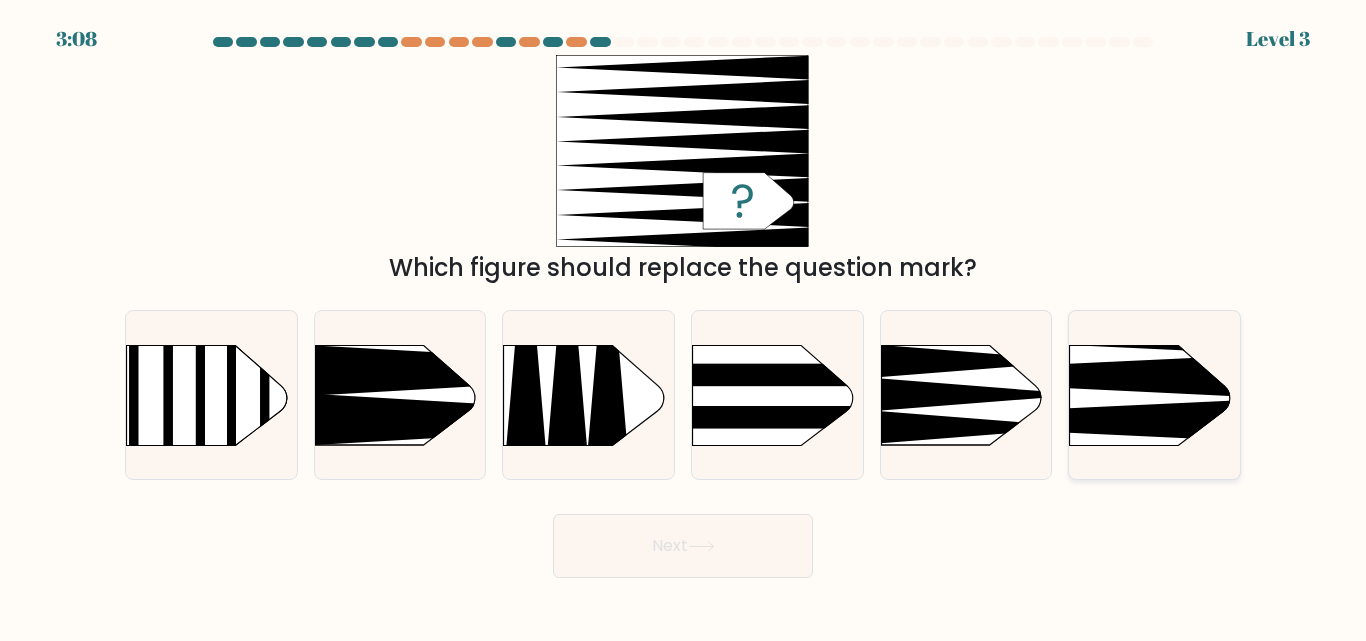 click 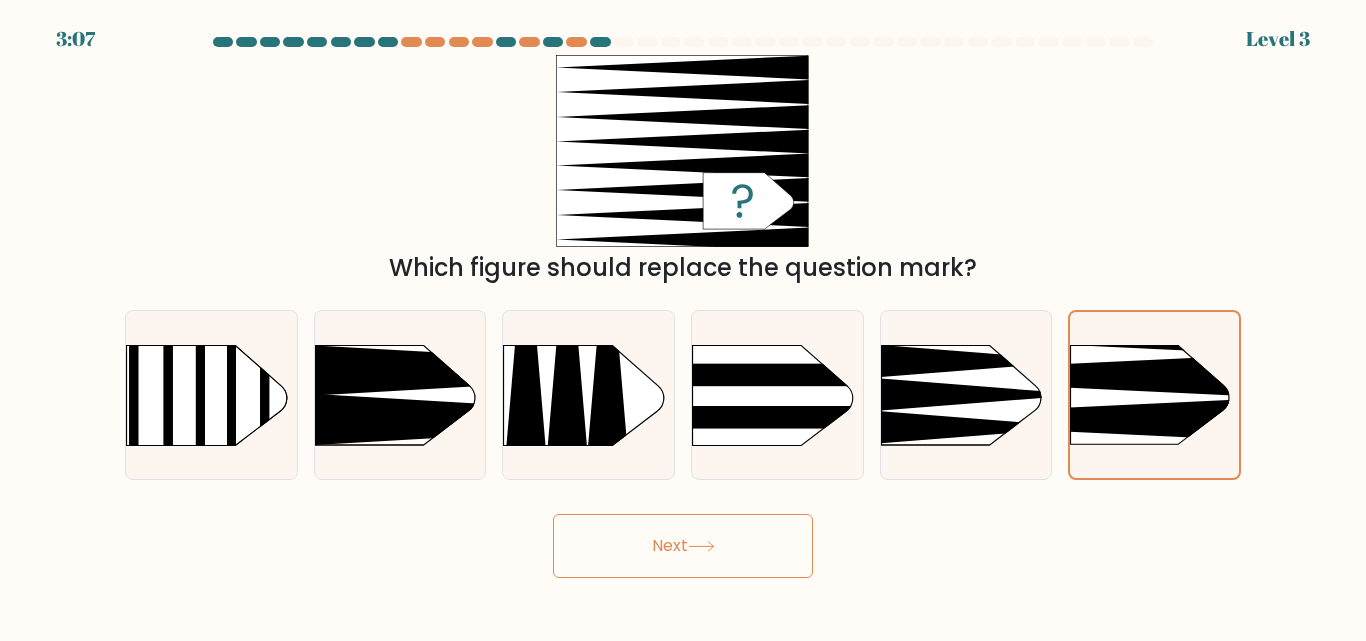 click on "Next" at bounding box center [683, 546] 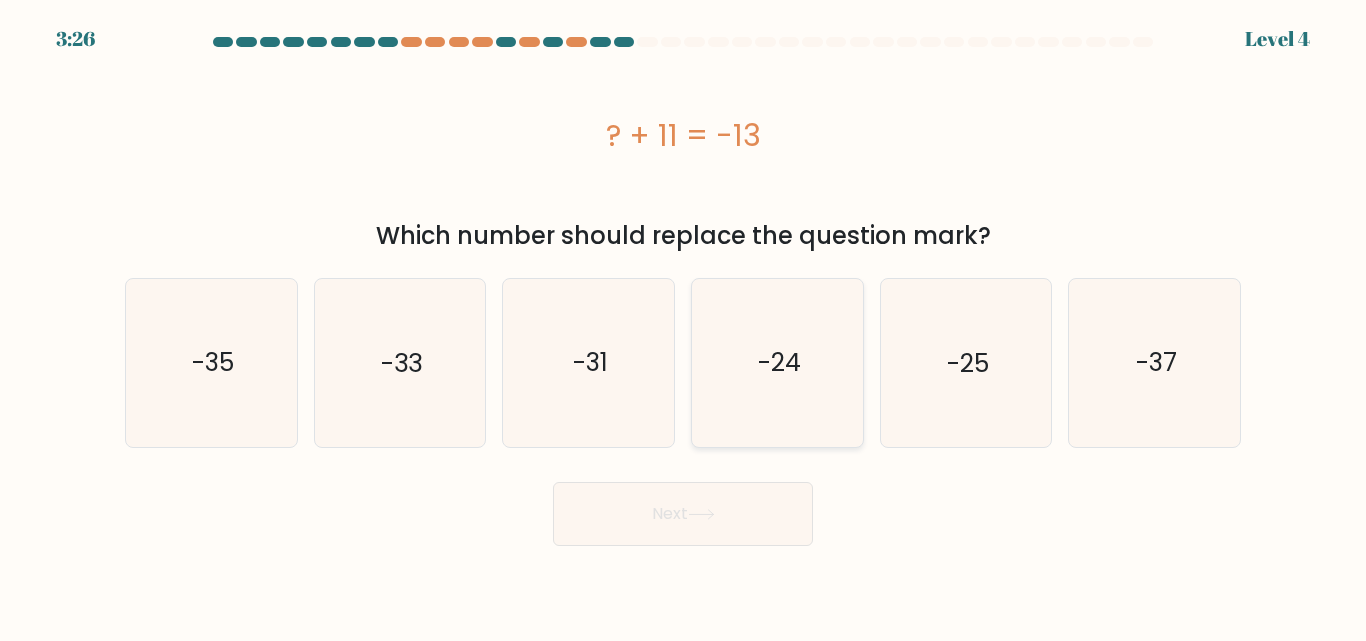 click on "-24" 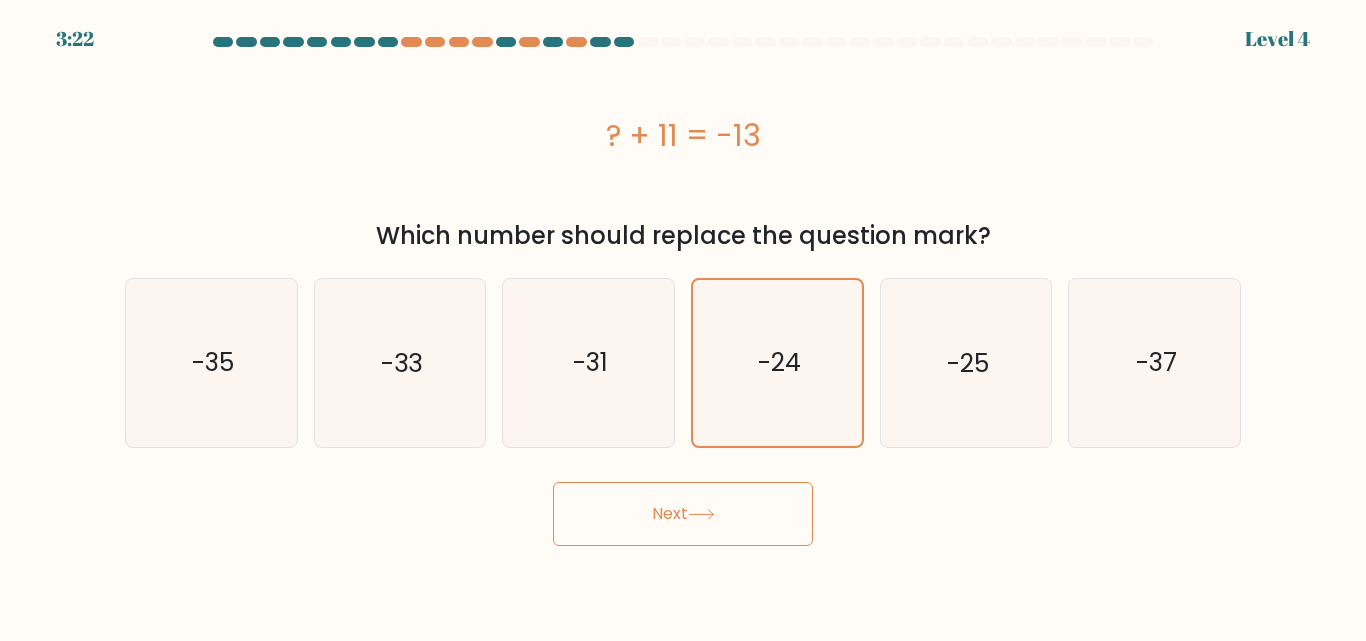 click on "Next" at bounding box center [683, 514] 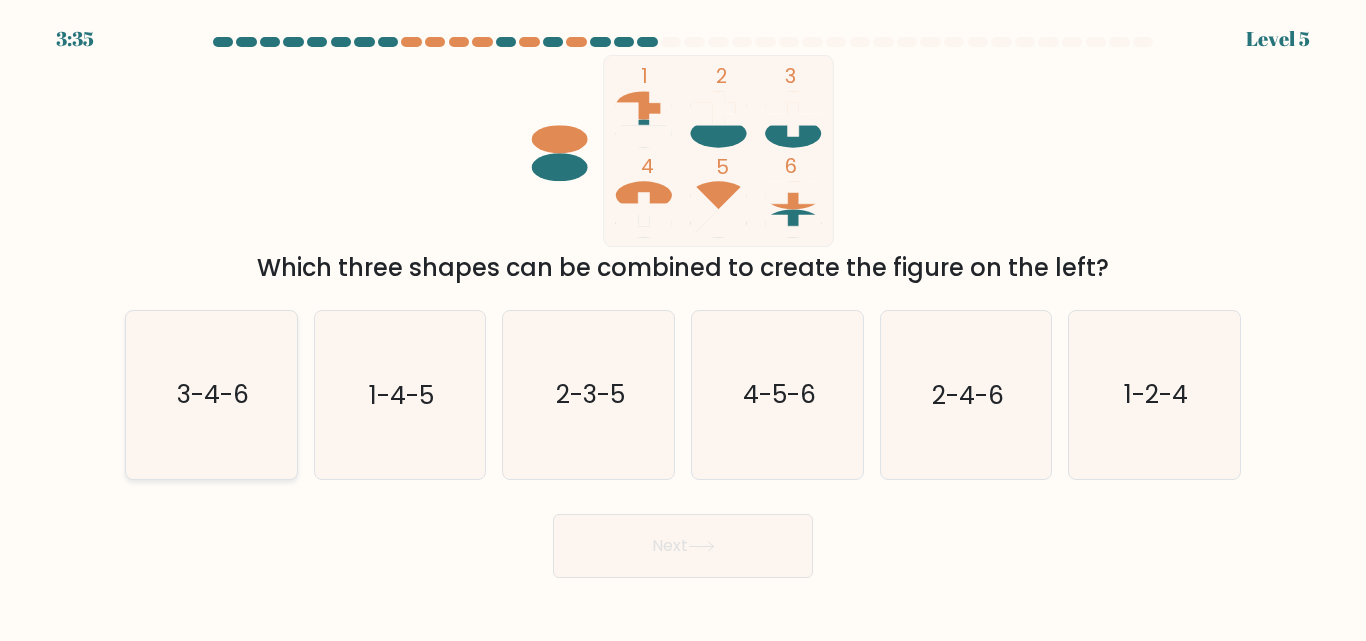 click on "3-4-6" 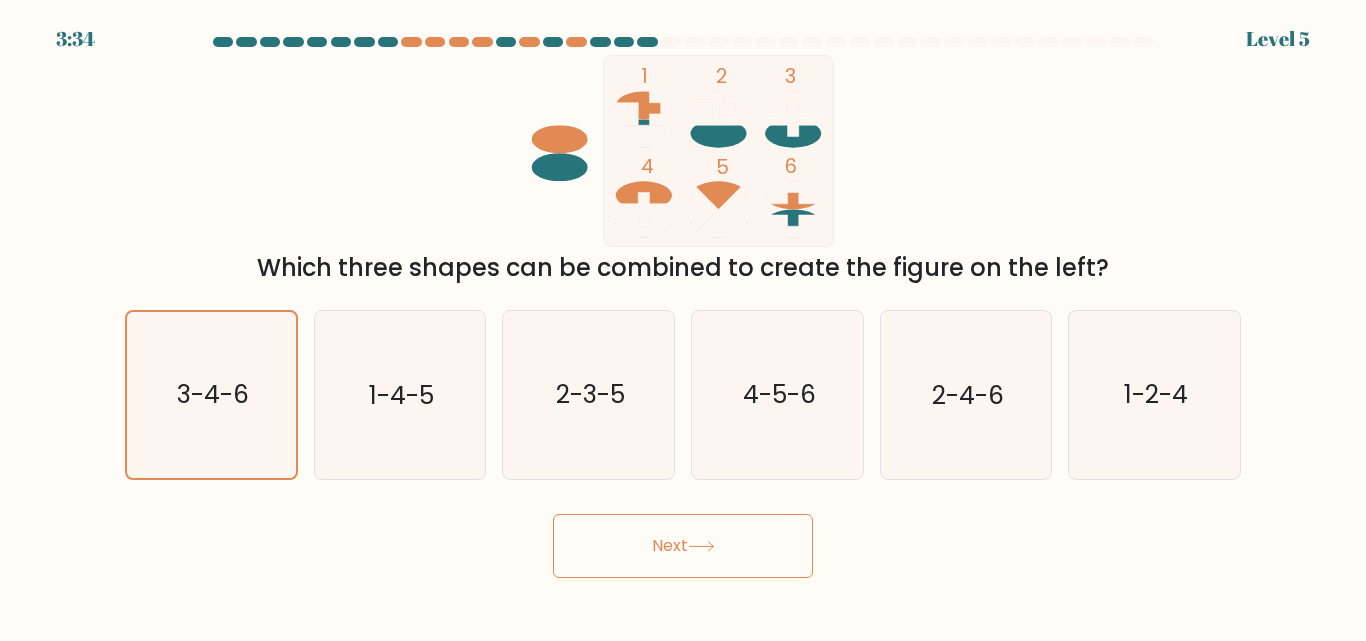 click on "Next" at bounding box center [683, 546] 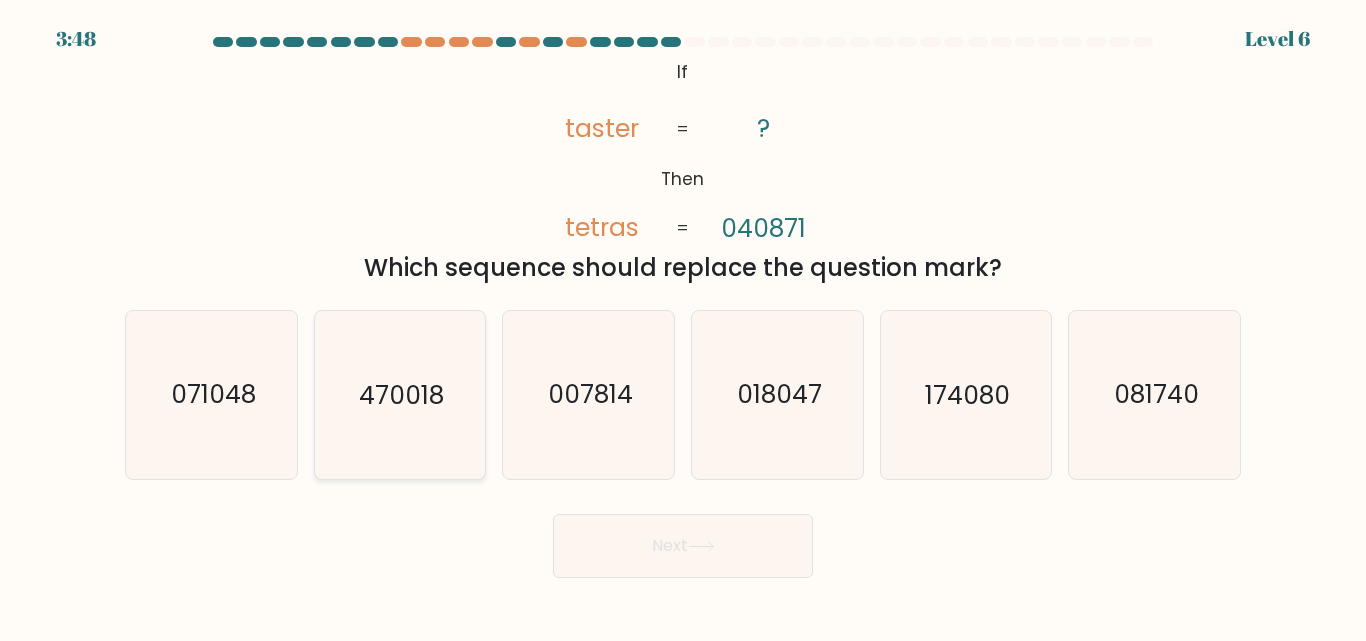 click on "470018" 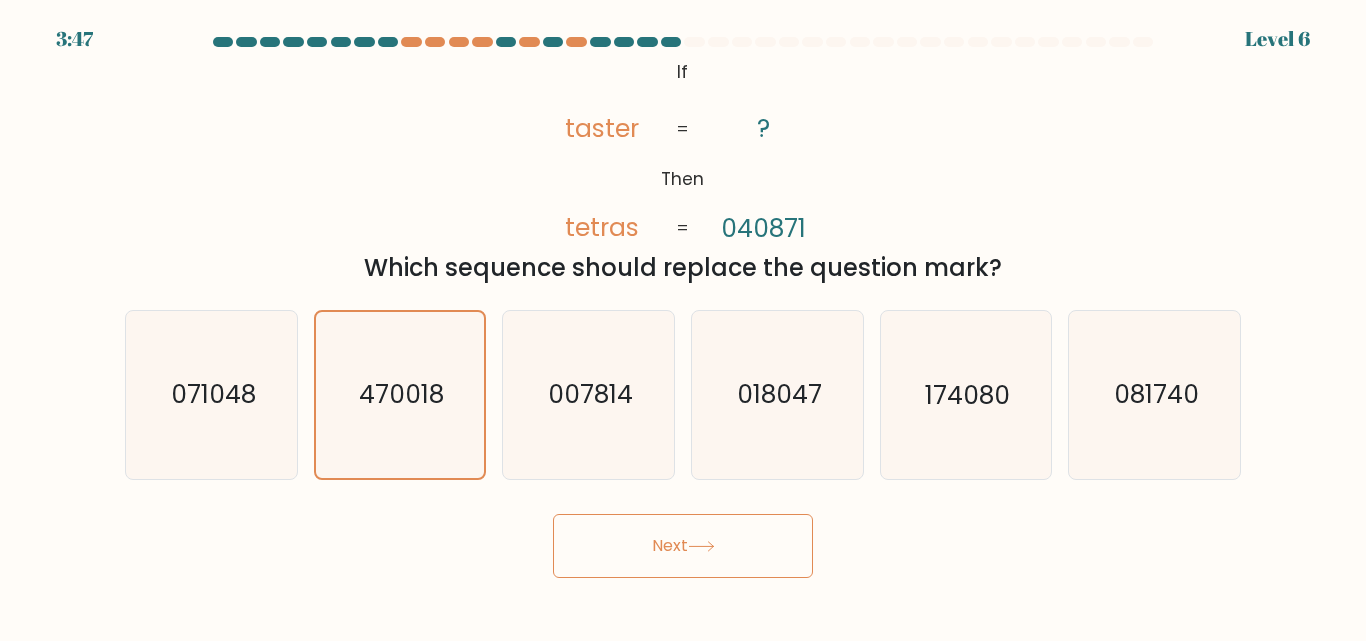 click on "Next" at bounding box center [683, 546] 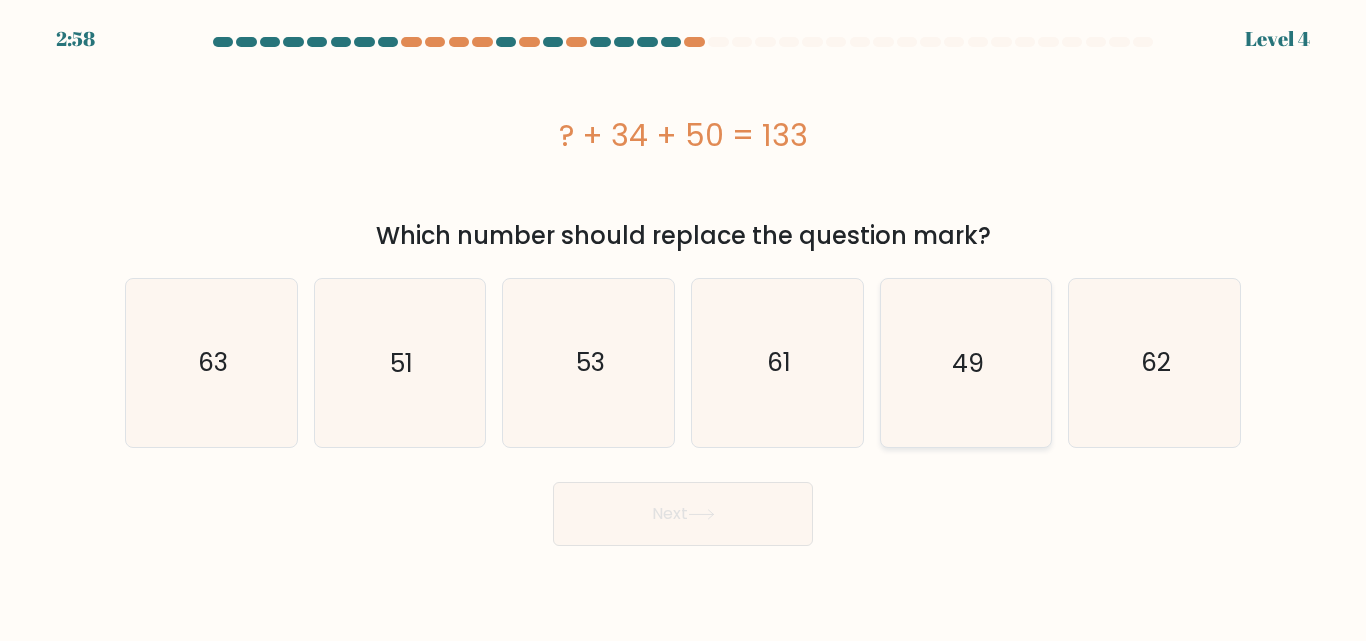 click on "49" 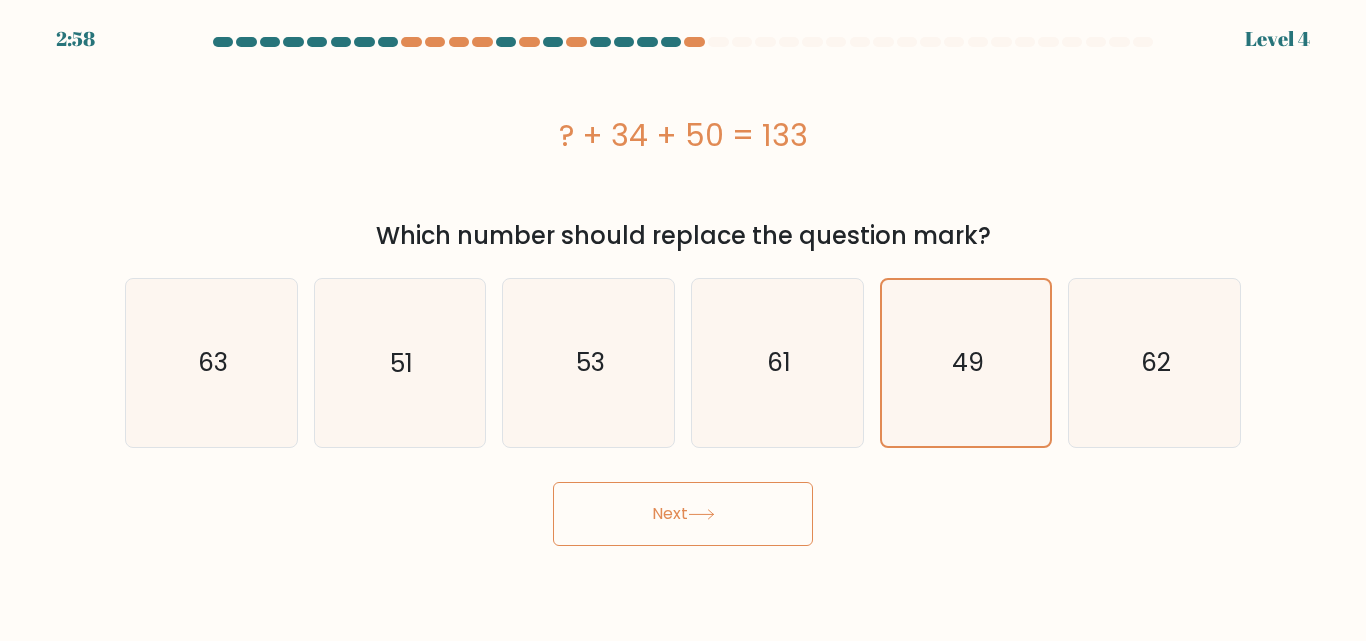 click on "Next" at bounding box center (683, 514) 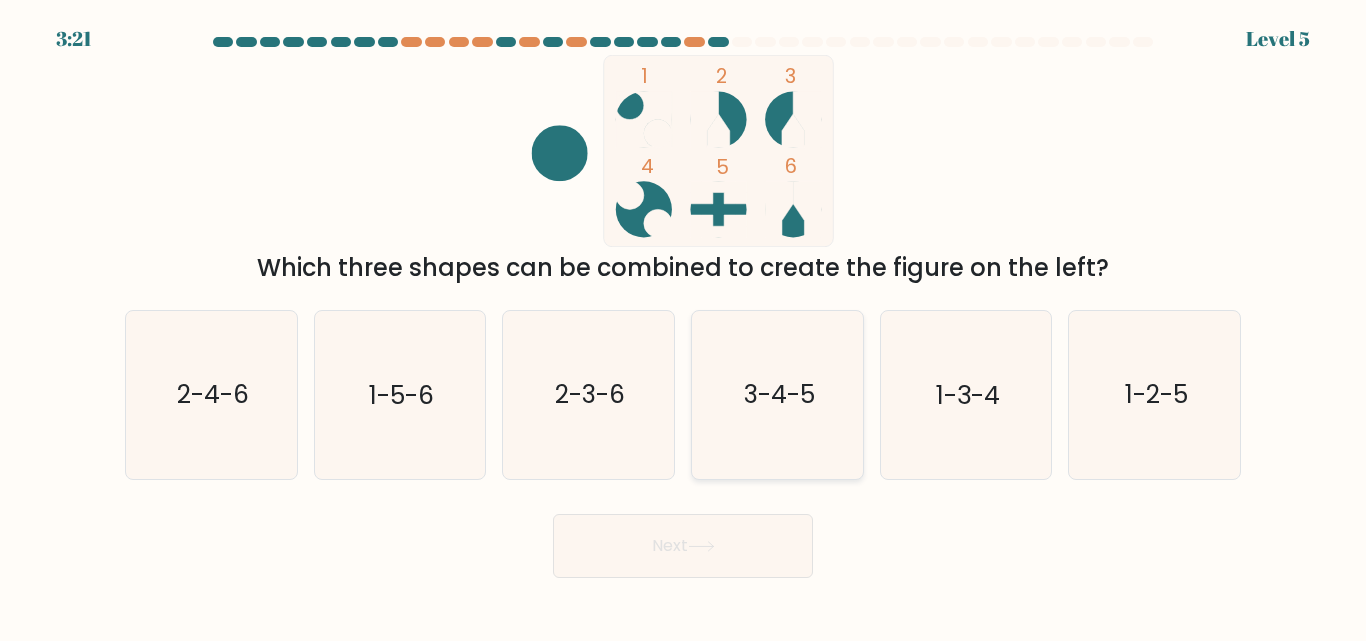click on "3-4-5" 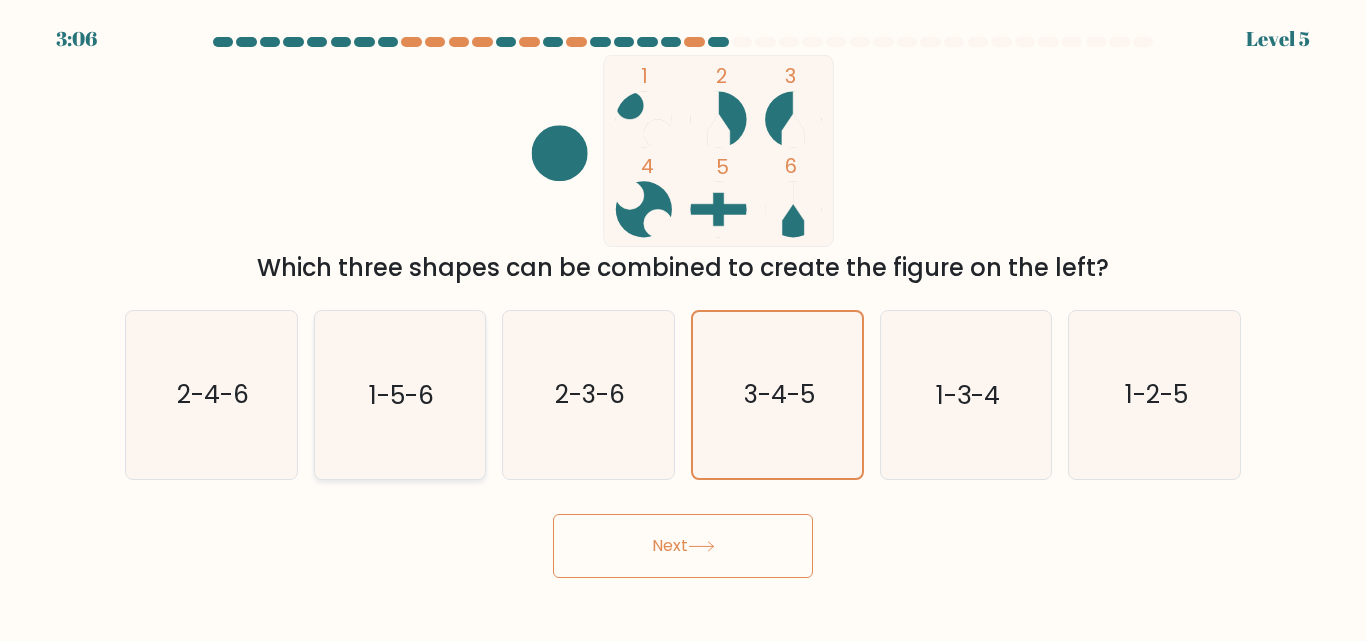 click on "1-5-6" 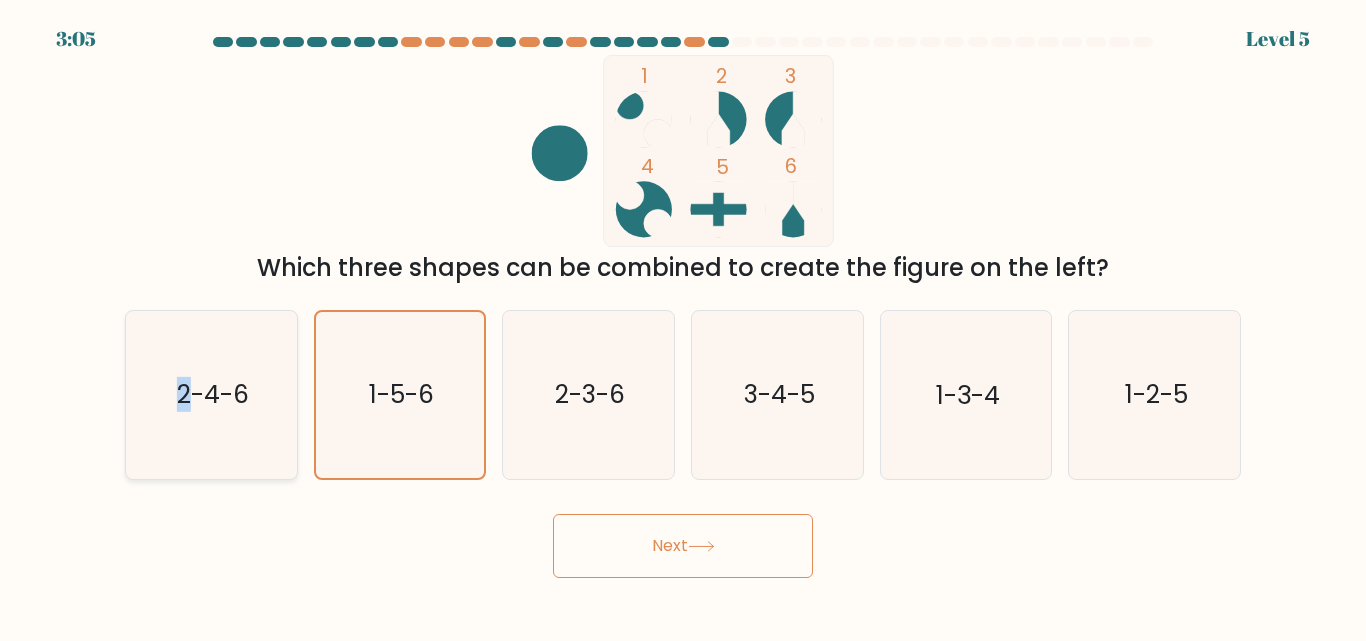 click on "2-4-6" 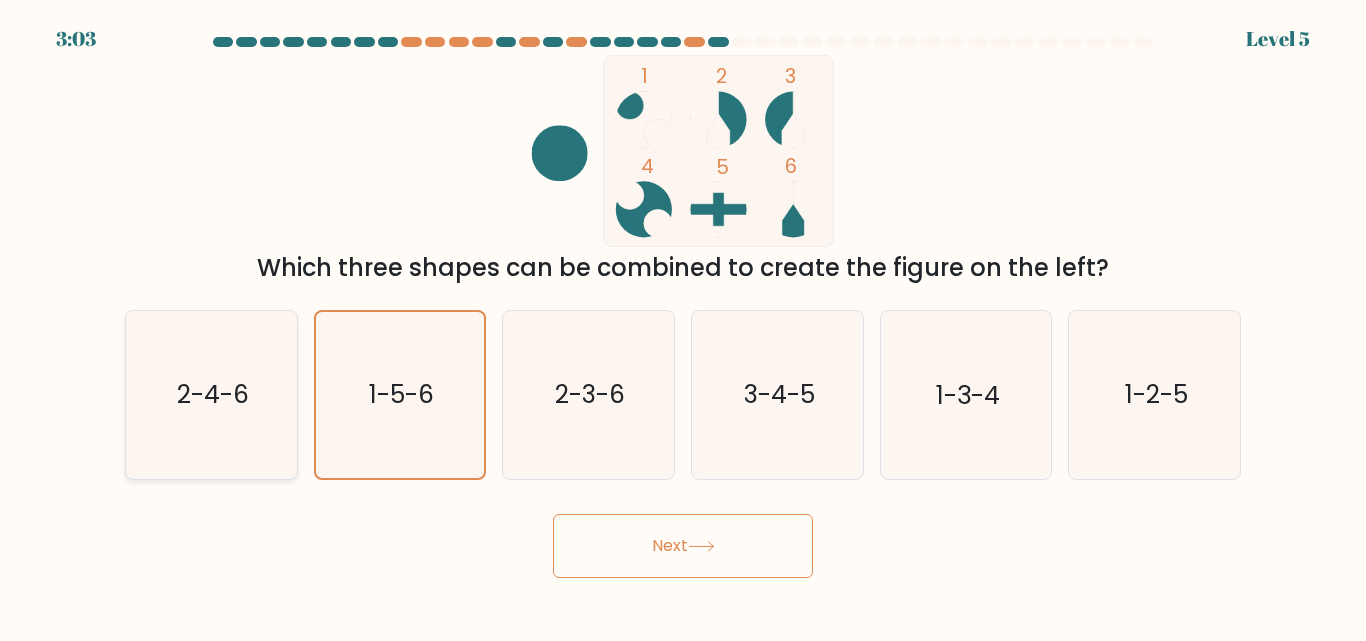 click on "2-4-6" 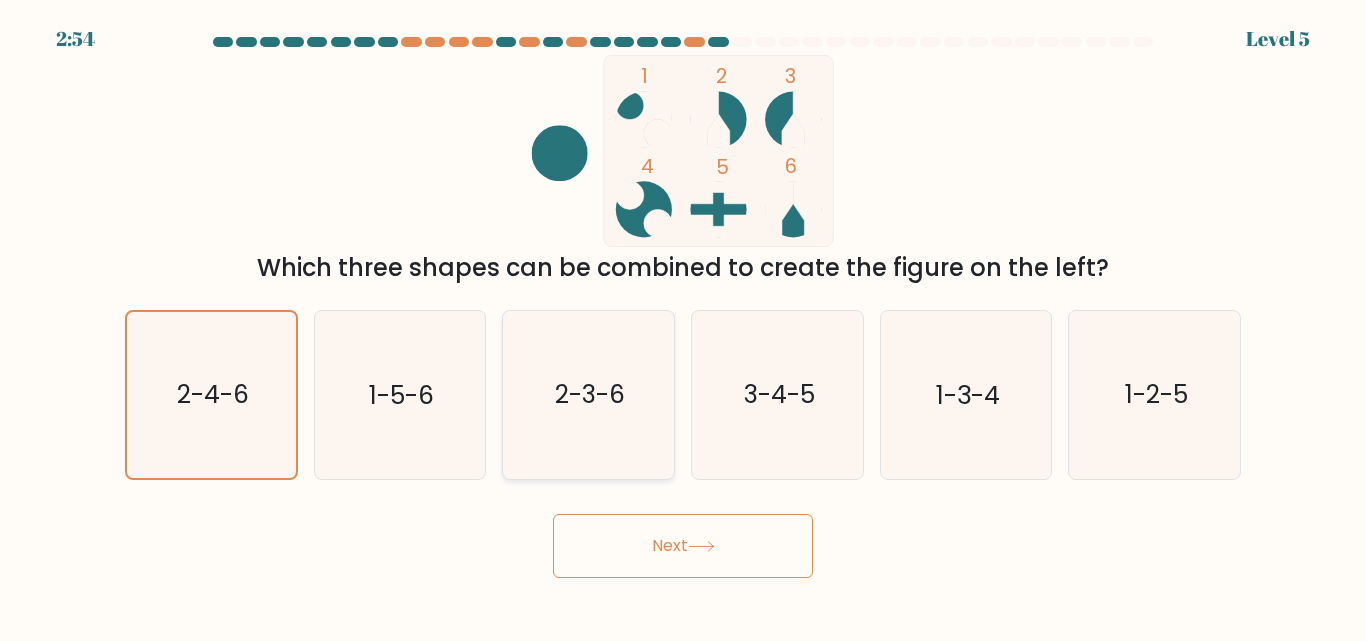 click on "2-3-6" 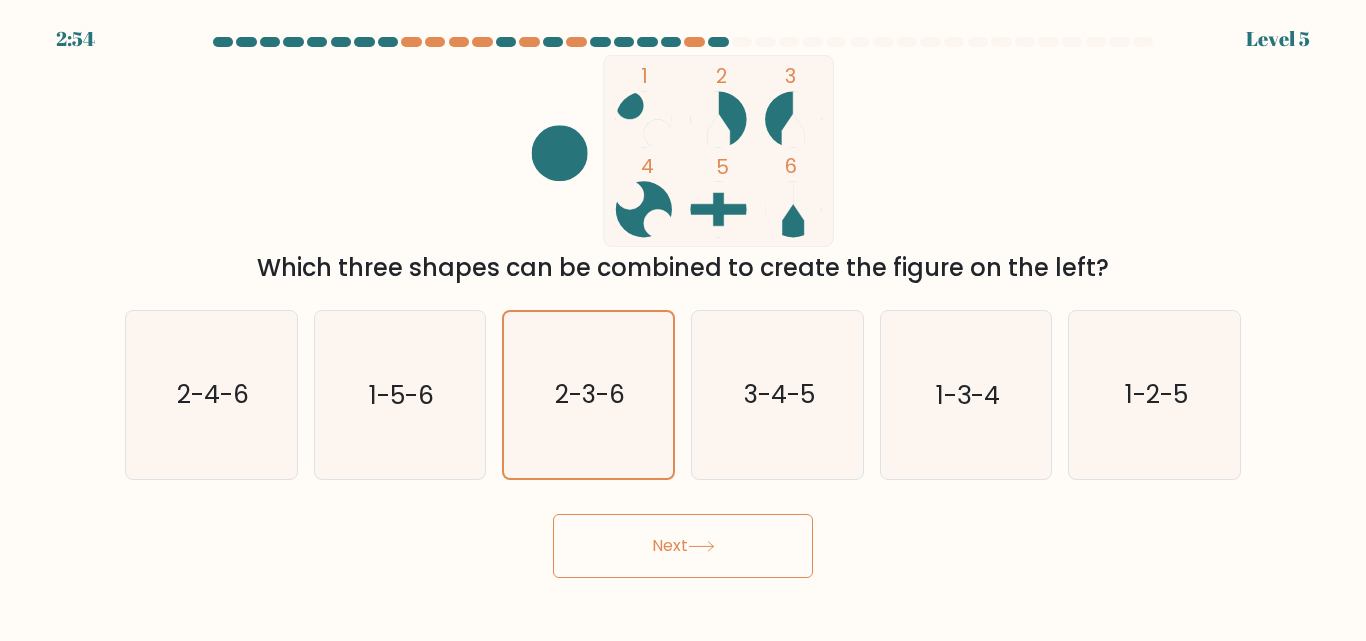click on "Next" at bounding box center [683, 546] 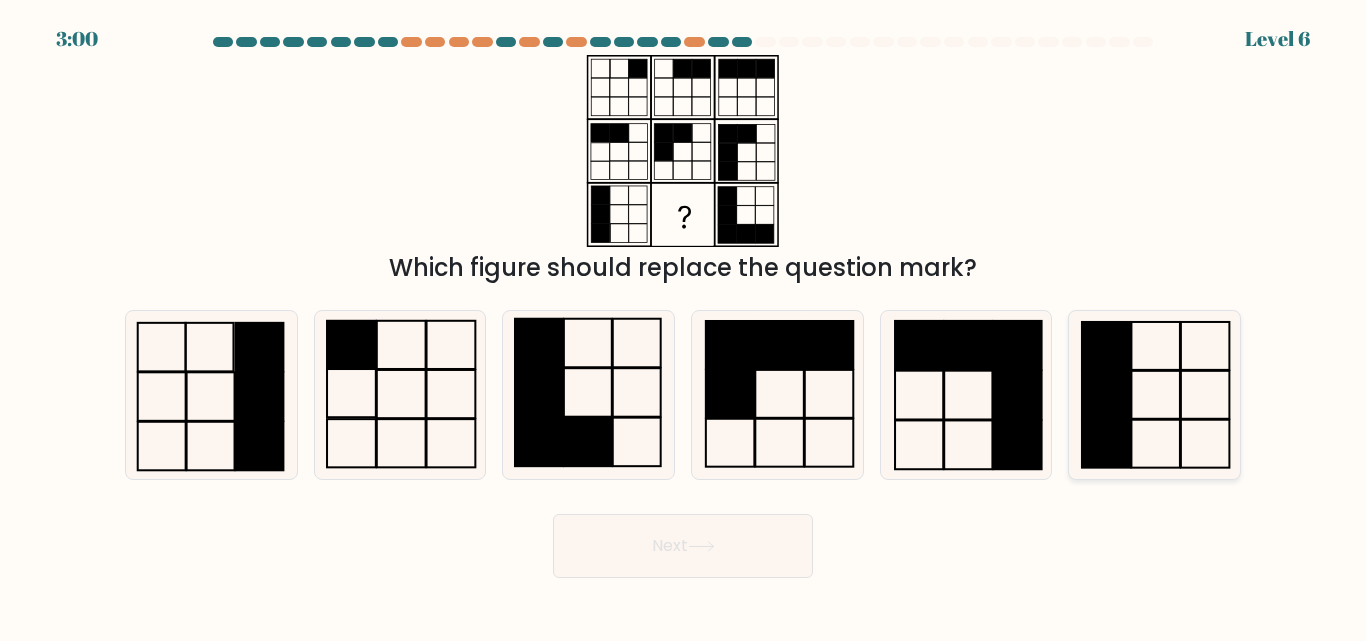 click 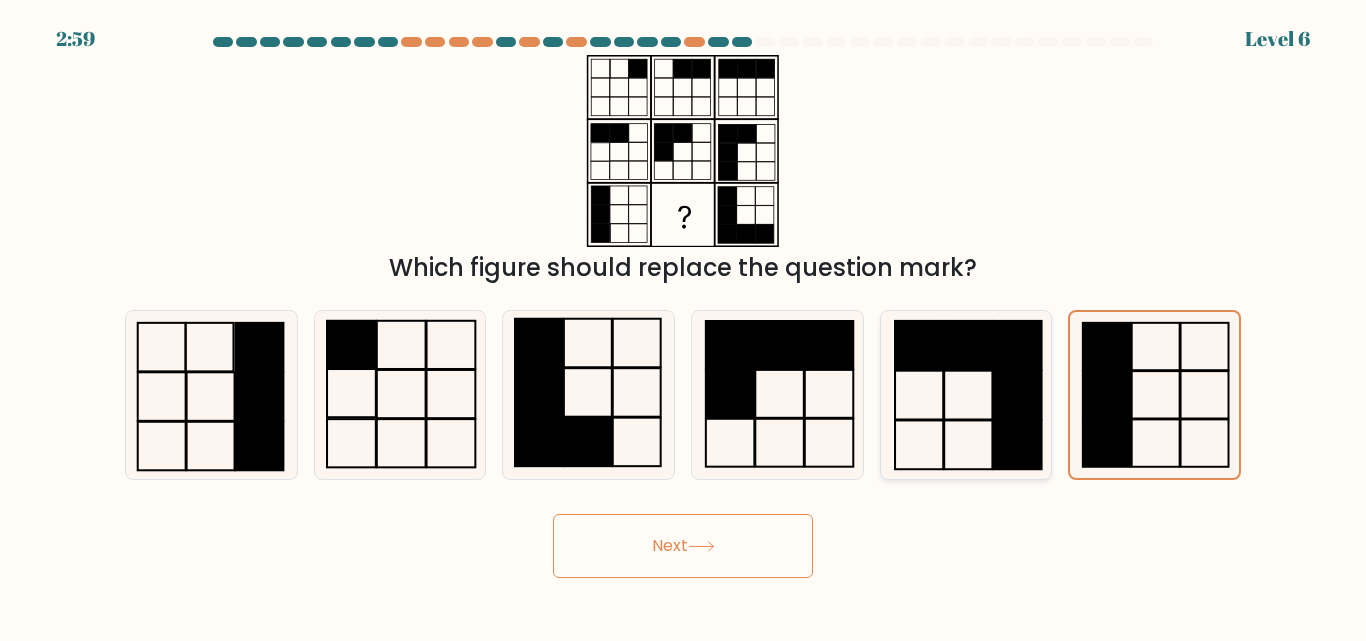 click 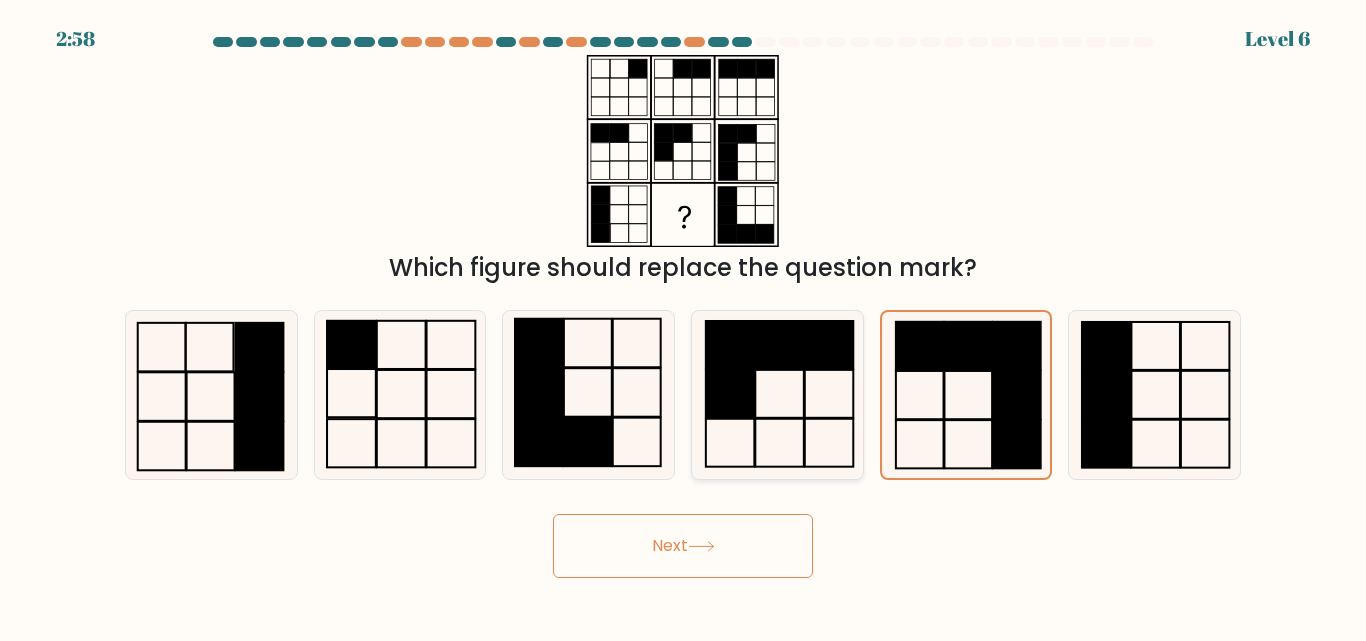 click 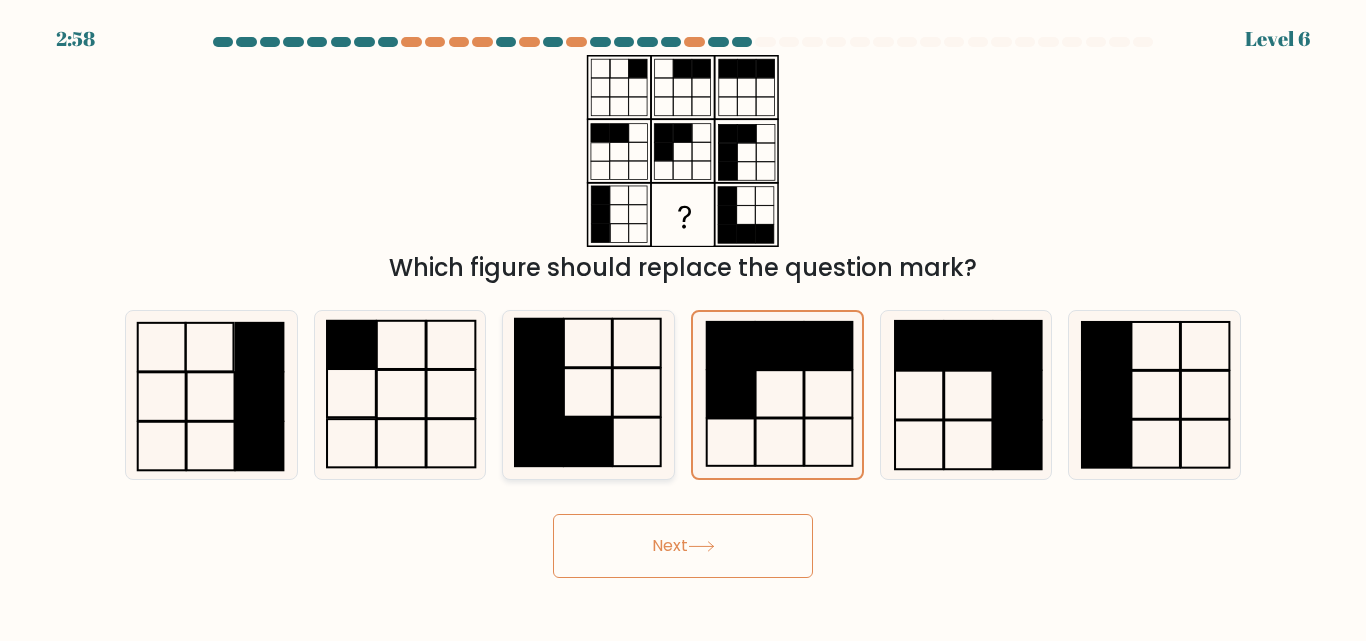 click 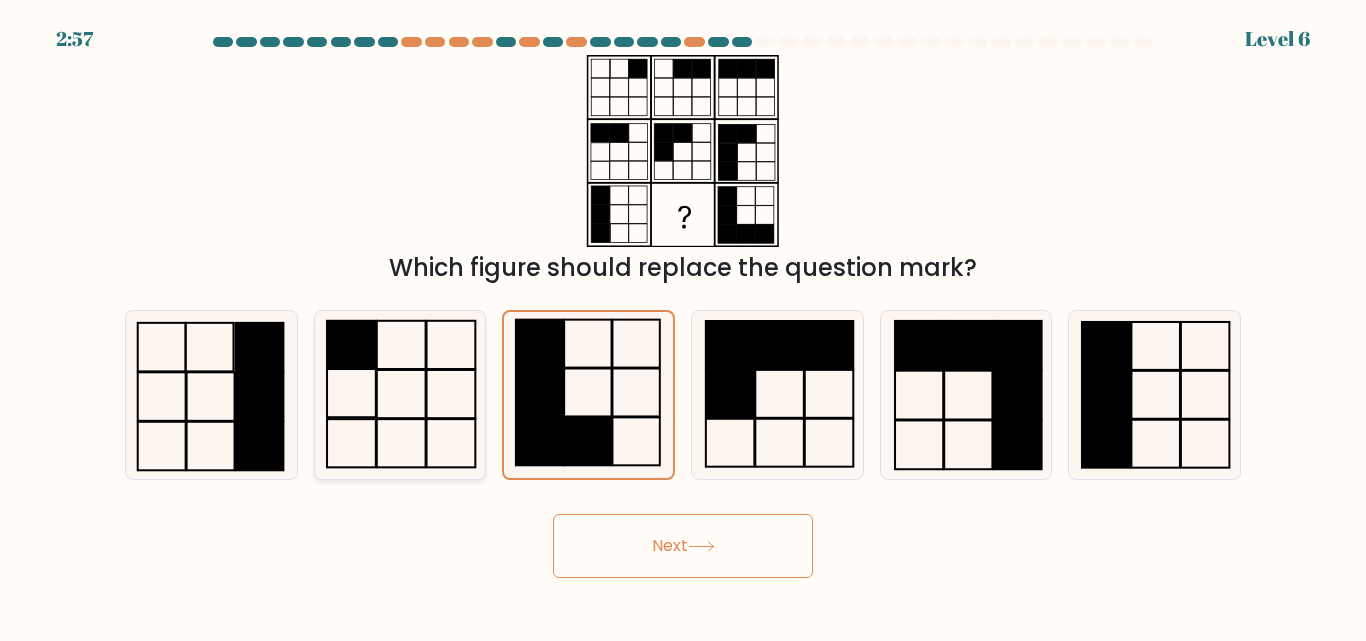 click 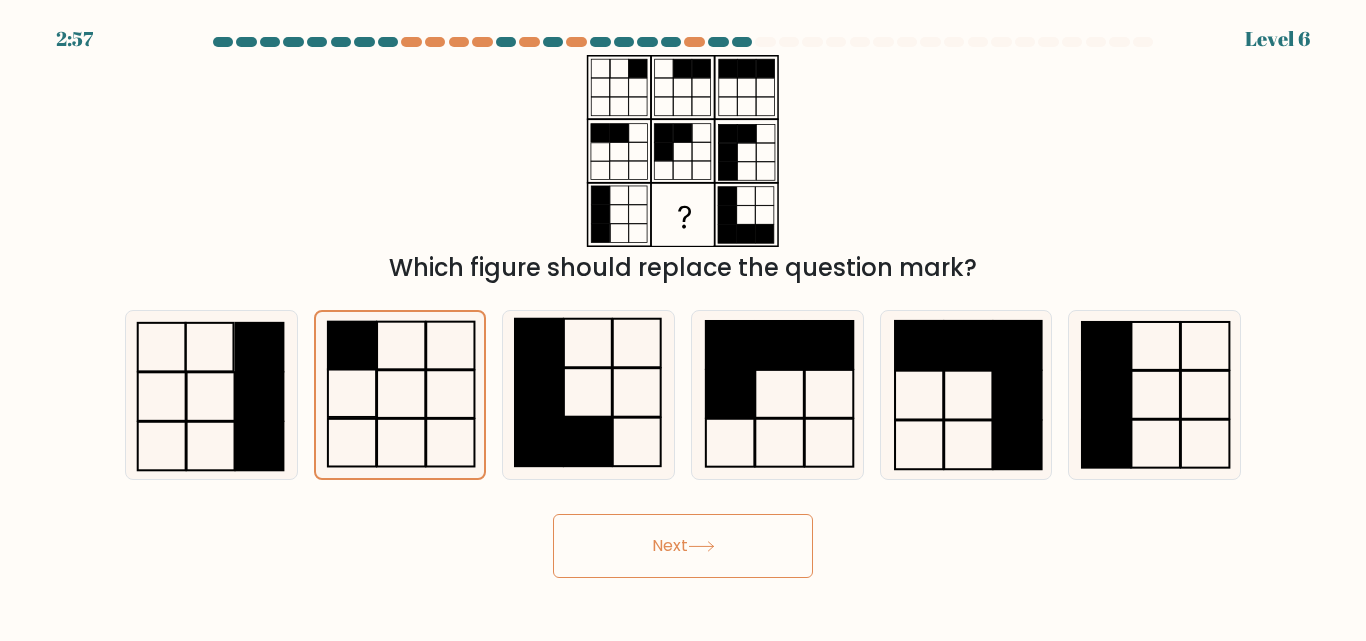 drag, startPoint x: 229, startPoint y: 398, endPoint x: 308, endPoint y: 401, distance: 79.05694 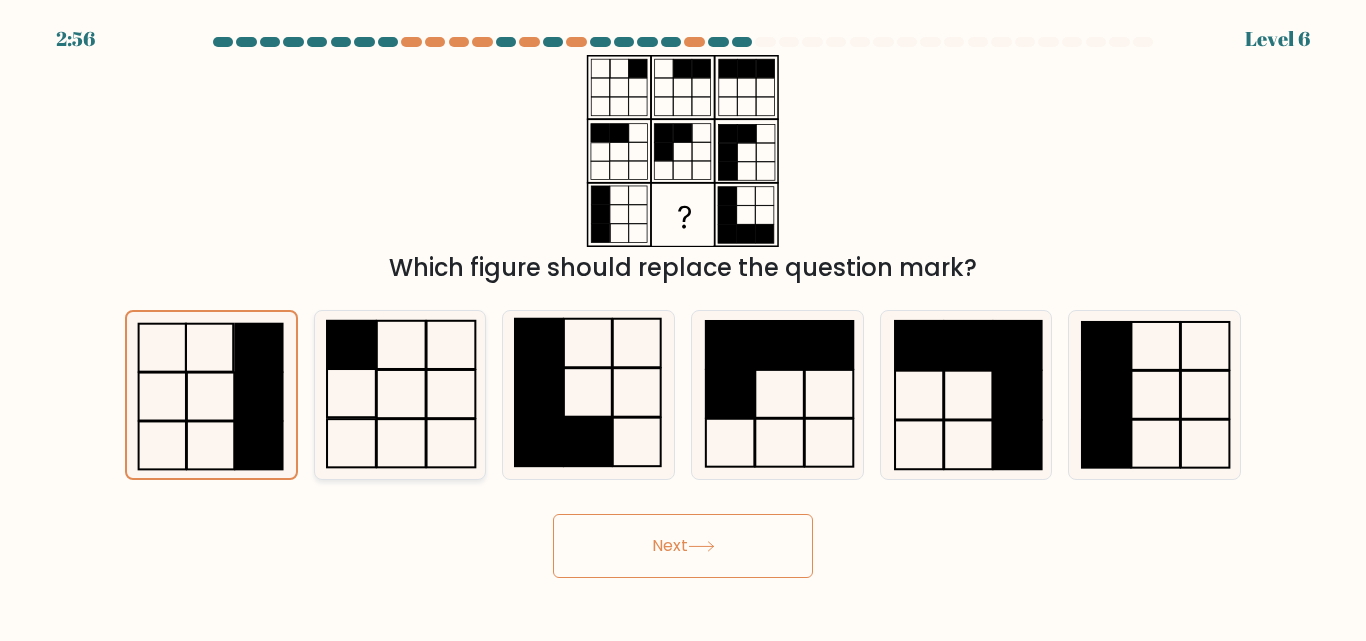 click 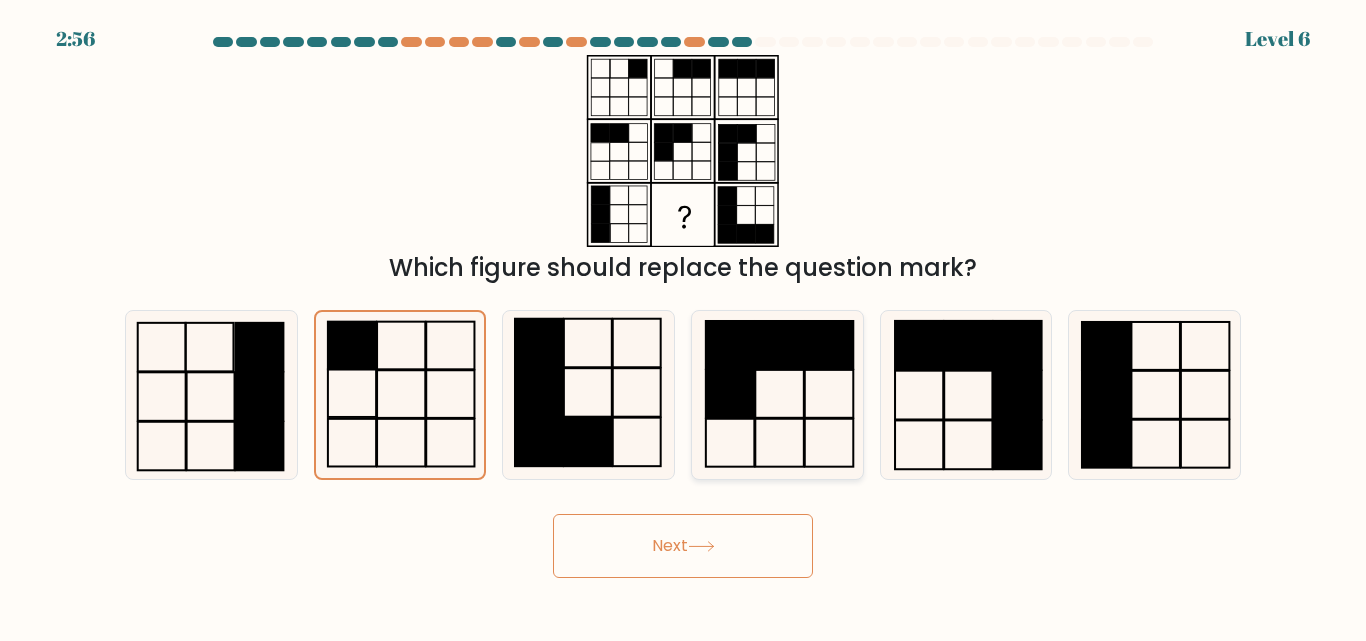 click 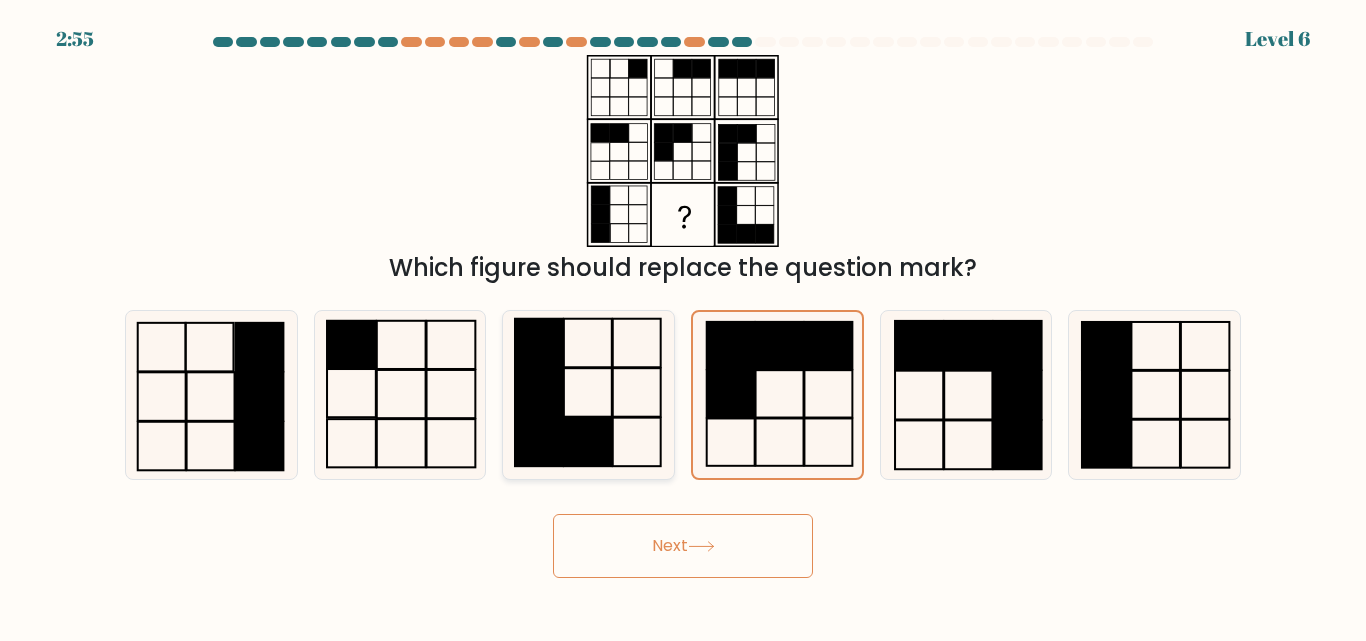 click 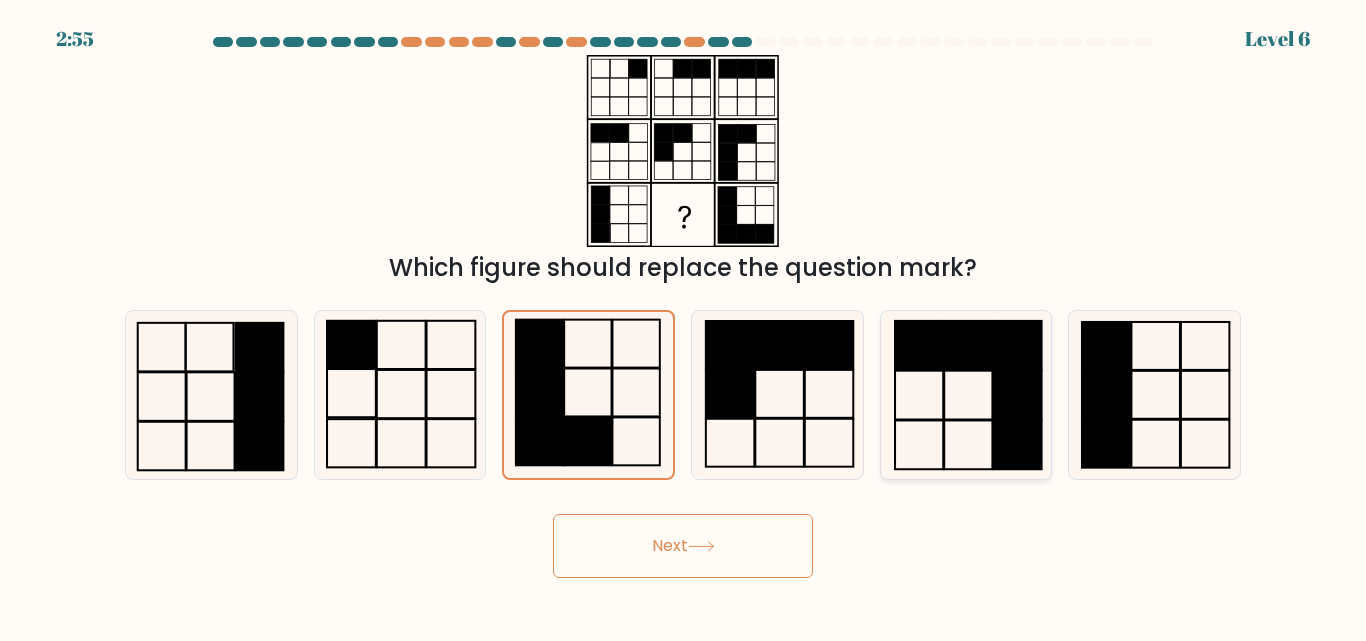 click 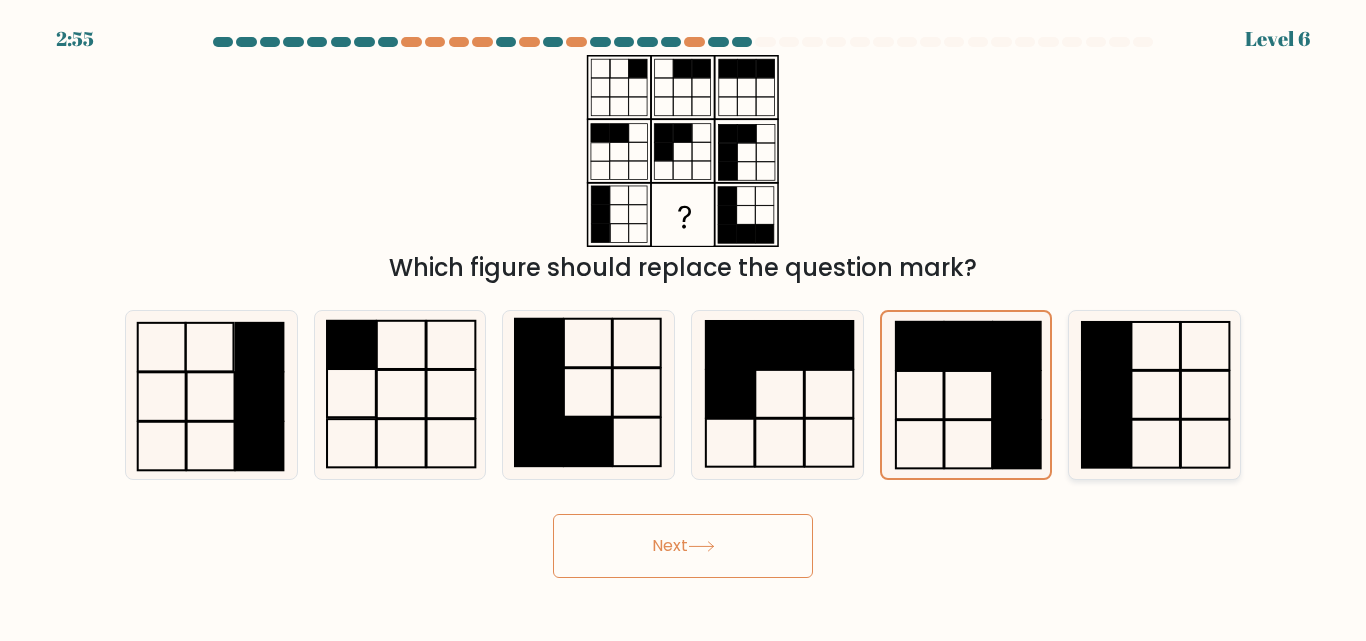 click 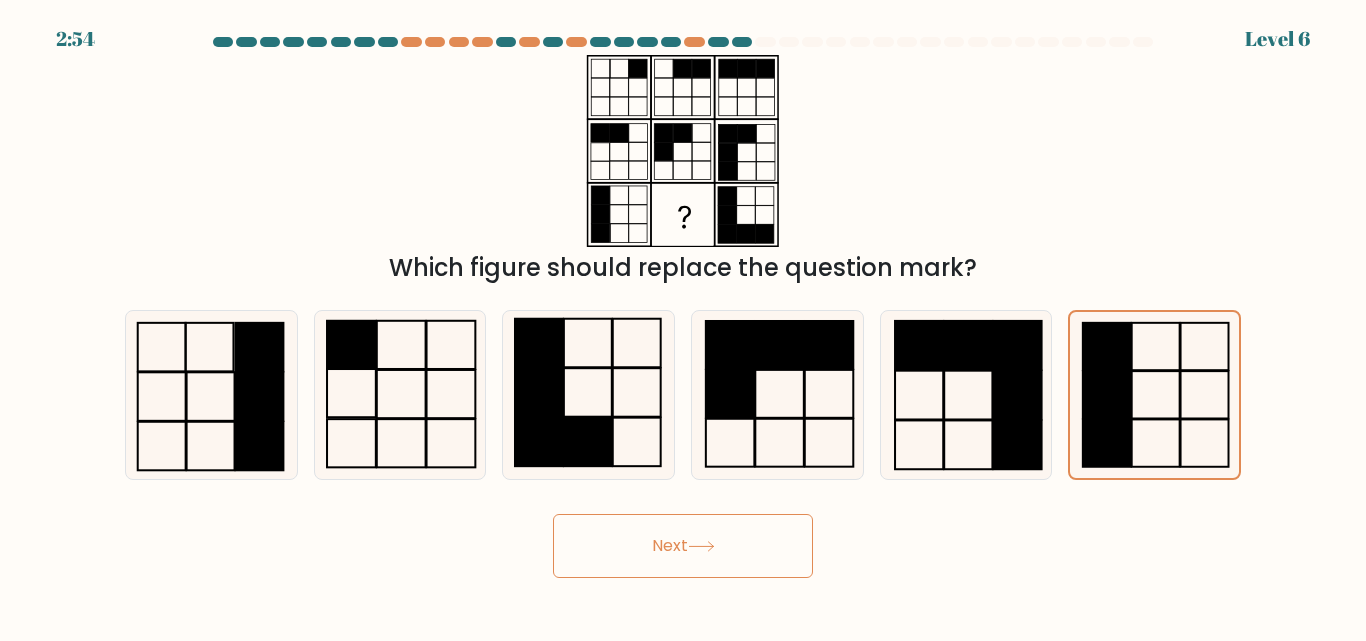 click 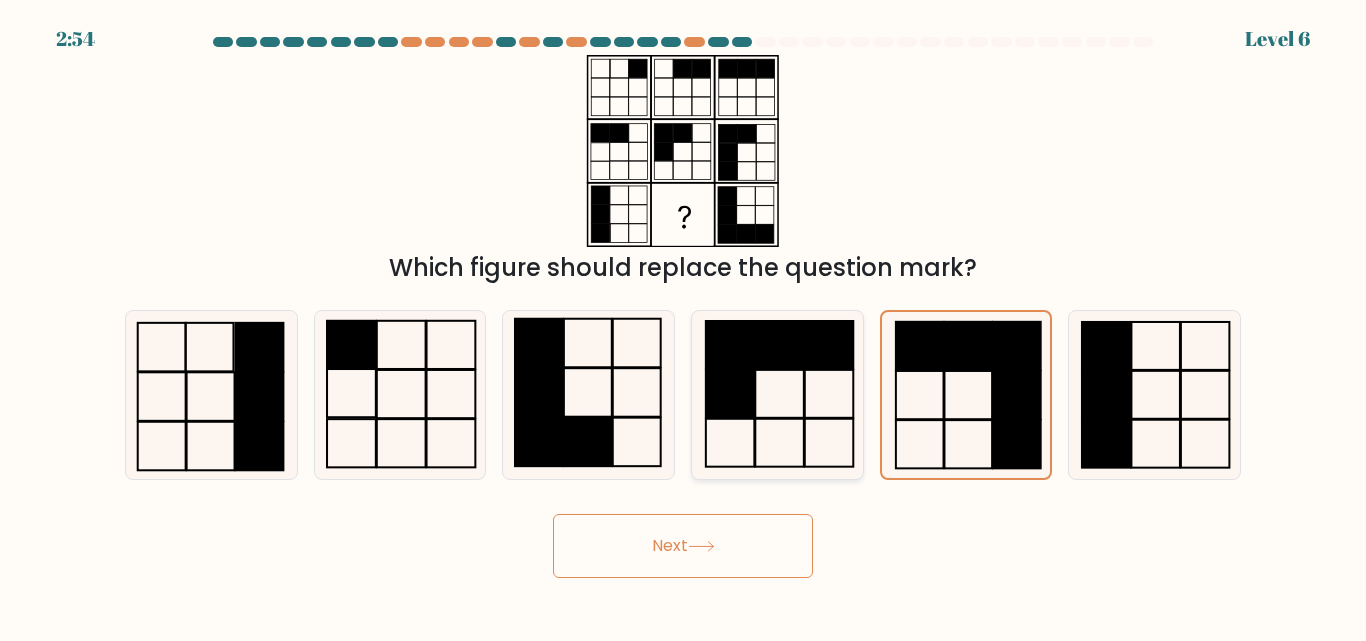 click 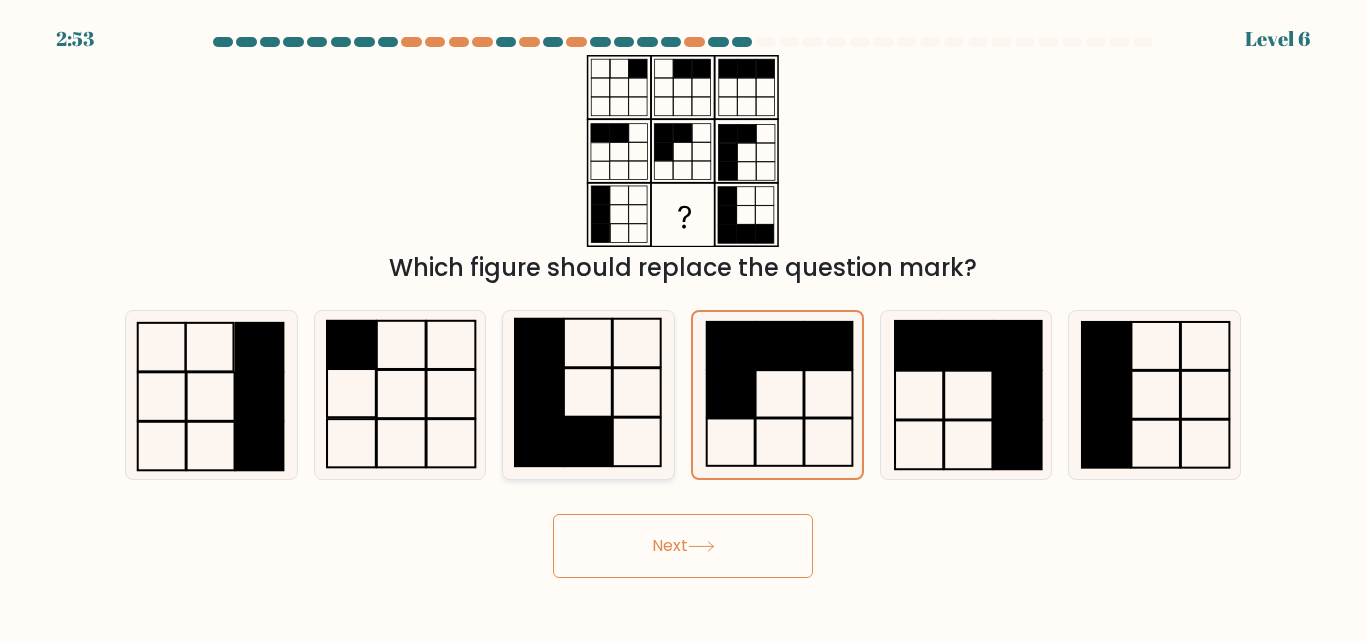 click 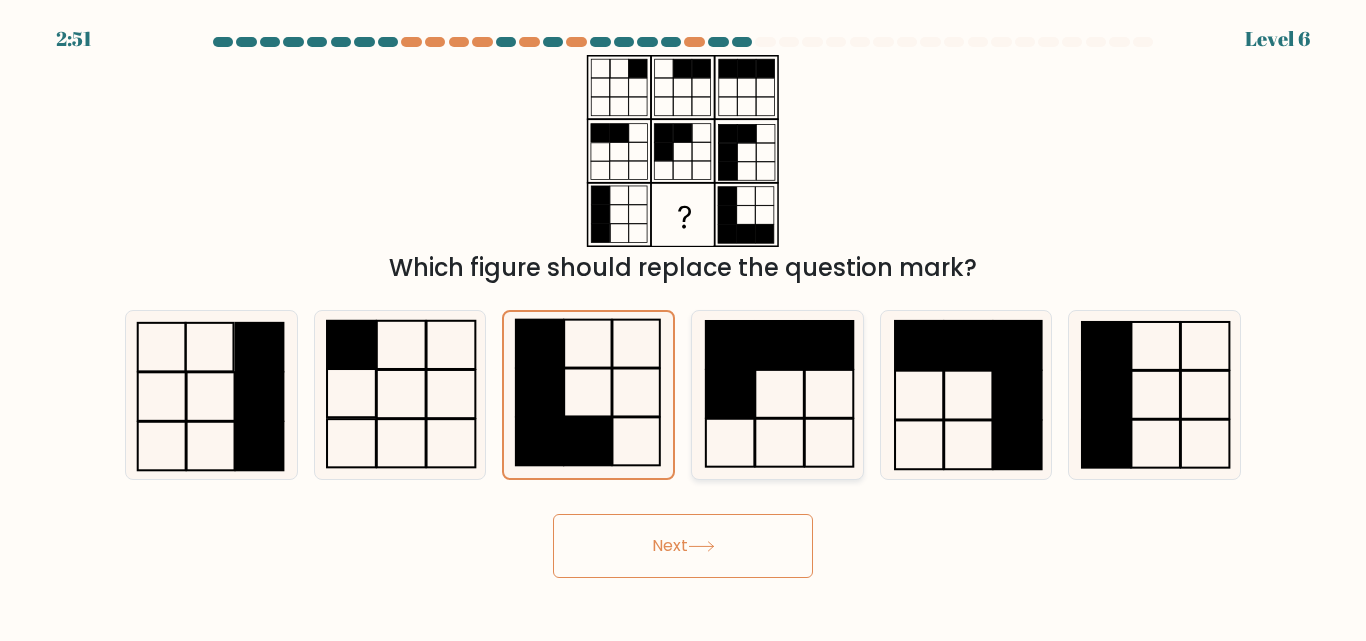 click 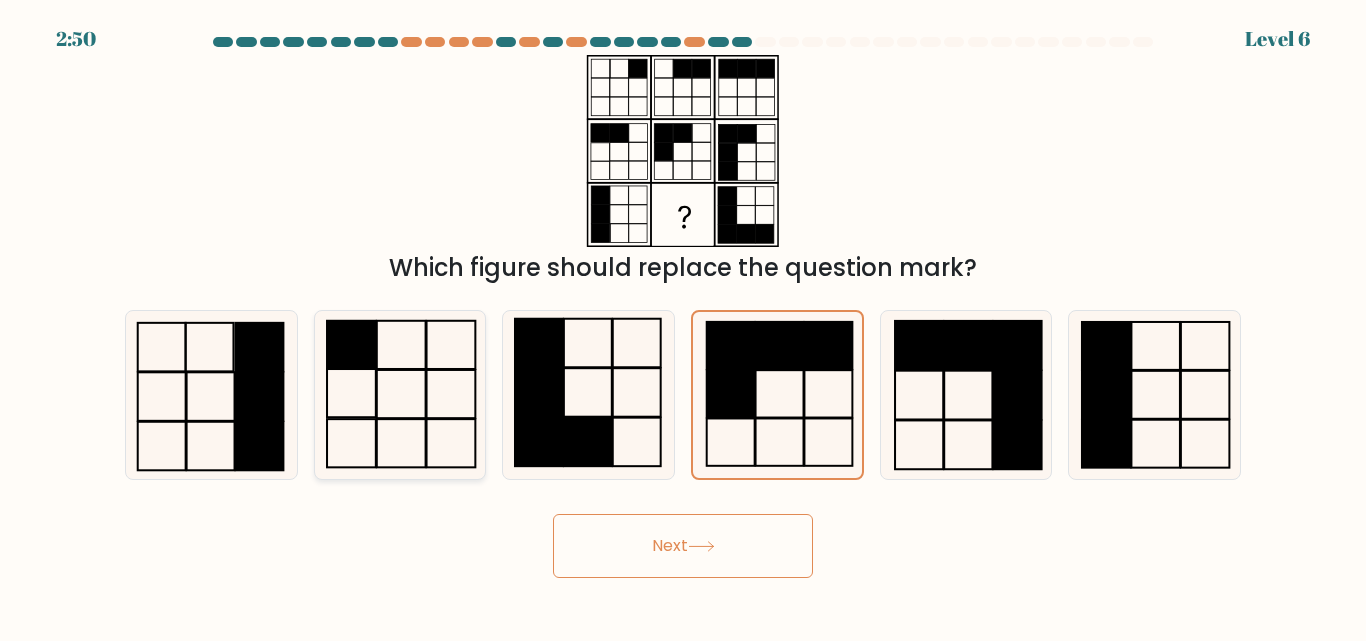 click 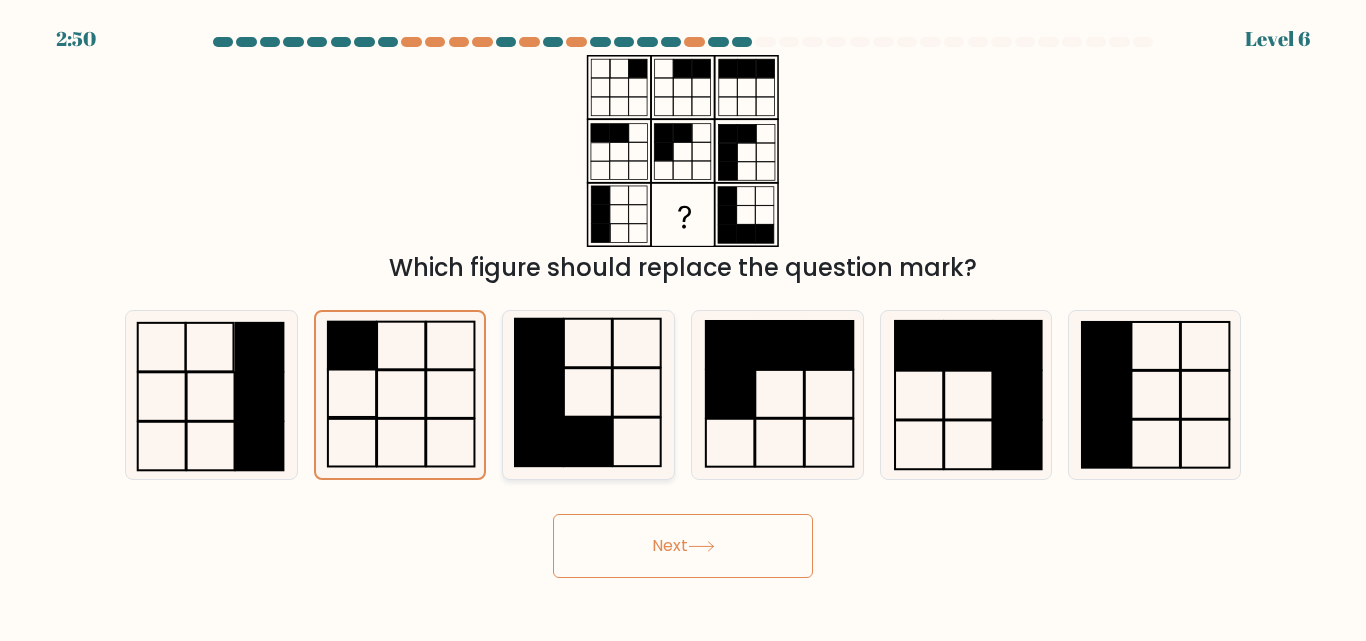 click 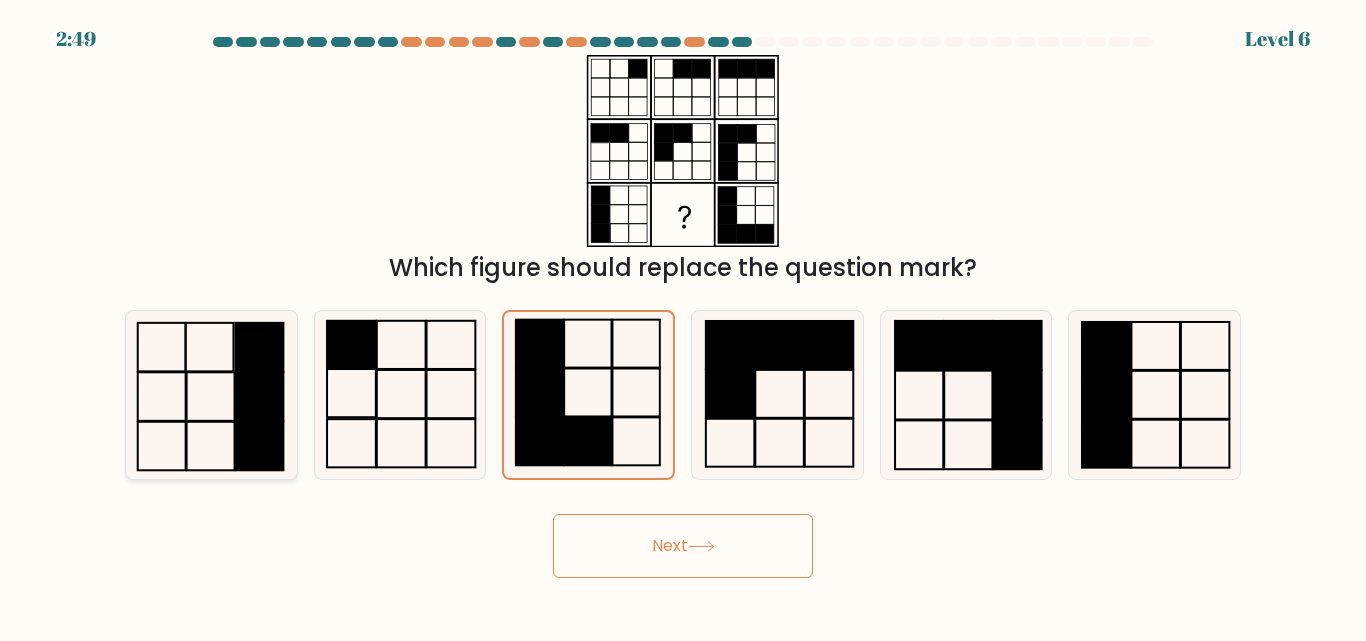 drag, startPoint x: 135, startPoint y: 349, endPoint x: 223, endPoint y: 361, distance: 88.814415 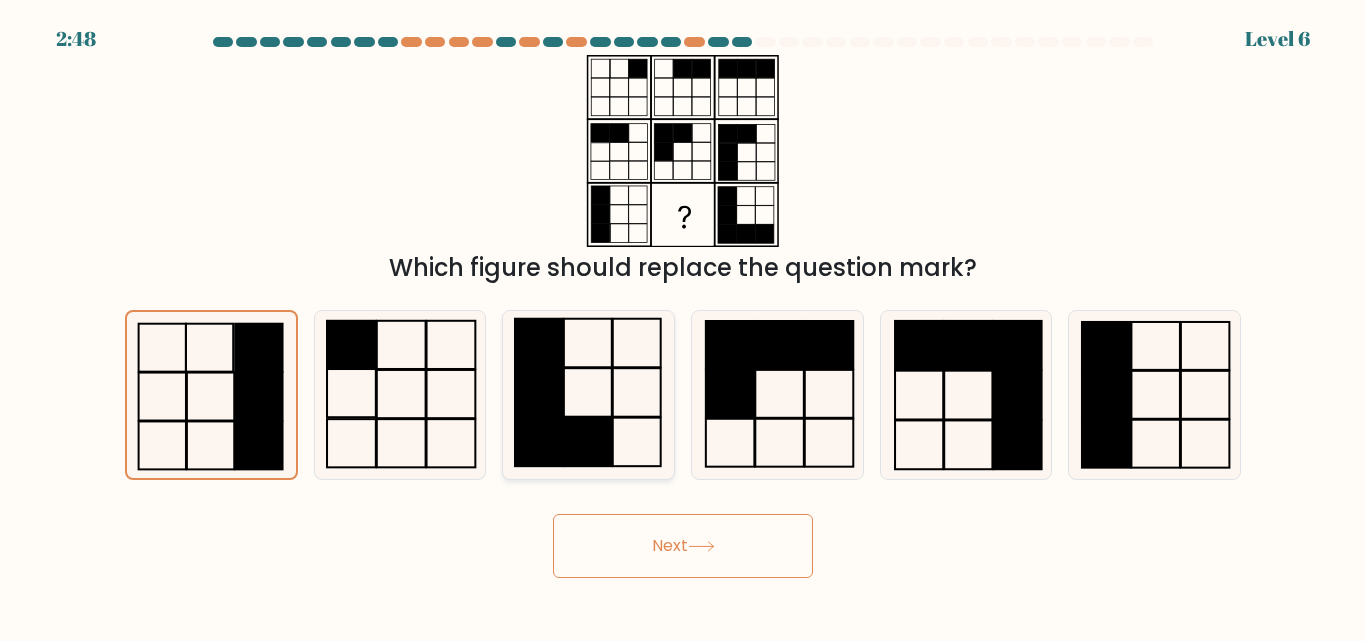 click 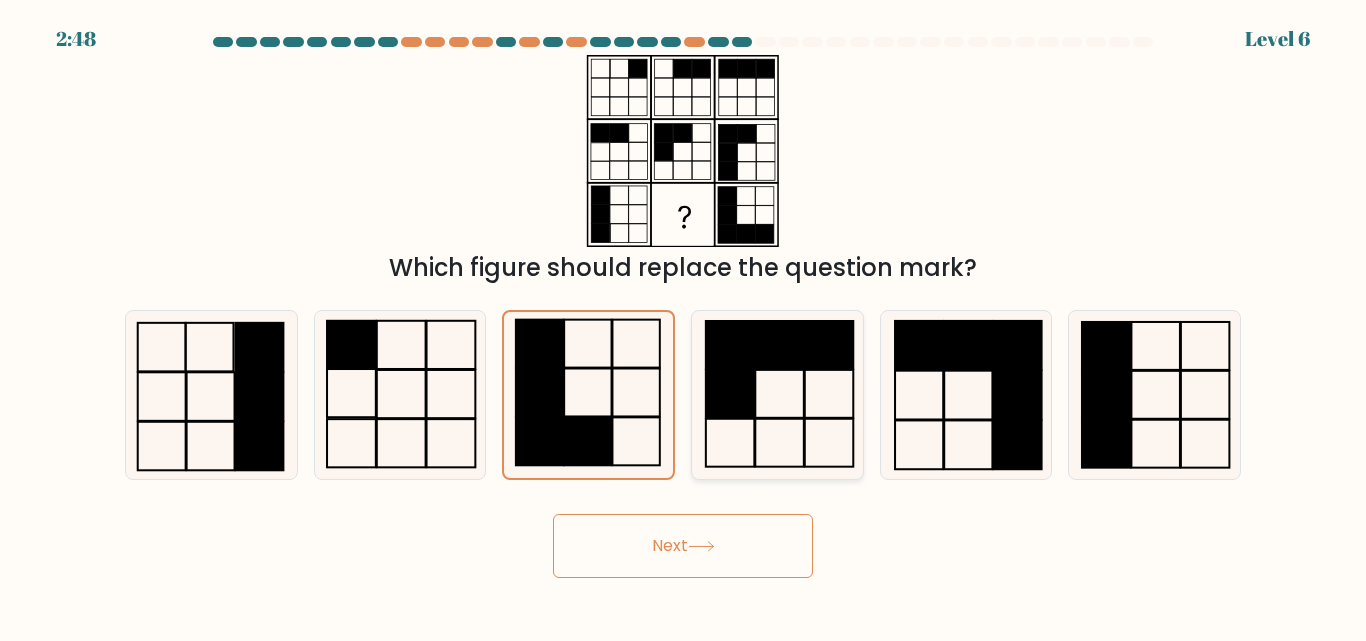 click 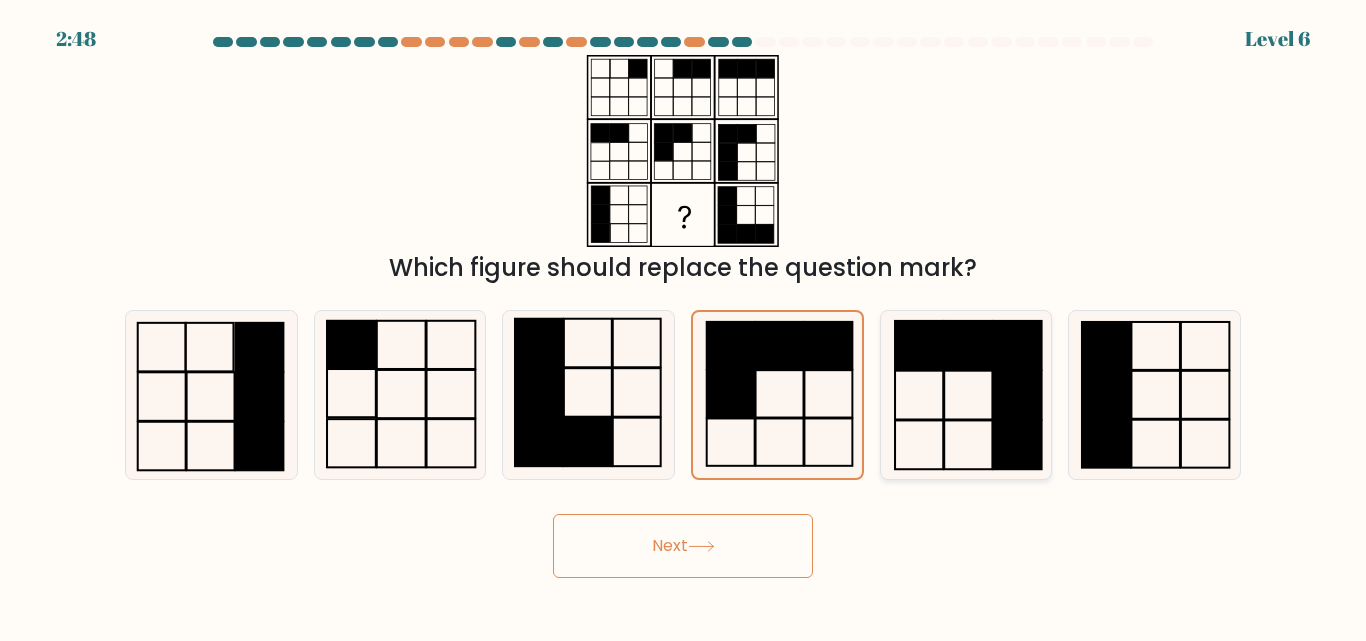 click 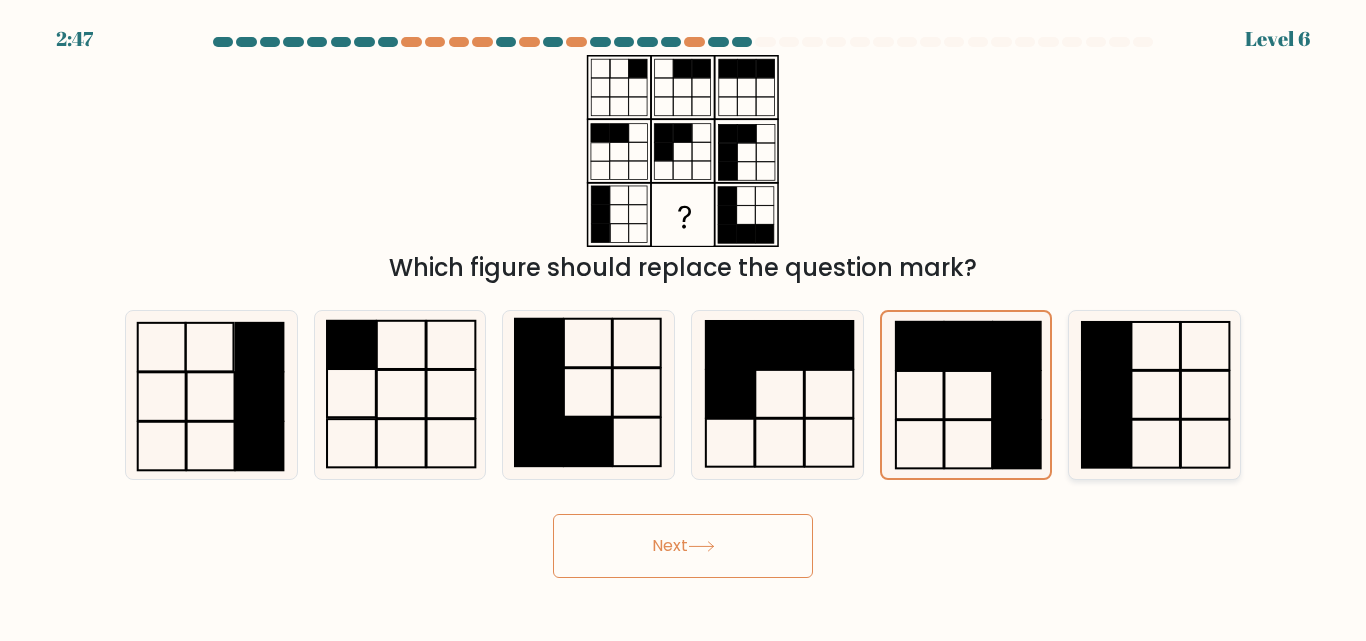 click 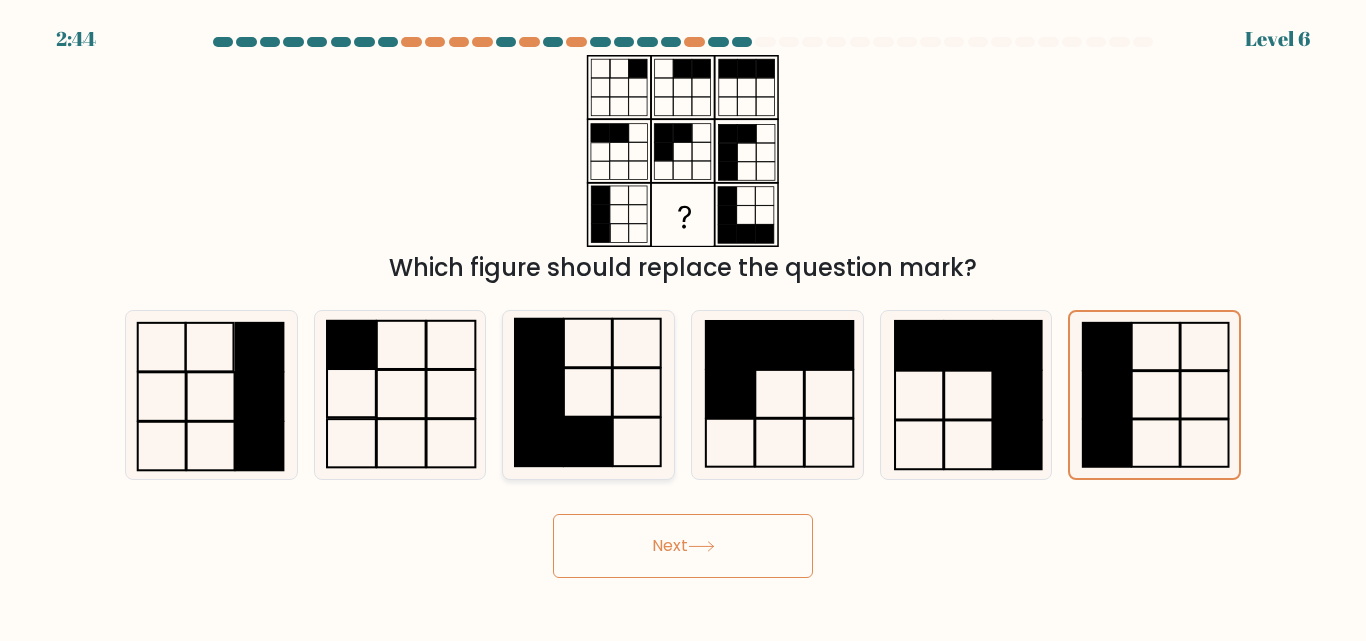 click 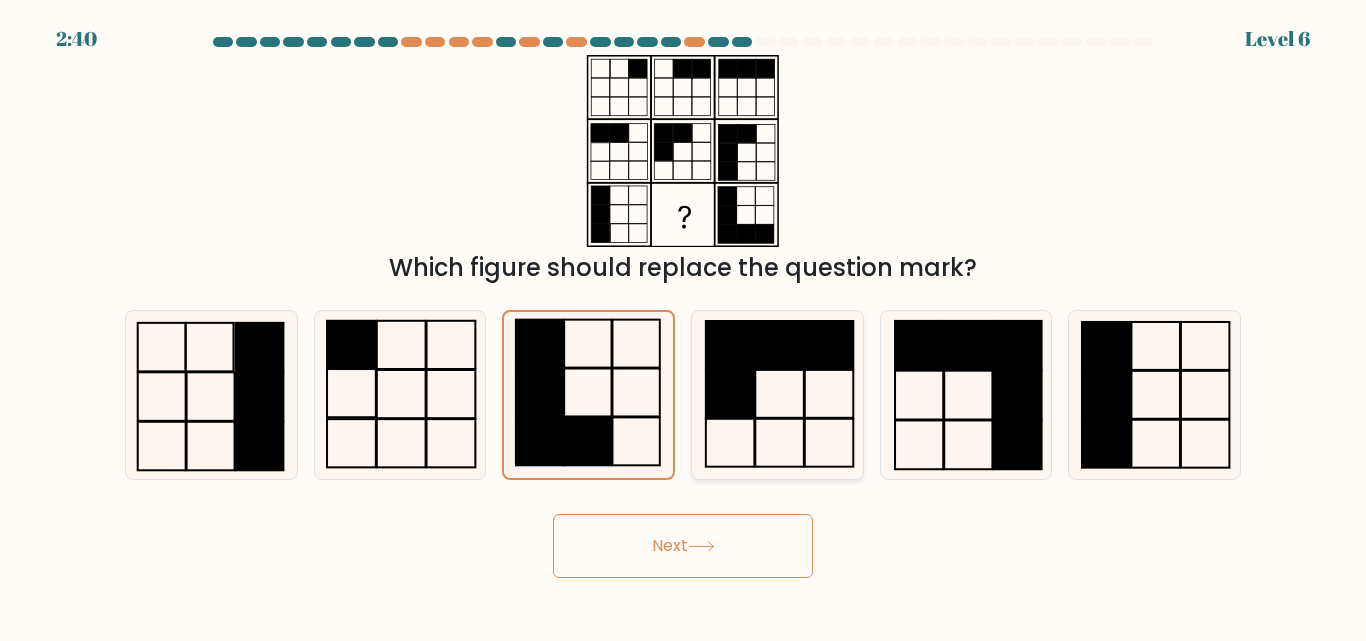 click 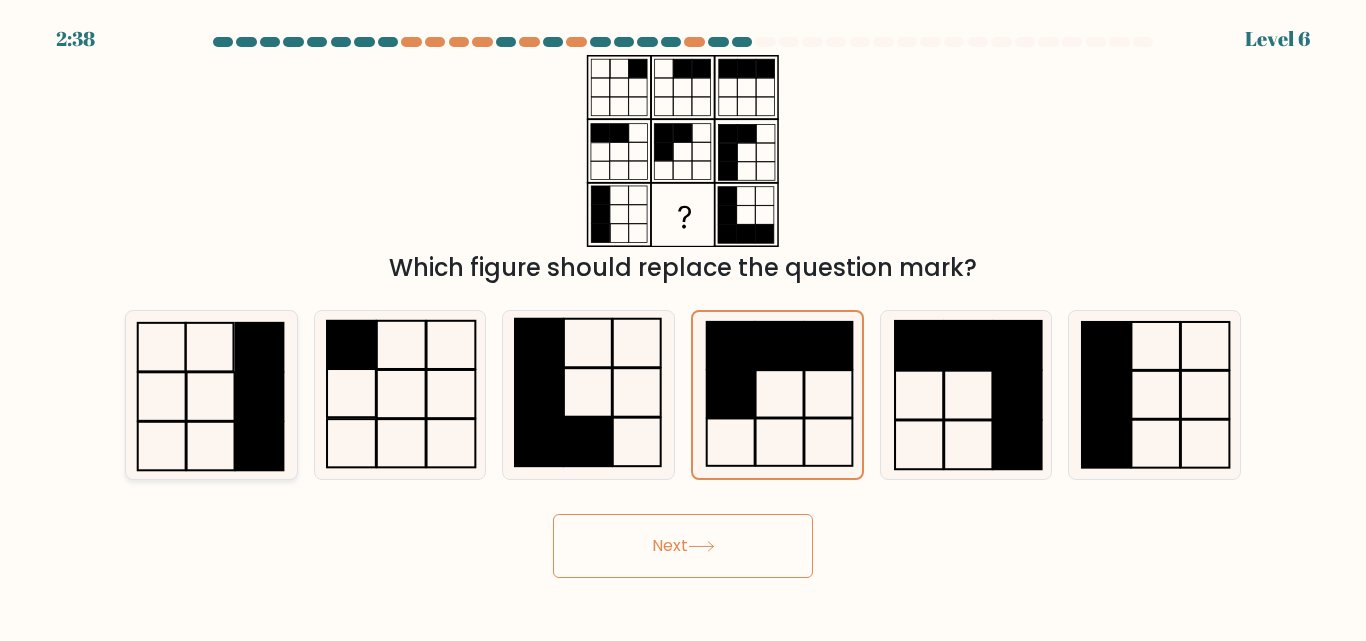click 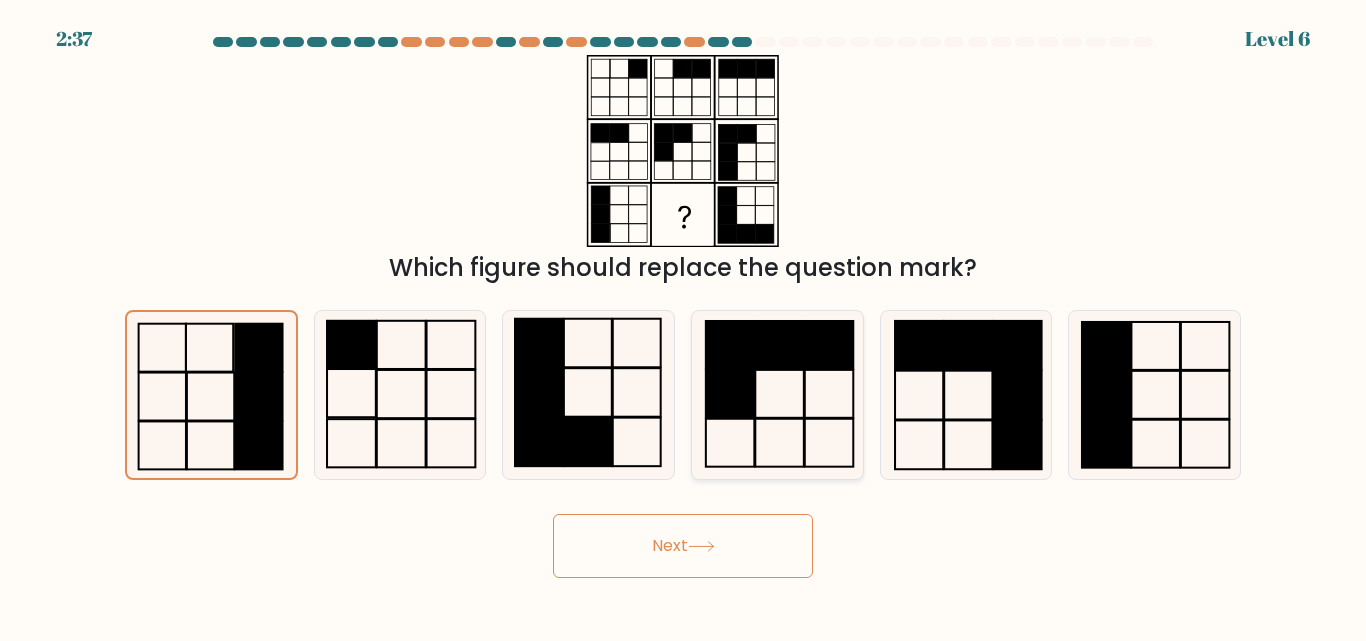 click 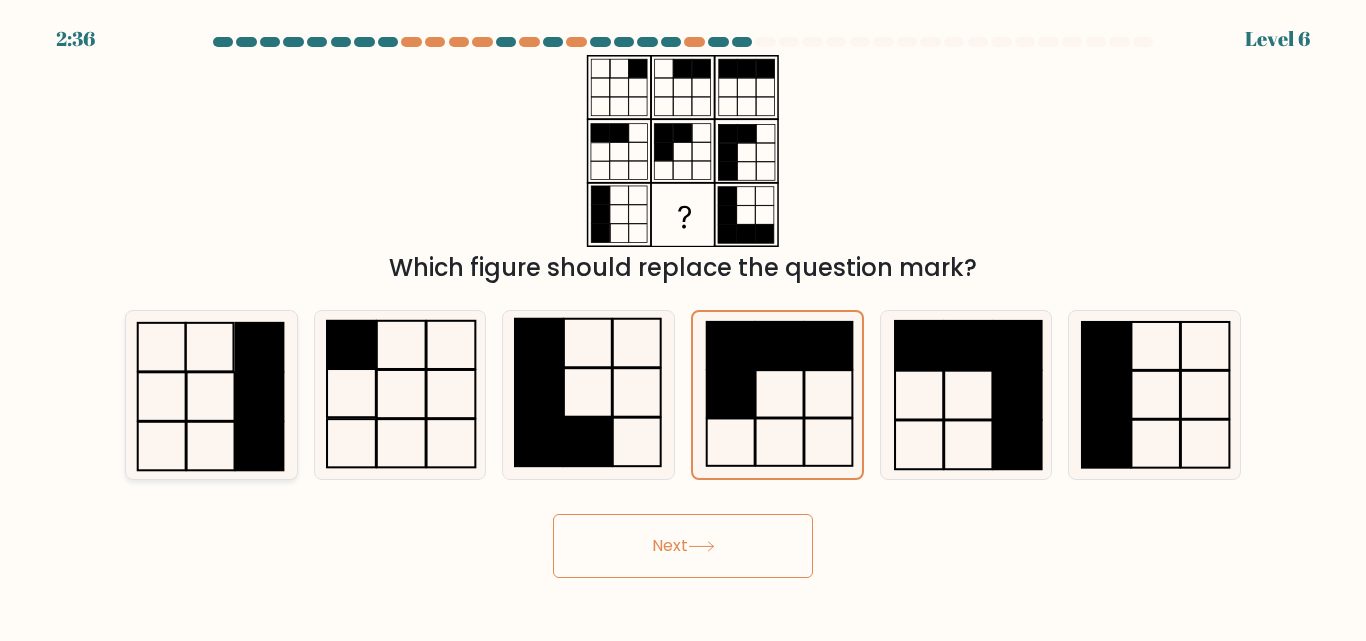 click 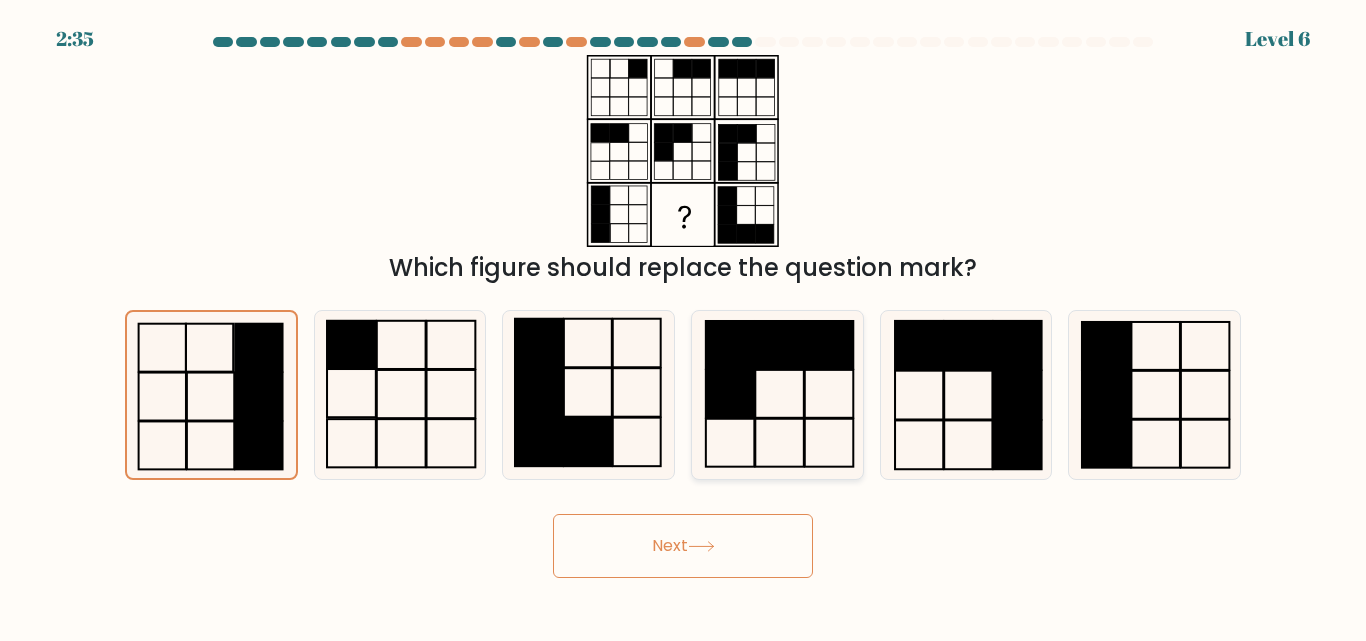 click 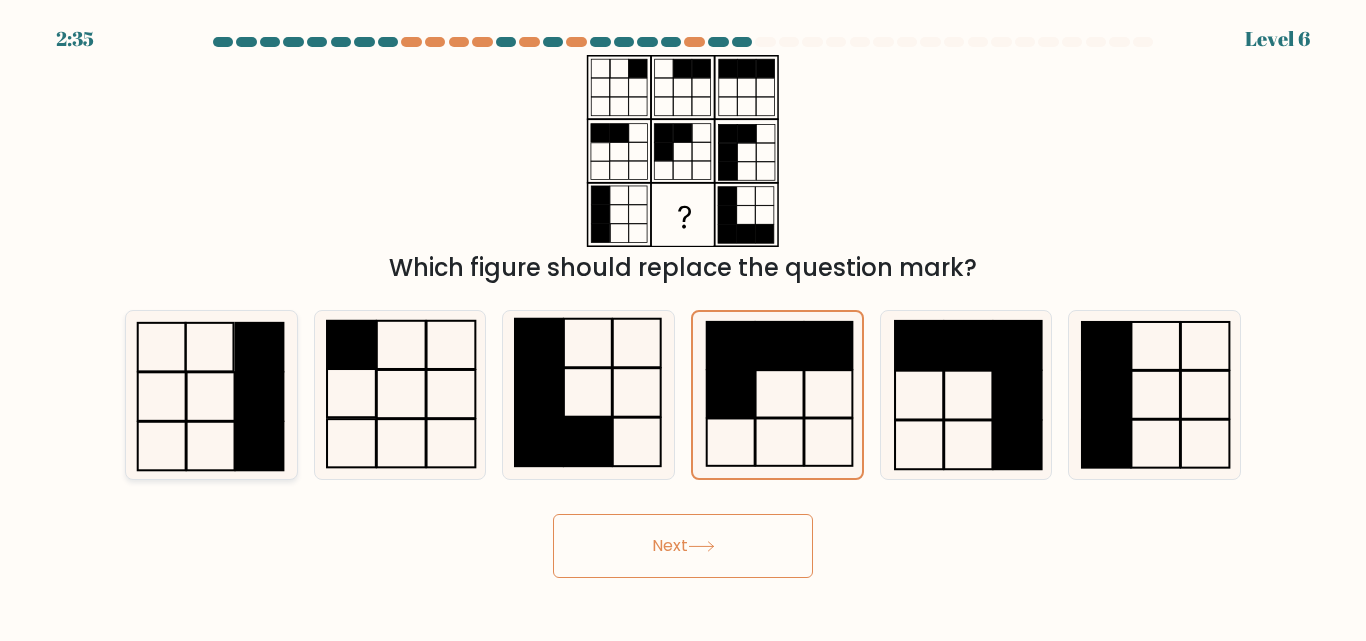 click 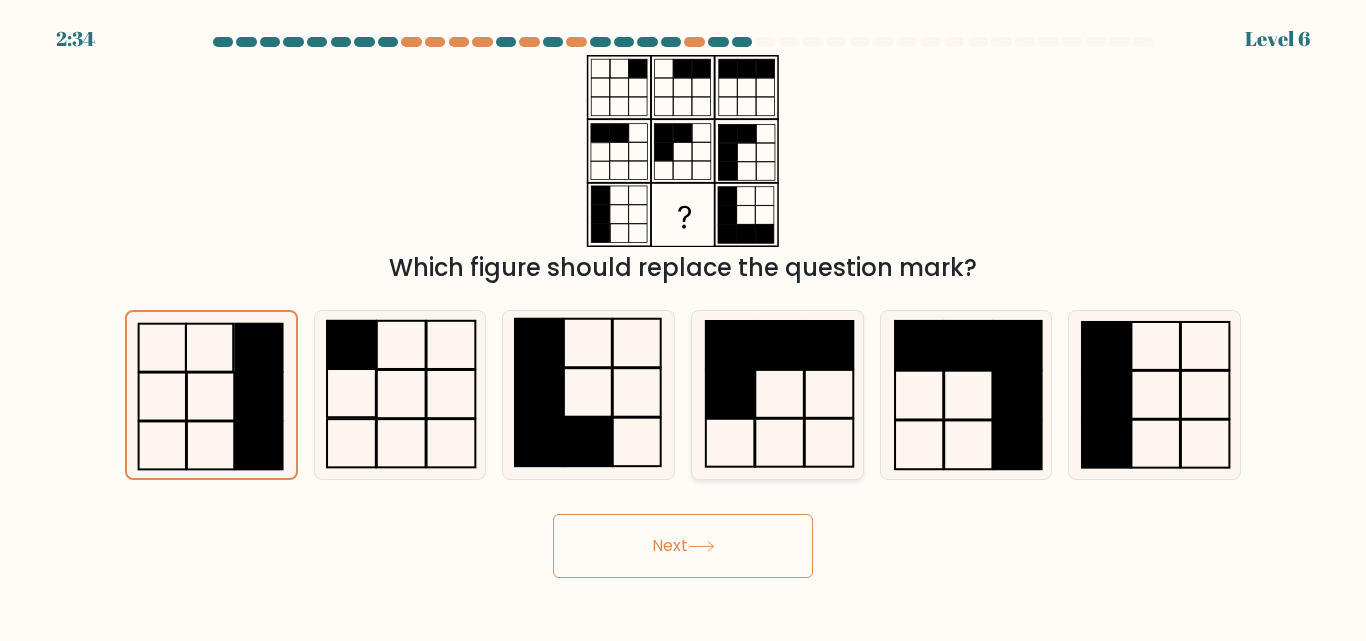 click 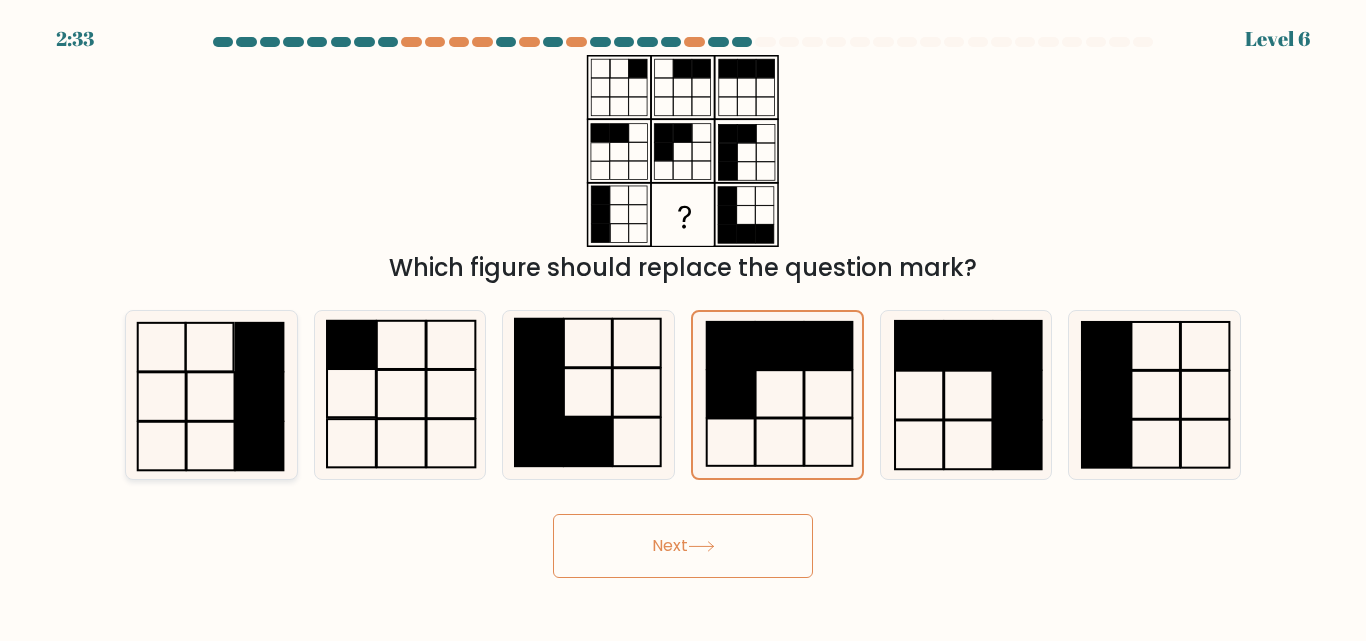 click 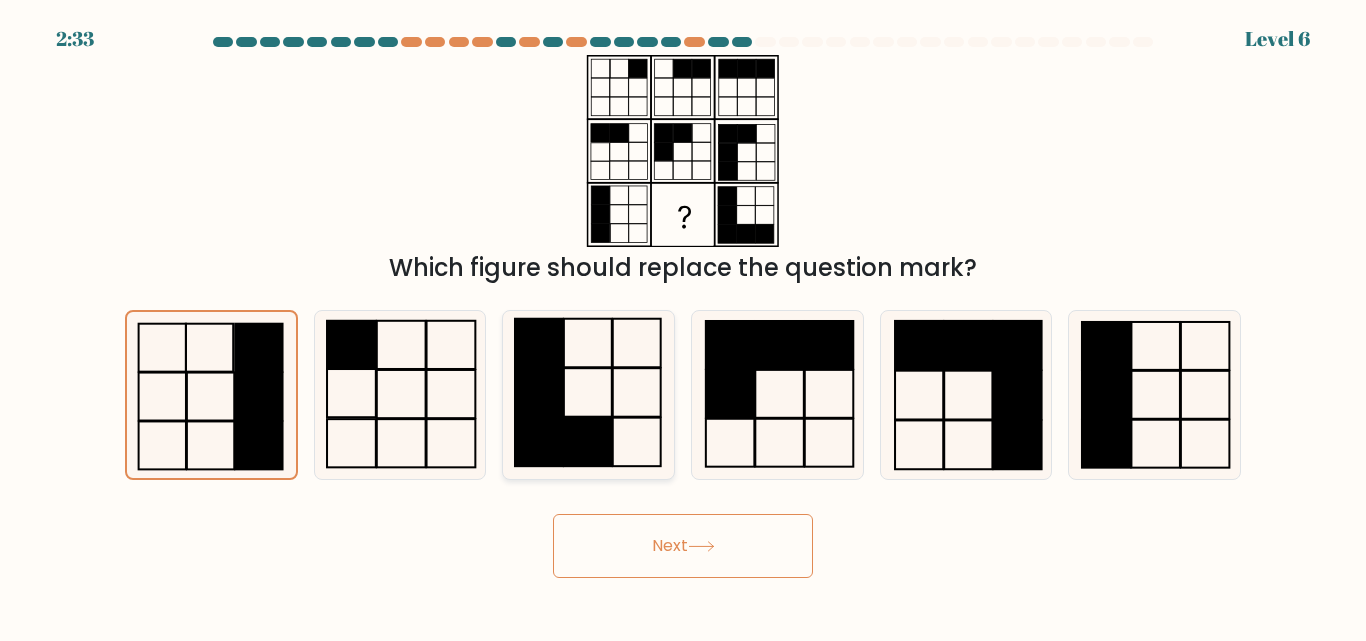 click 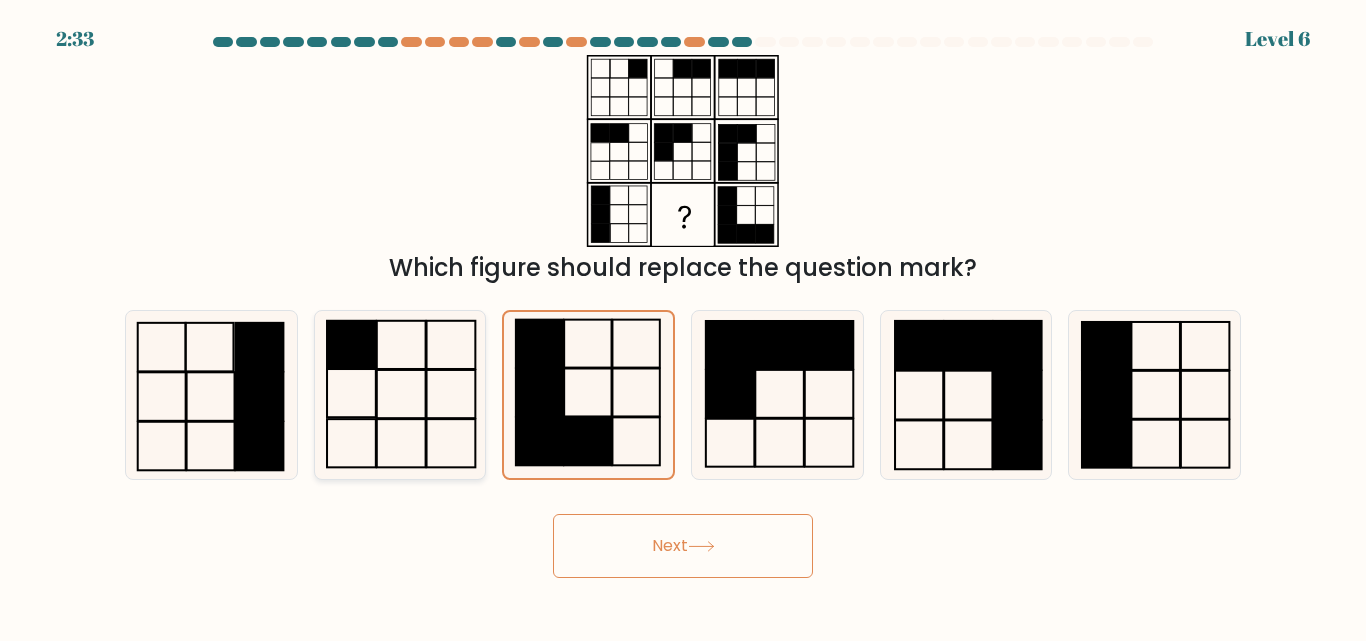 click 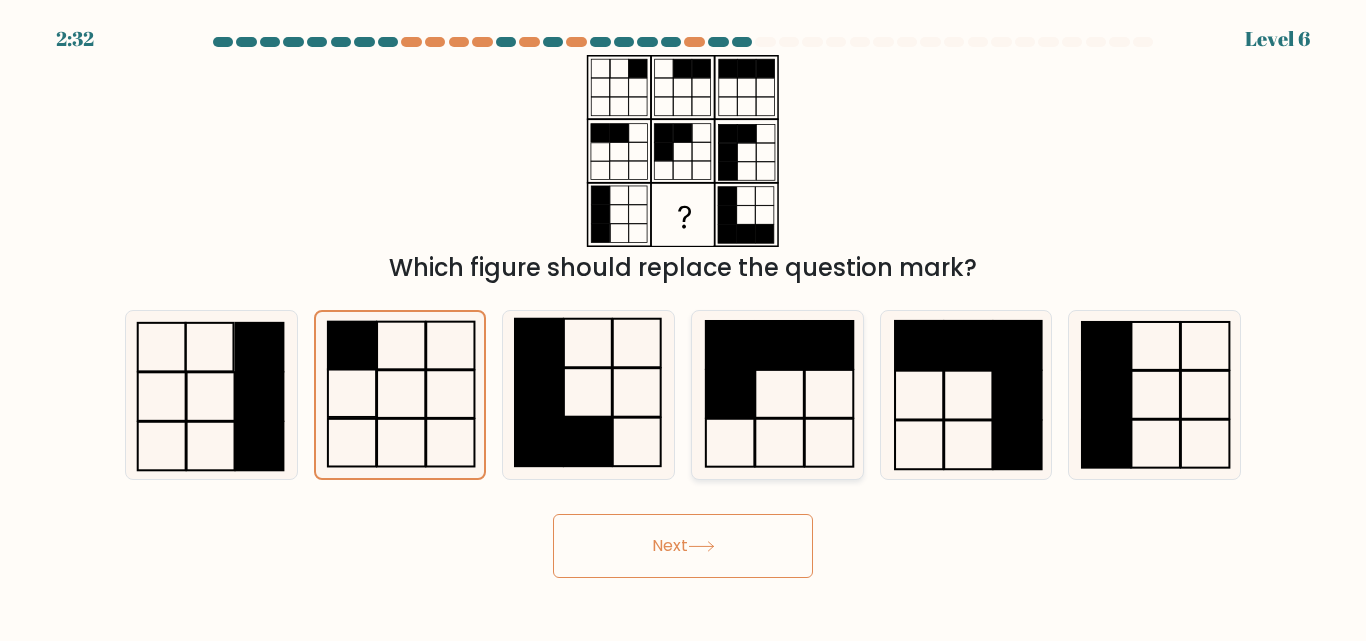 click 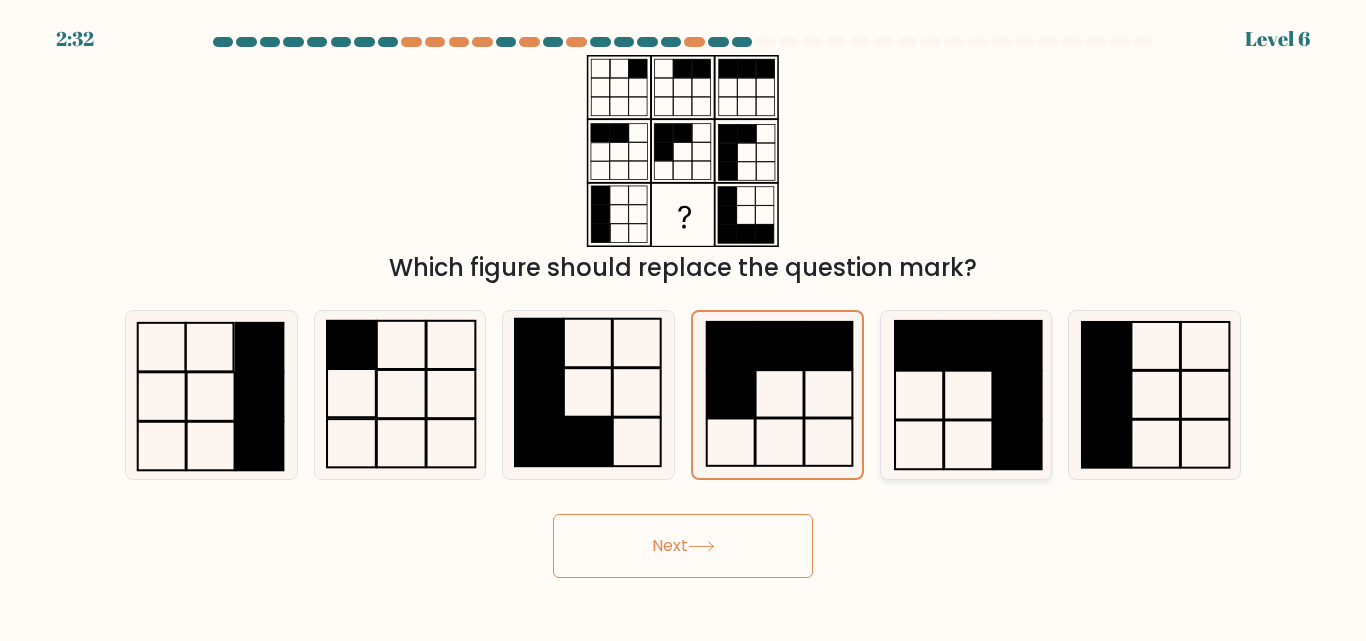 click at bounding box center [966, 394] 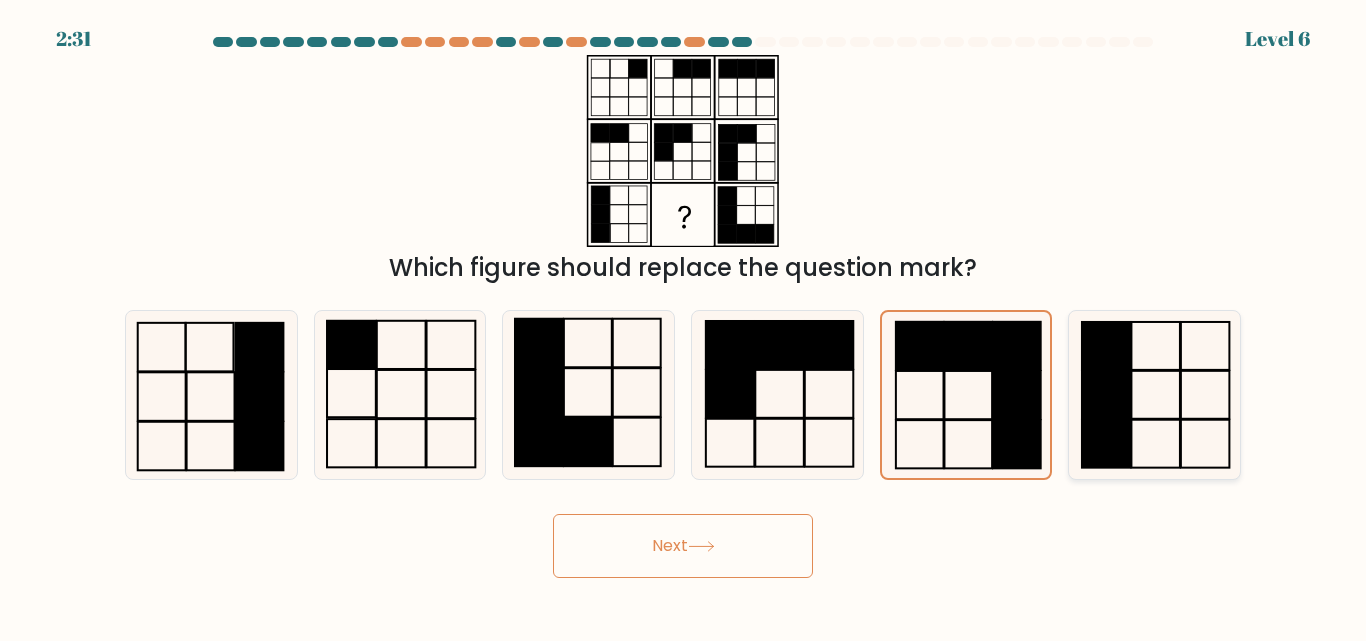 click 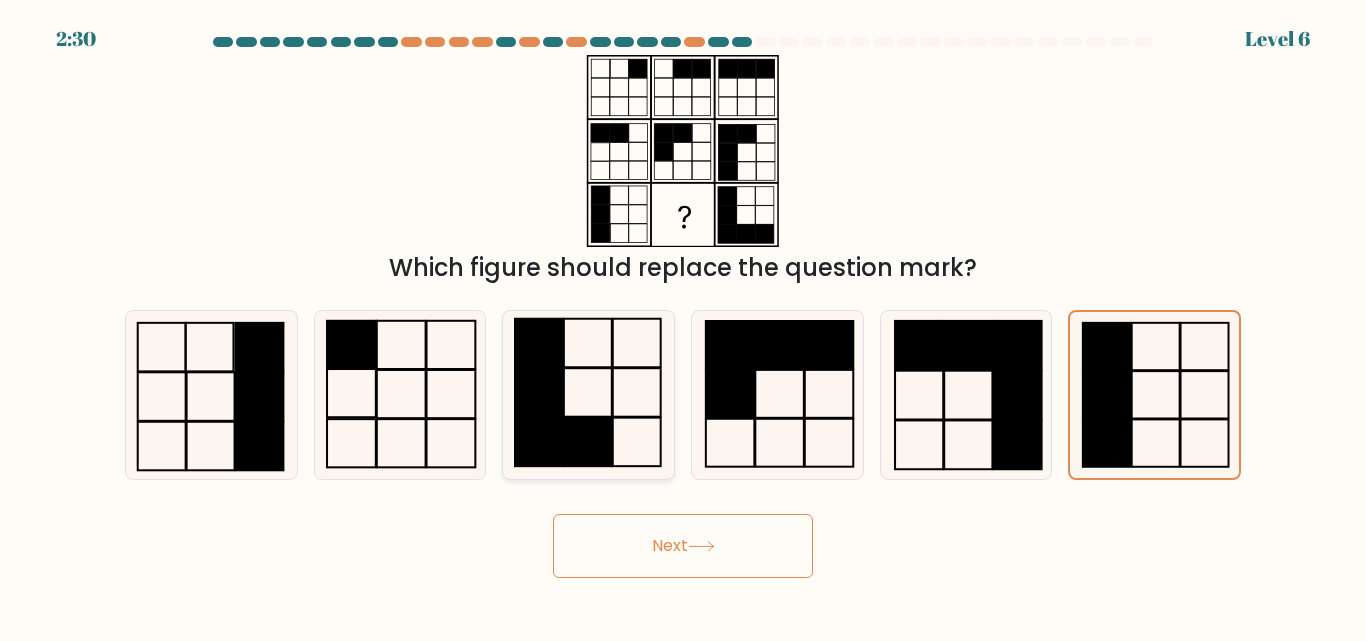 click 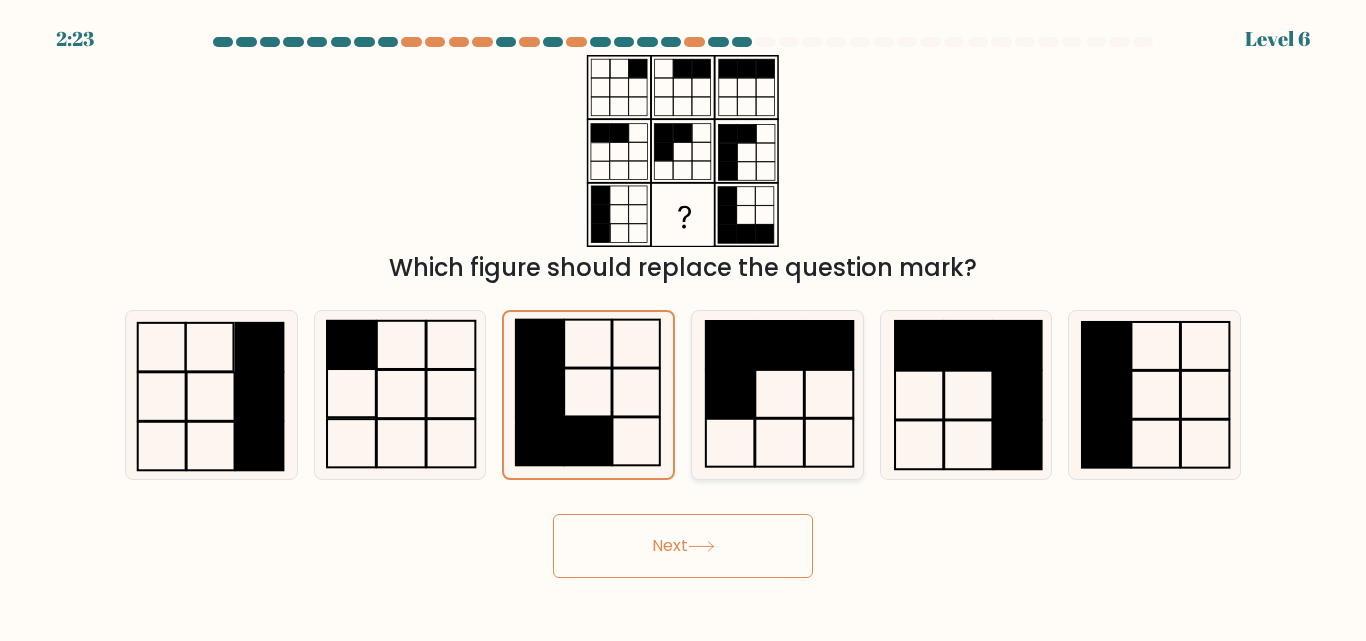 click 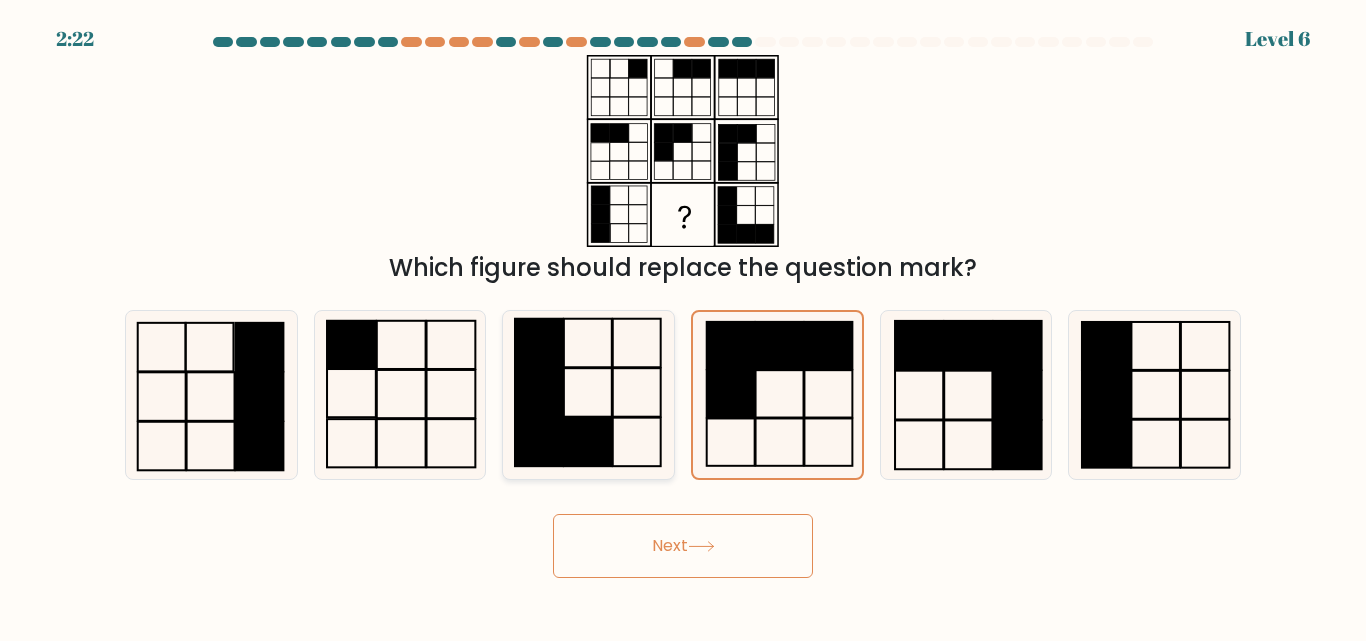 click 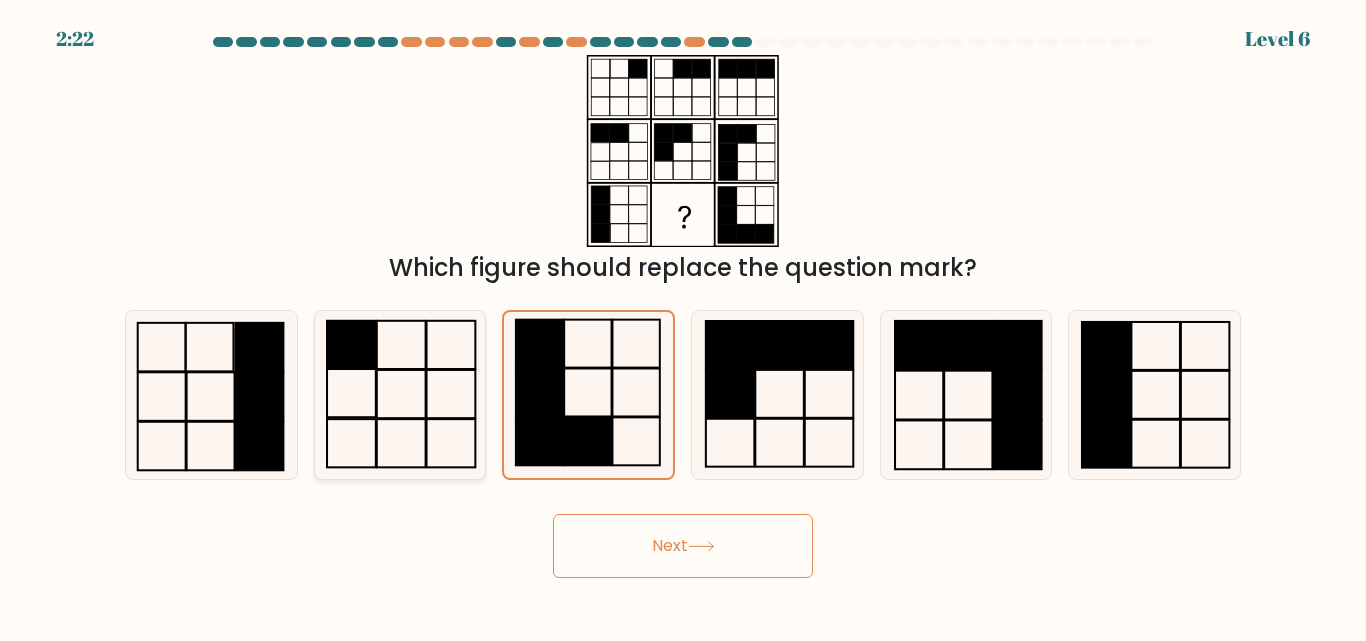 click 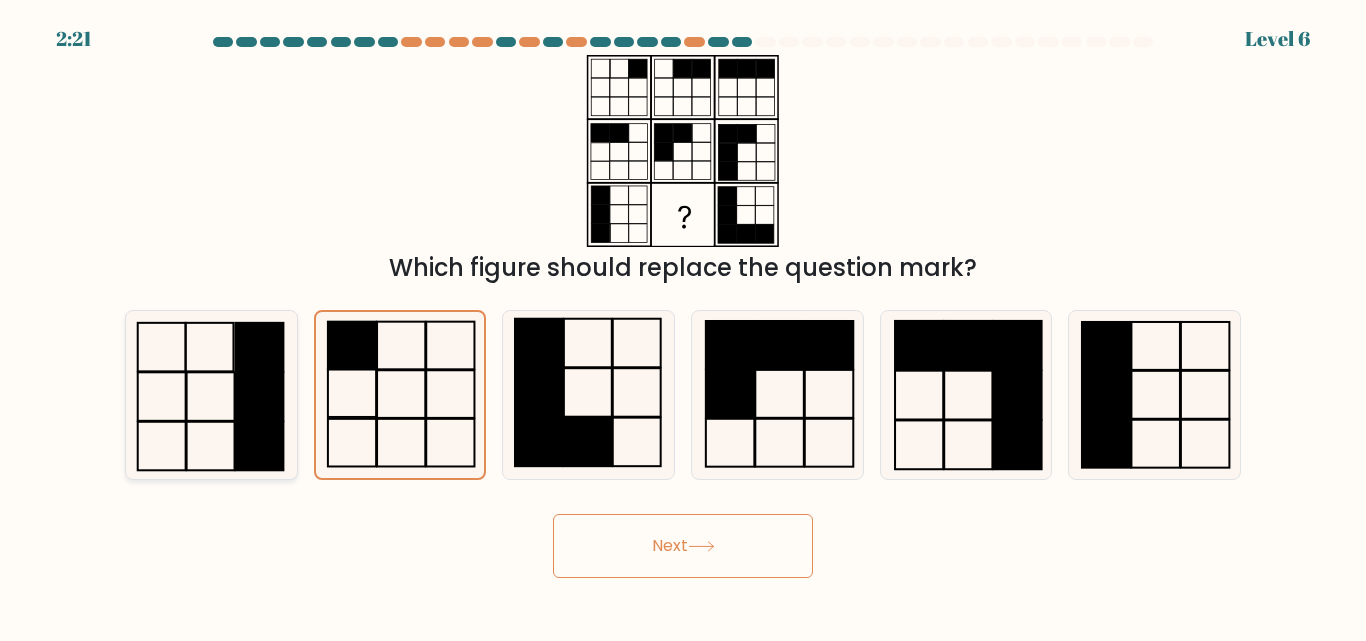 drag, startPoint x: 175, startPoint y: 384, endPoint x: 244, endPoint y: 387, distance: 69.065186 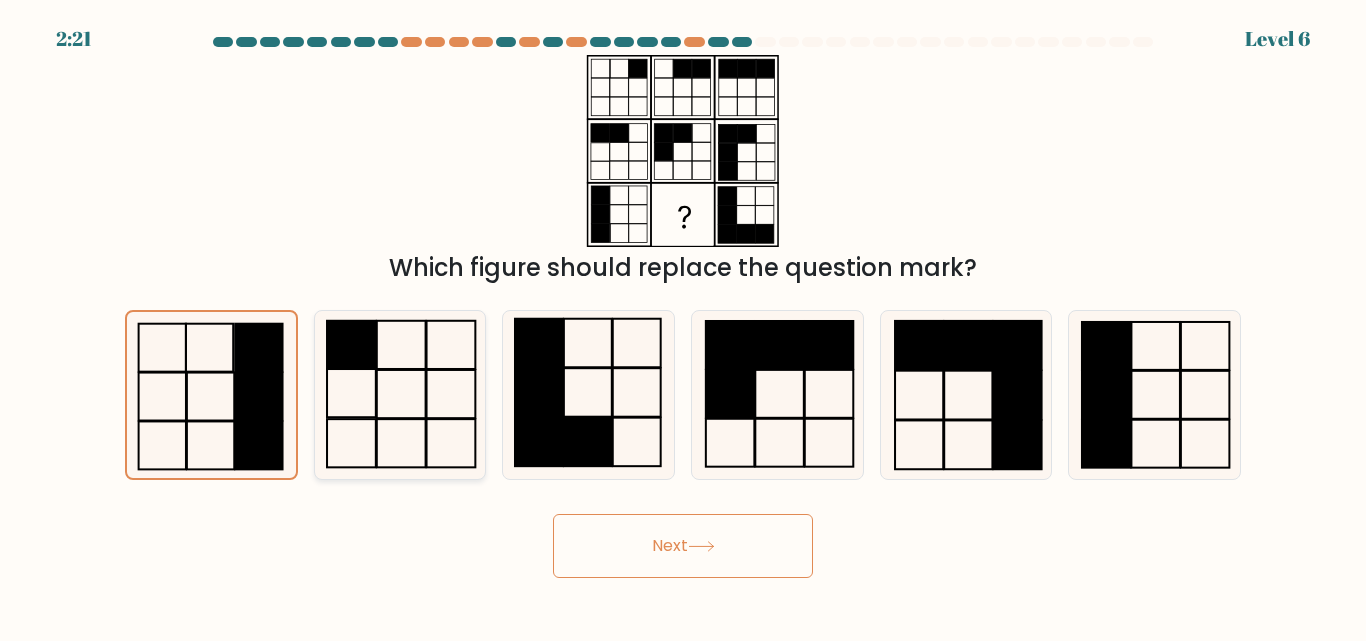 click 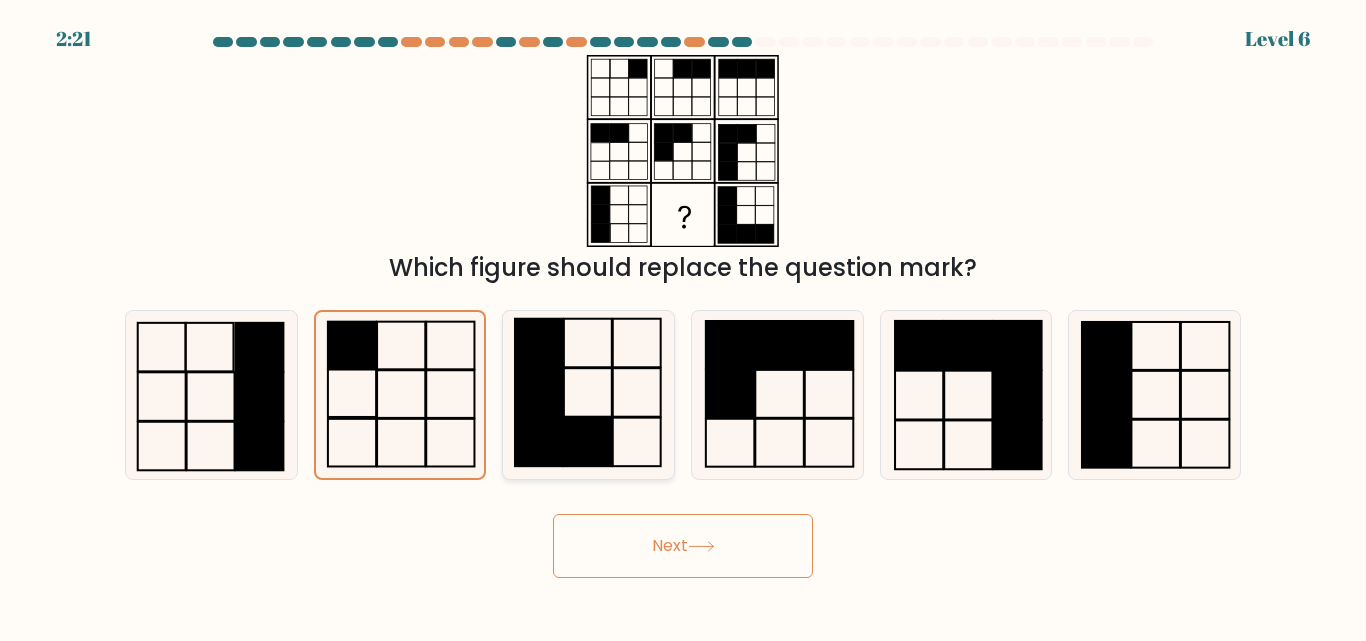 click 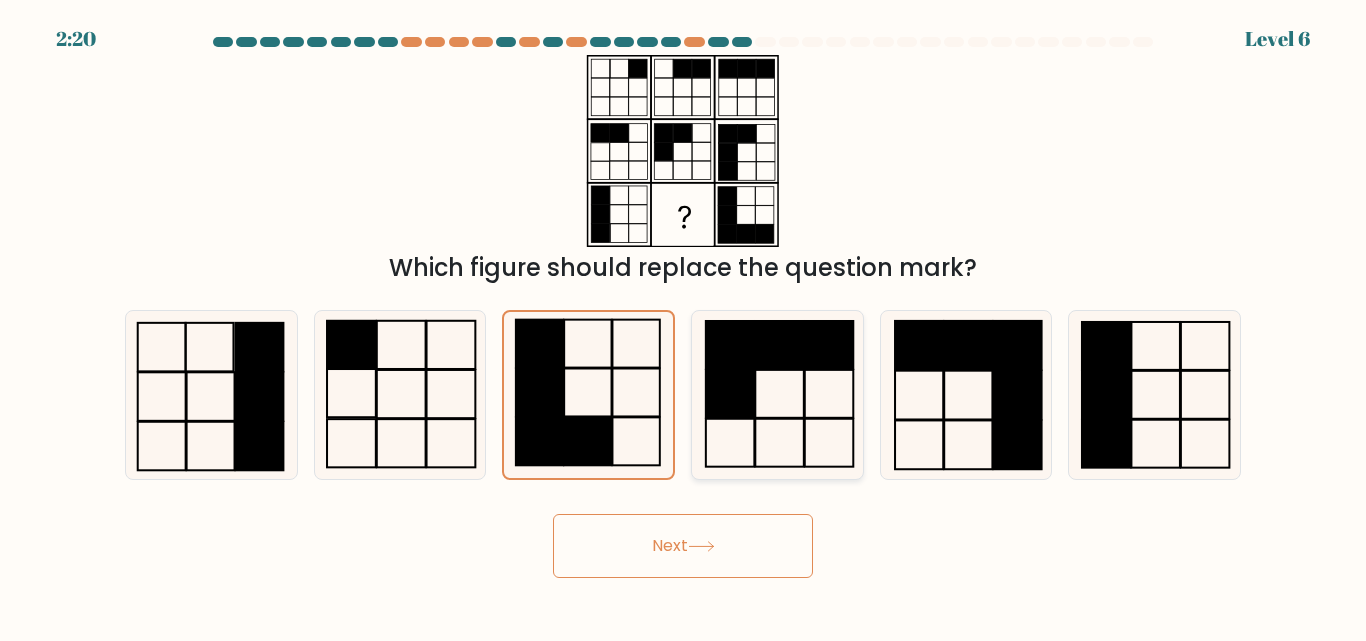 drag, startPoint x: 729, startPoint y: 395, endPoint x: 782, endPoint y: 390, distance: 53.235325 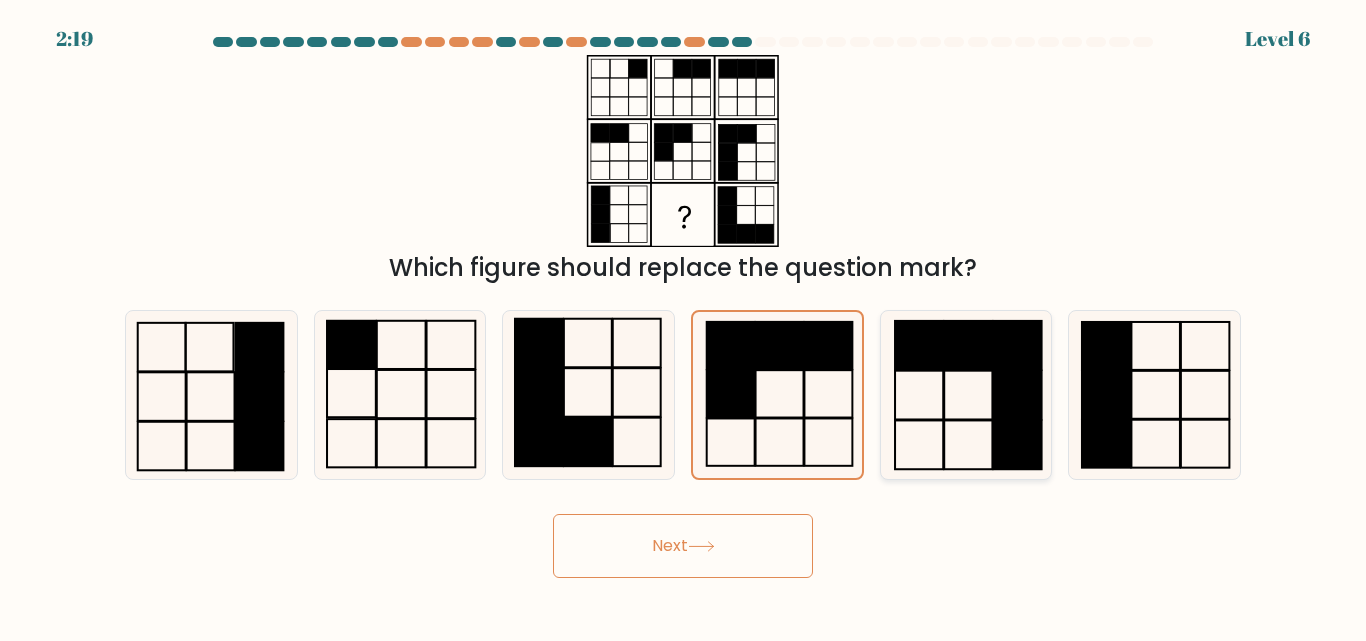 click 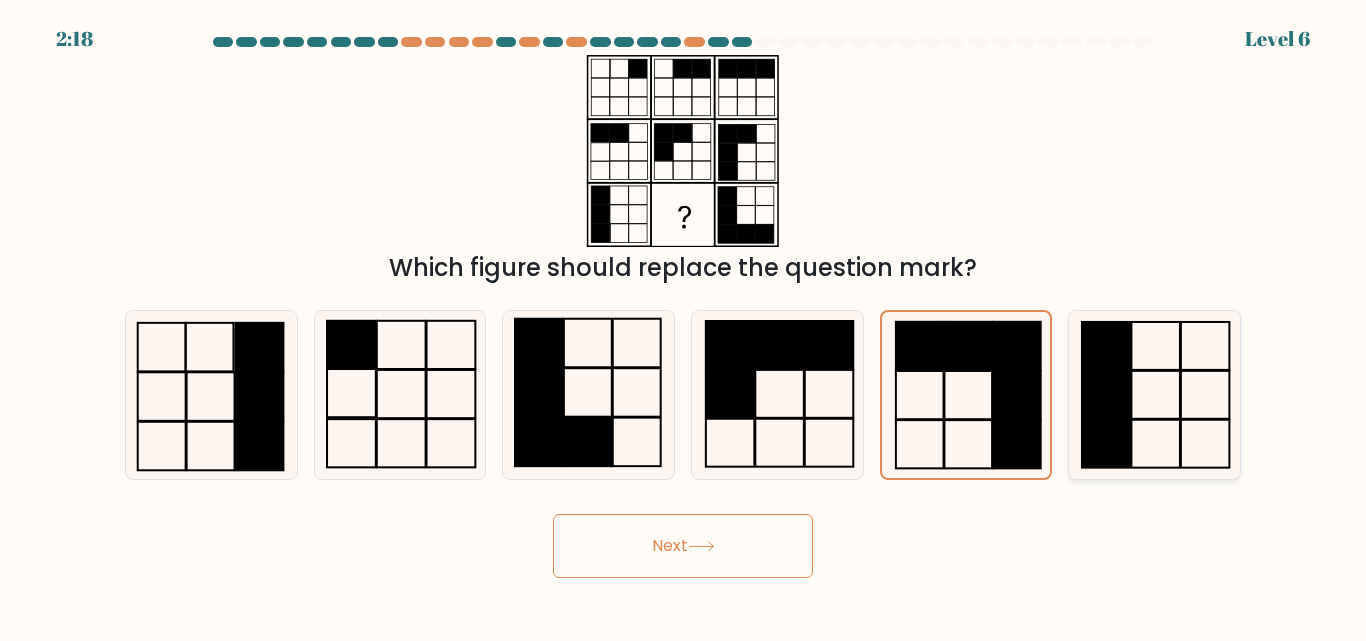 click 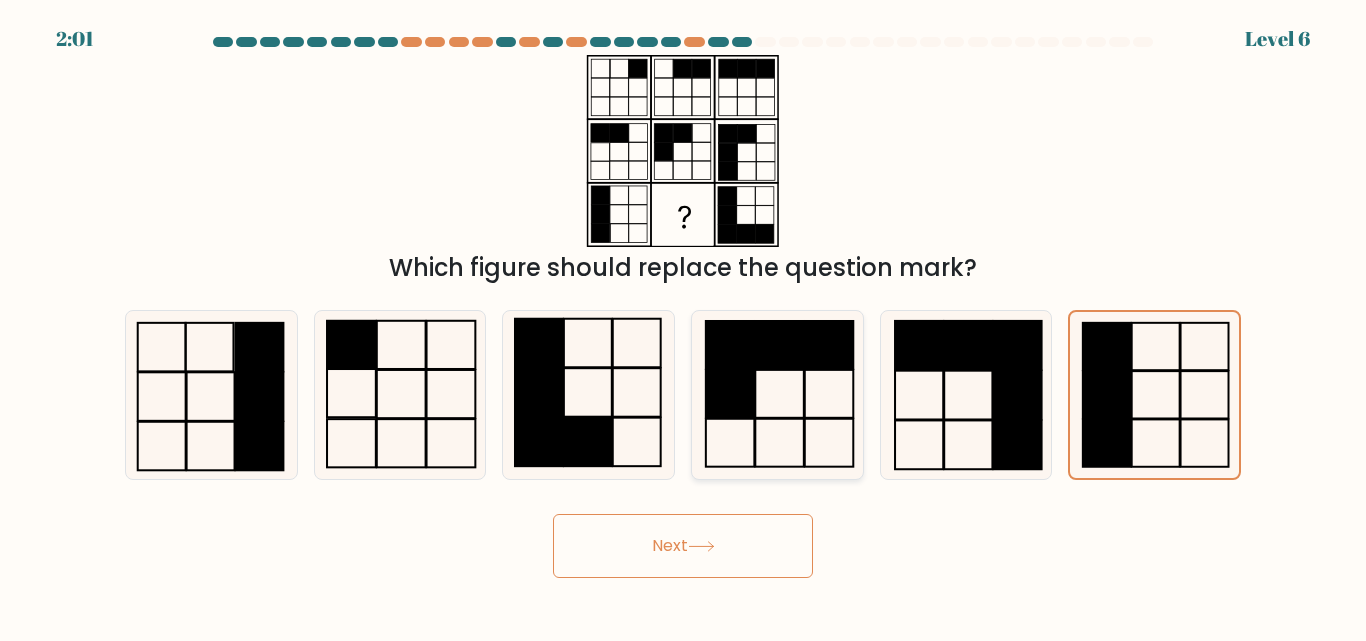 click 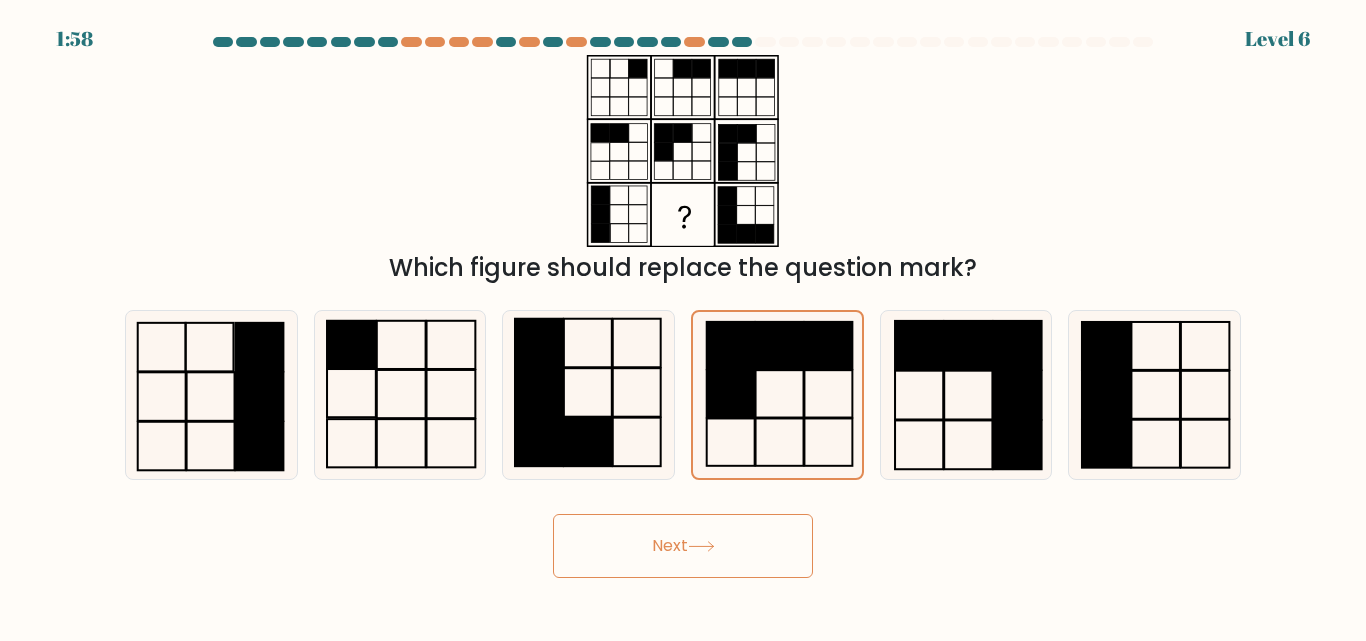 click on "Next" at bounding box center [683, 546] 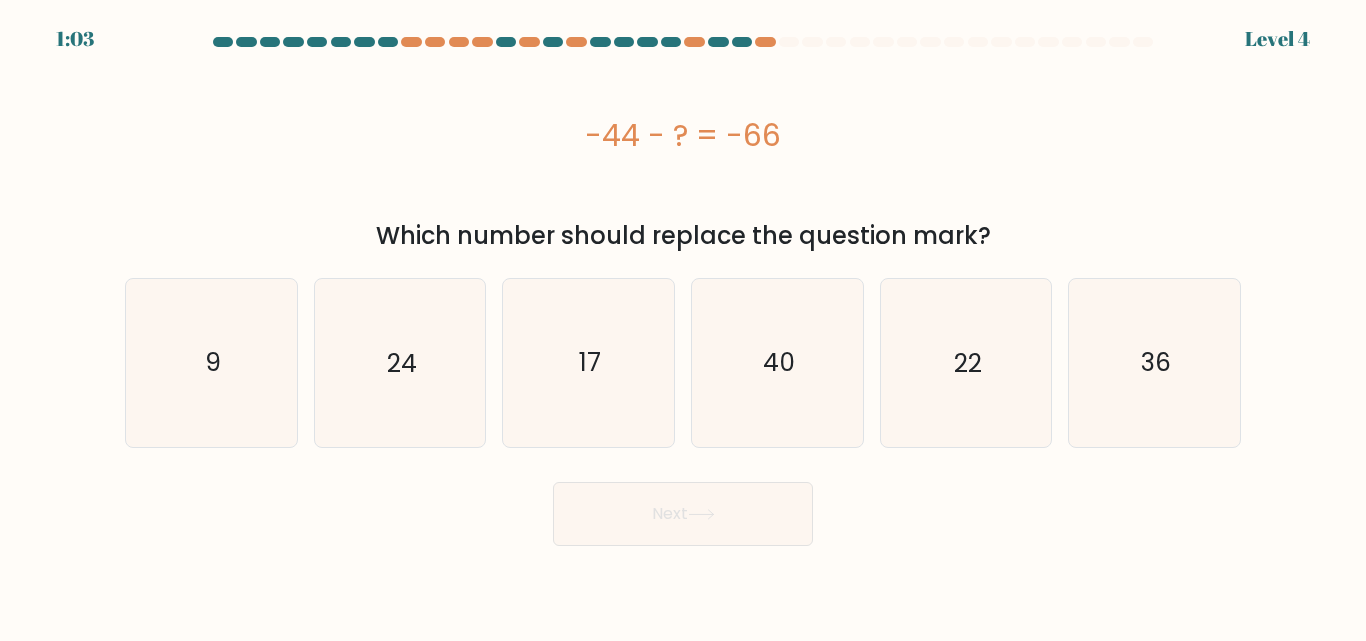 drag, startPoint x: 692, startPoint y: 87, endPoint x: 1140, endPoint y: 89, distance: 448.00446 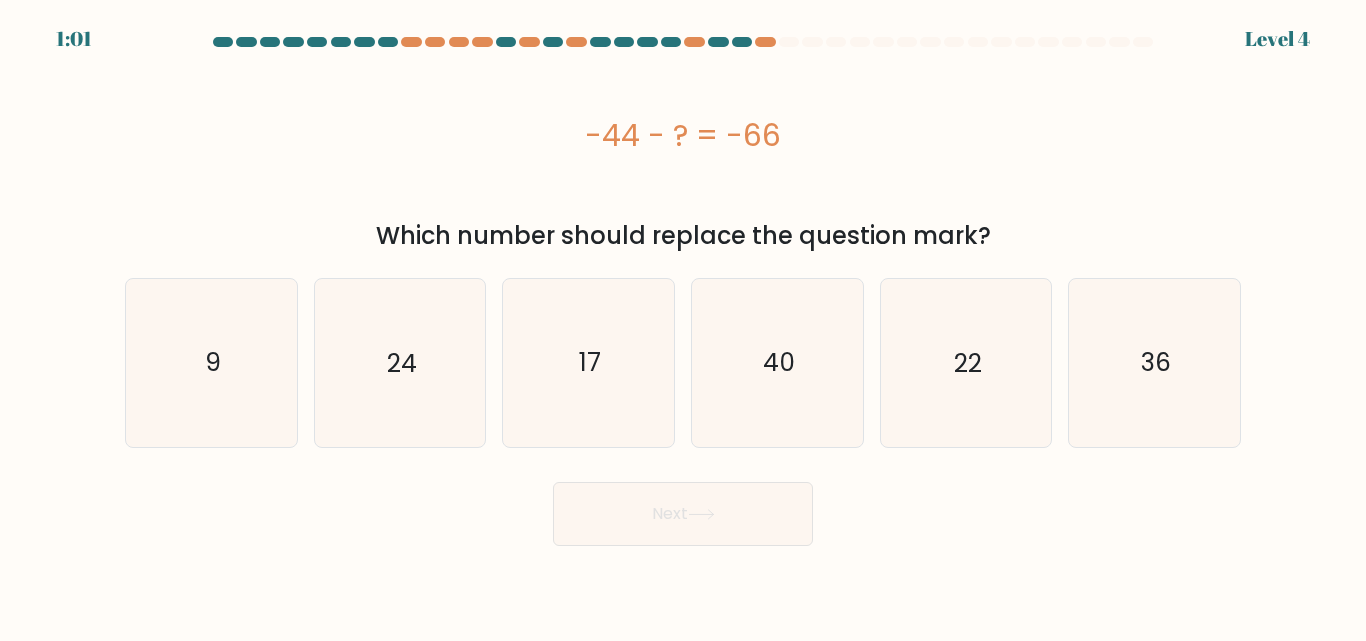 drag, startPoint x: 1140, startPoint y: 89, endPoint x: 206, endPoint y: 194, distance: 939.8835 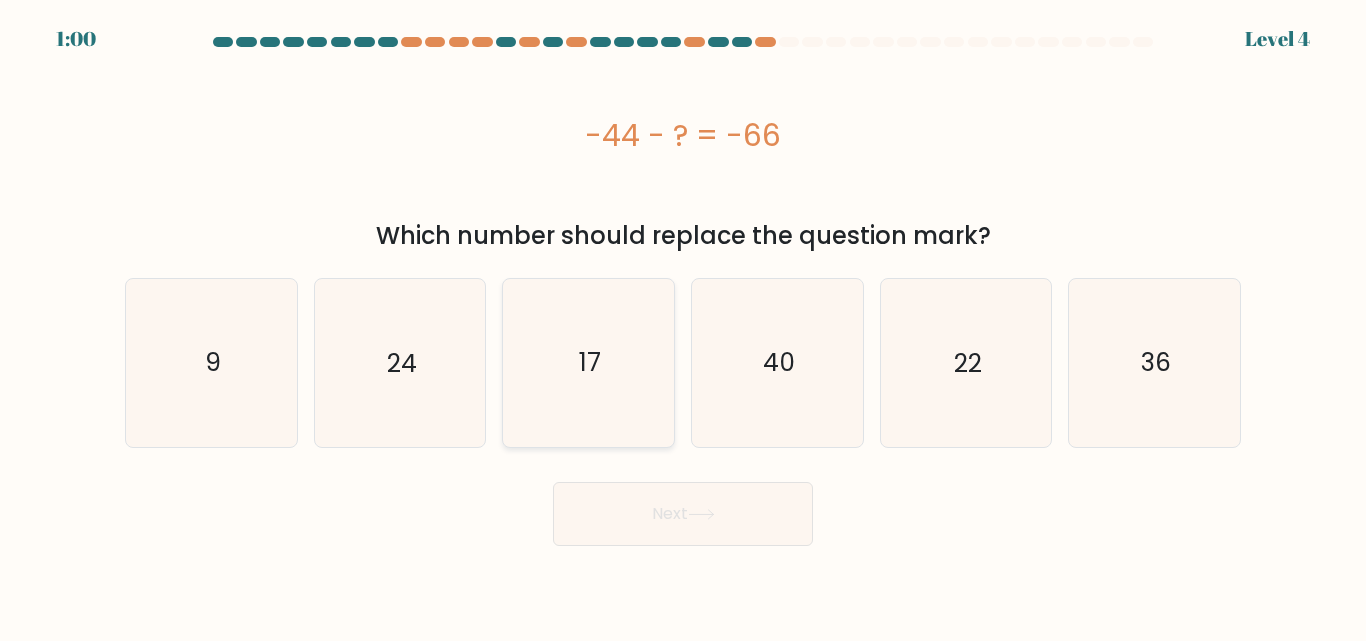 click on "17" 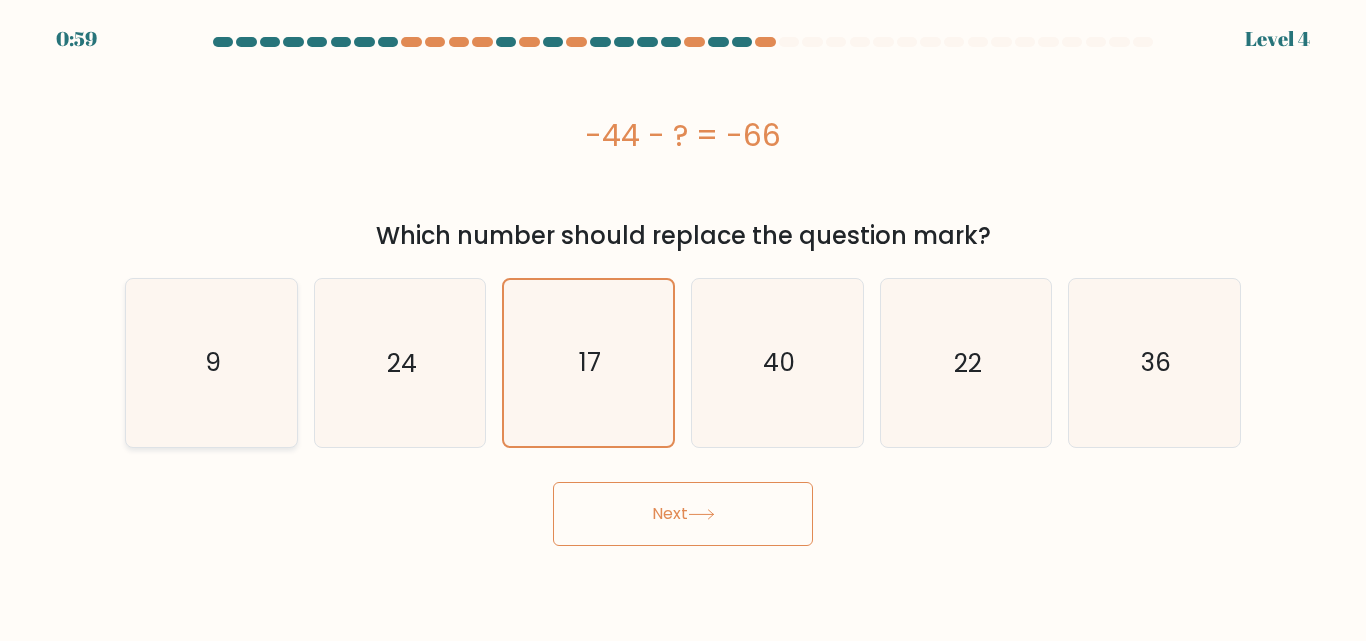 click on "9" 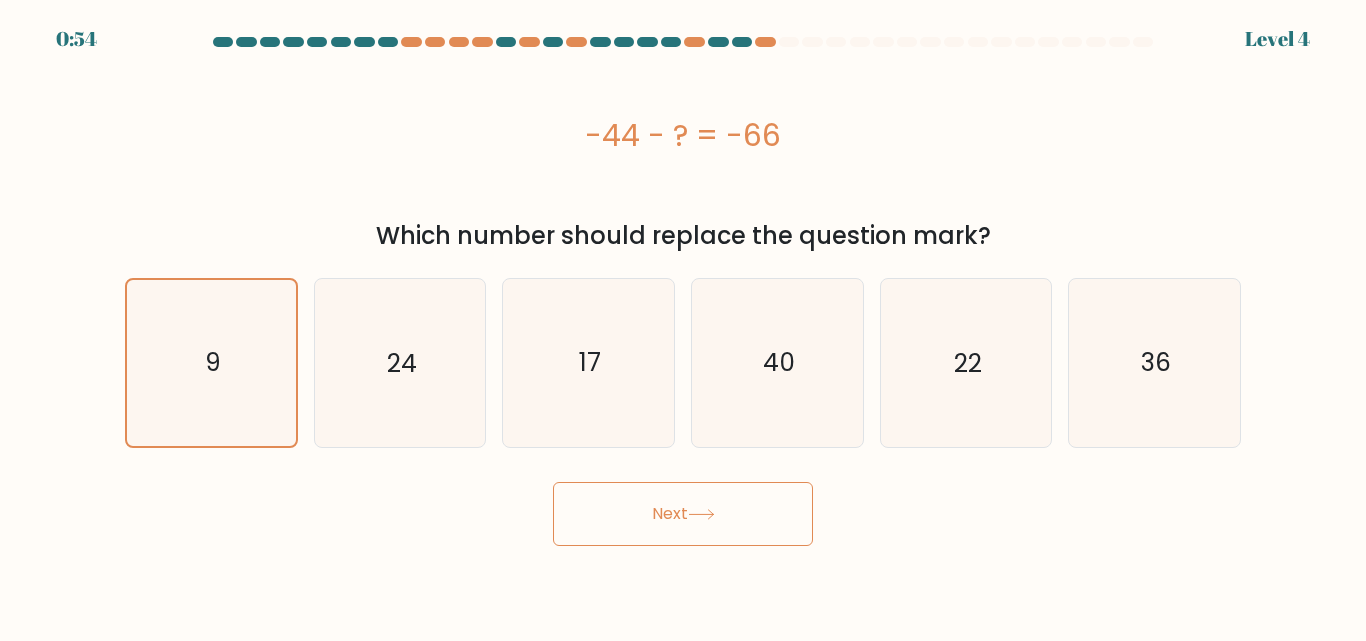 click on "Next" at bounding box center (683, 514) 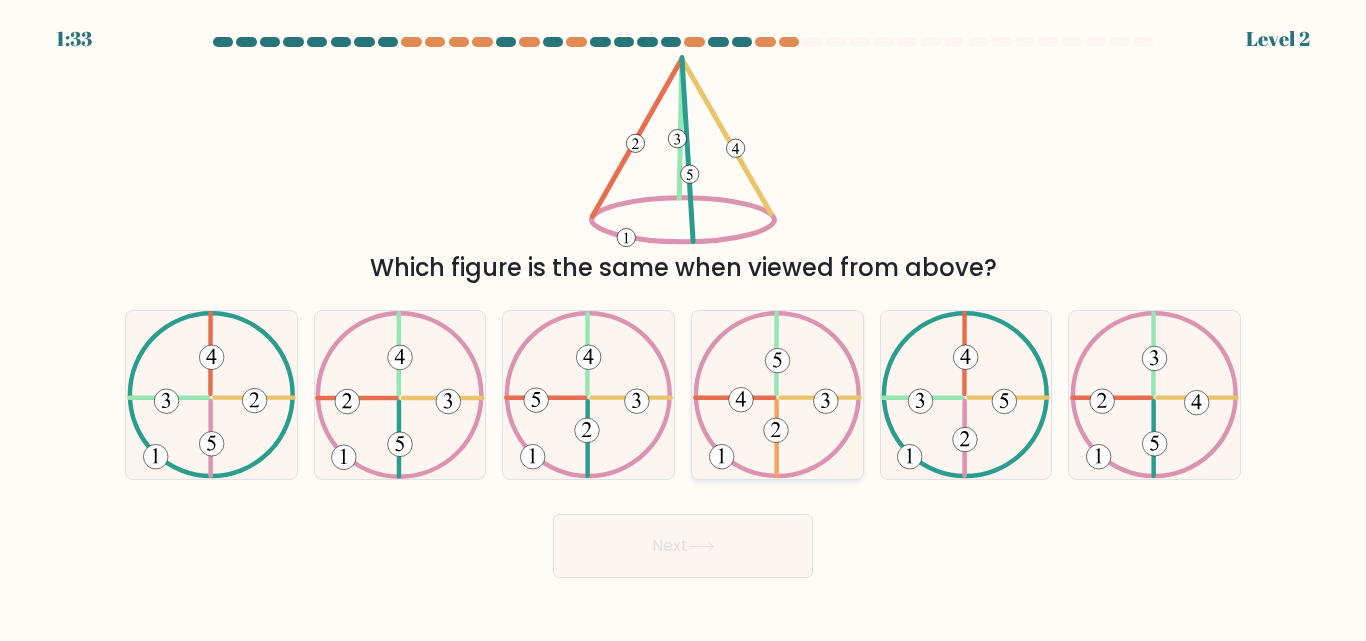 click 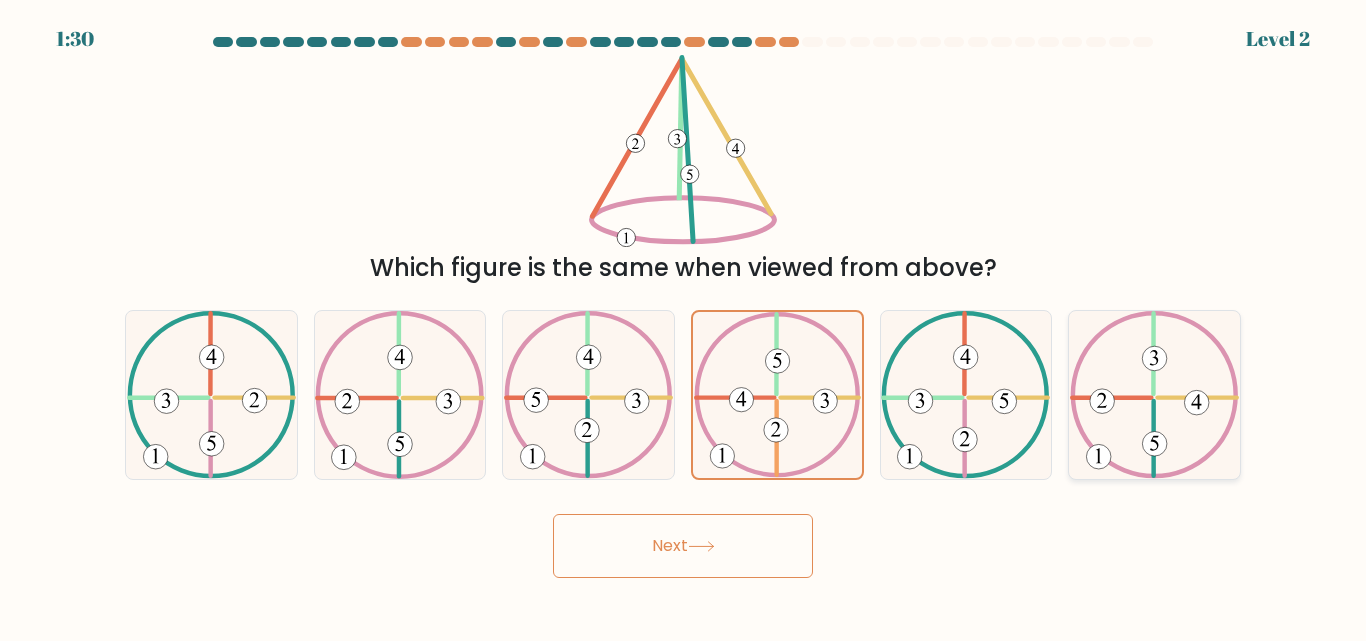 click 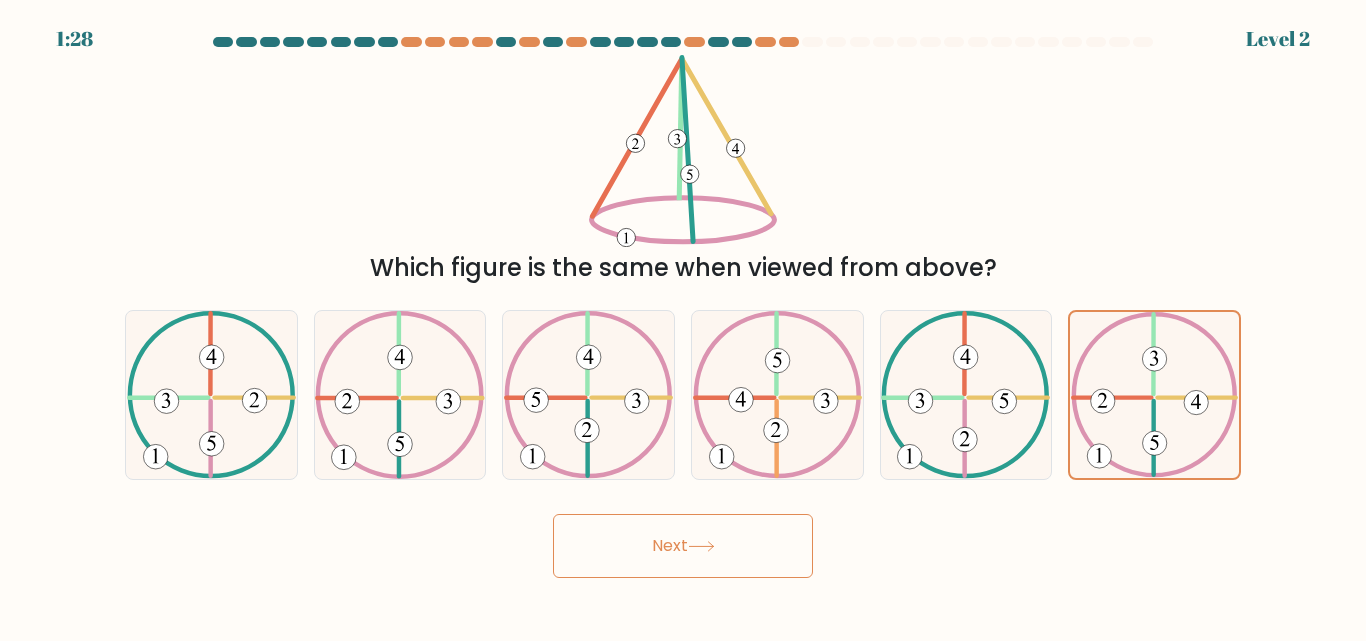 click on "Next" at bounding box center [683, 546] 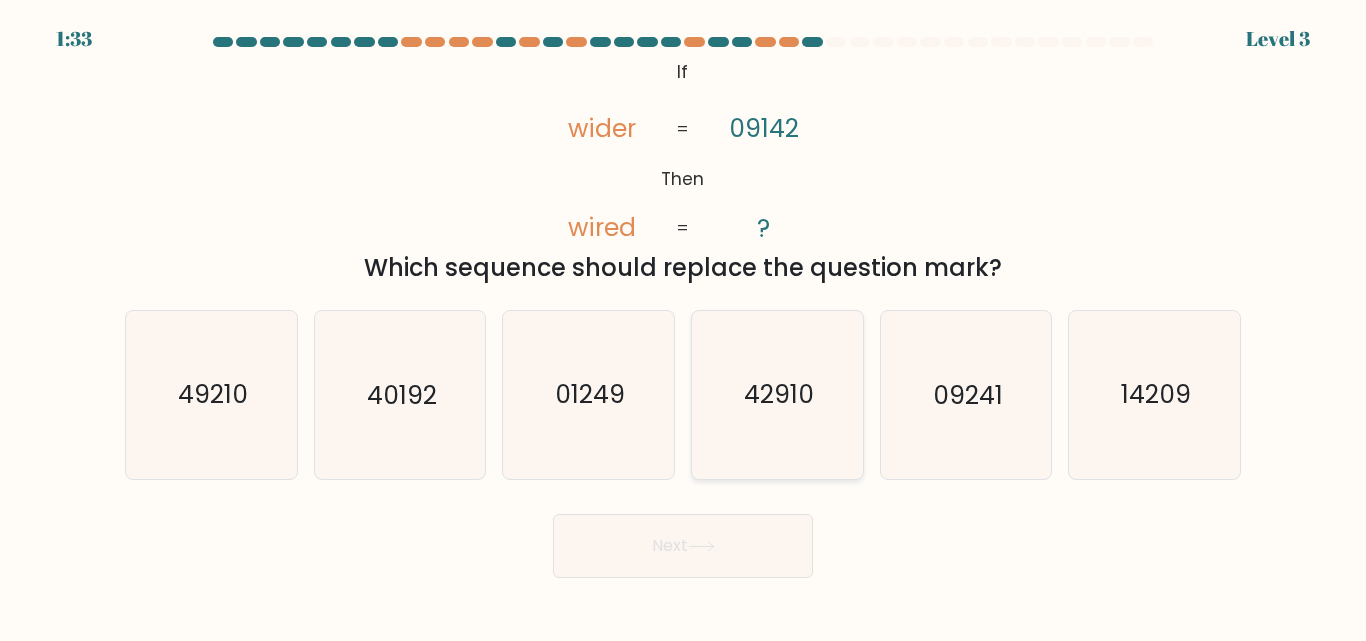 click on "42910" 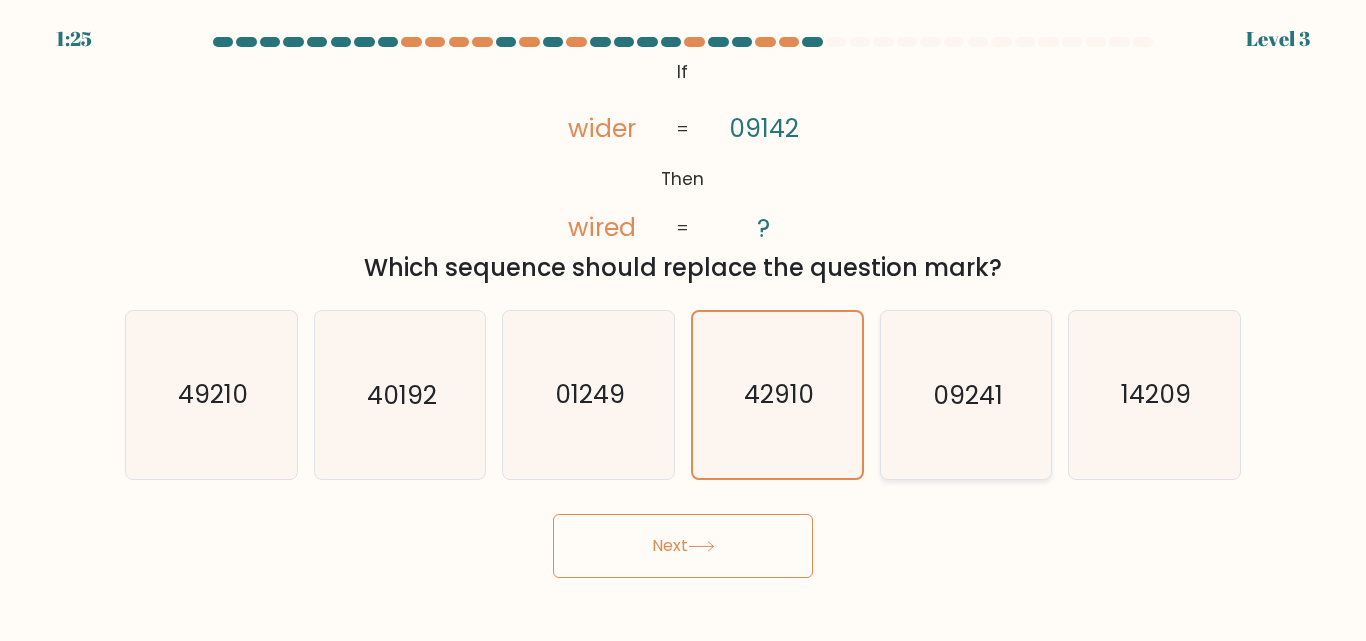 click on "09241" 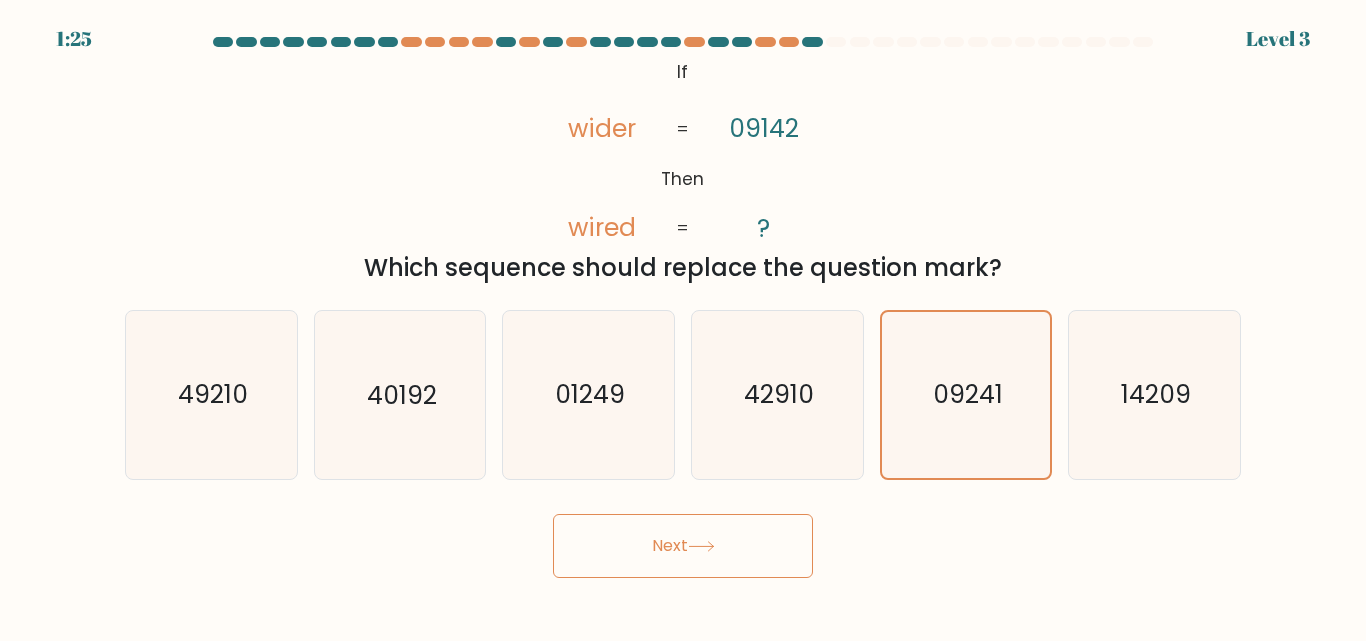 click on "Next" at bounding box center [683, 546] 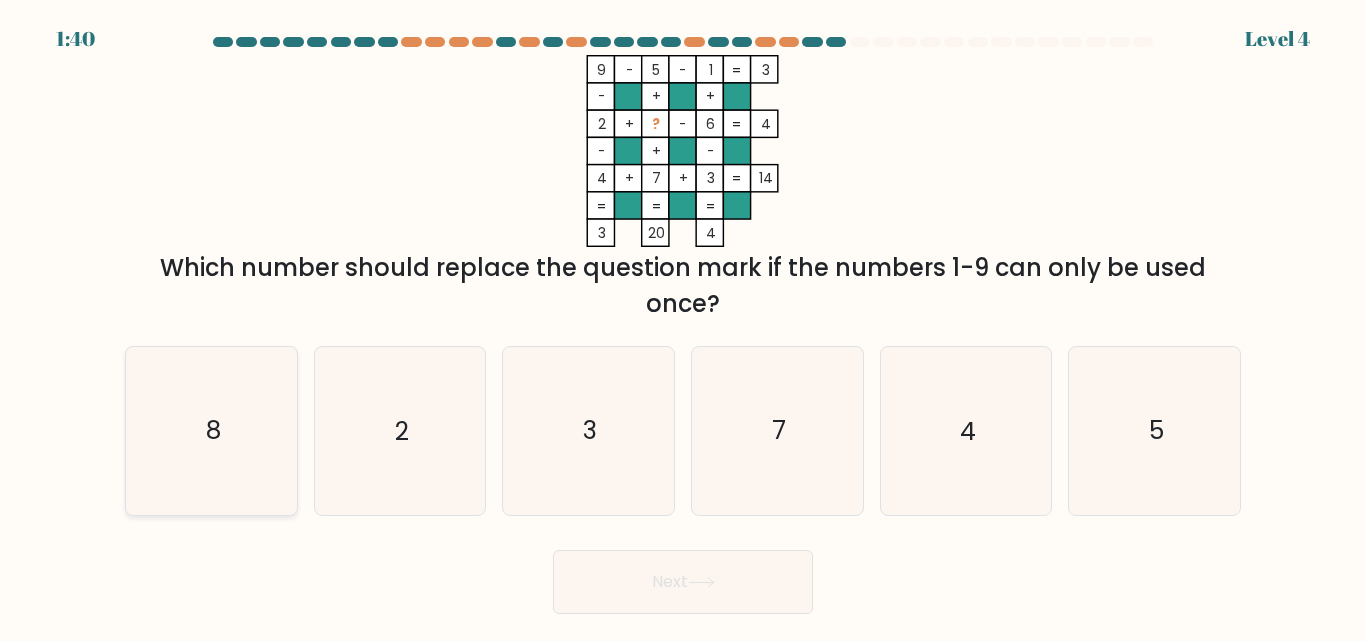 click on "8" 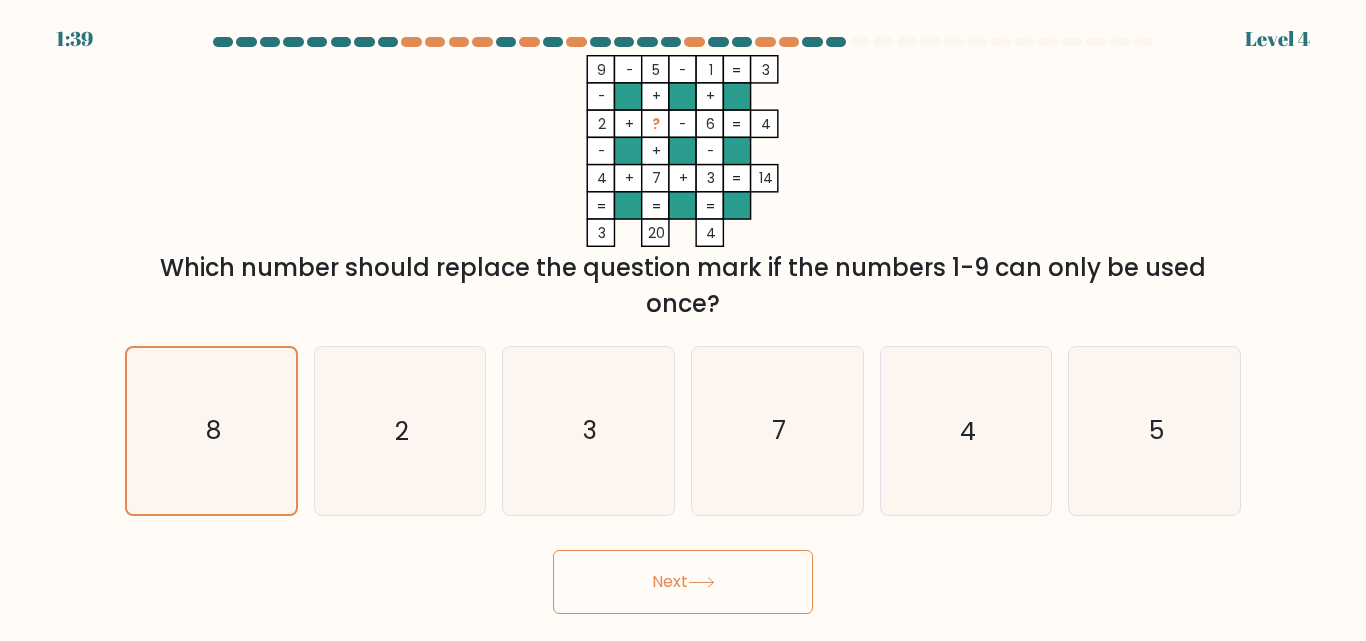 click on "Next" at bounding box center [683, 582] 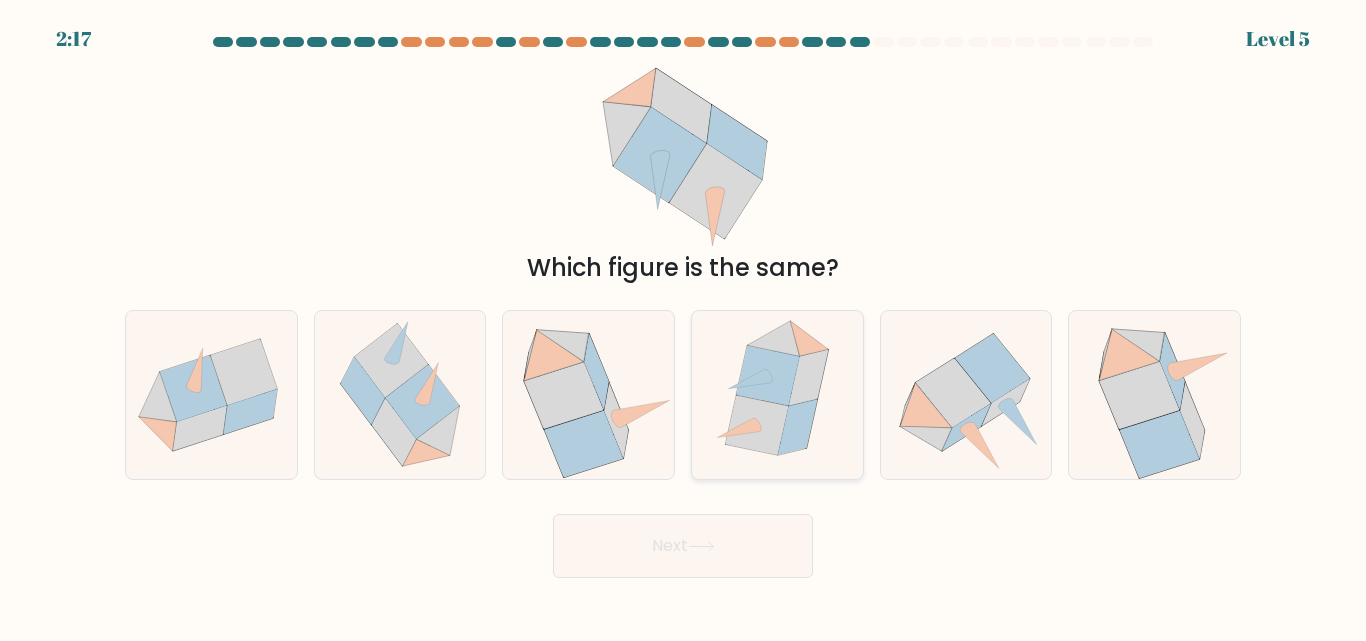 click 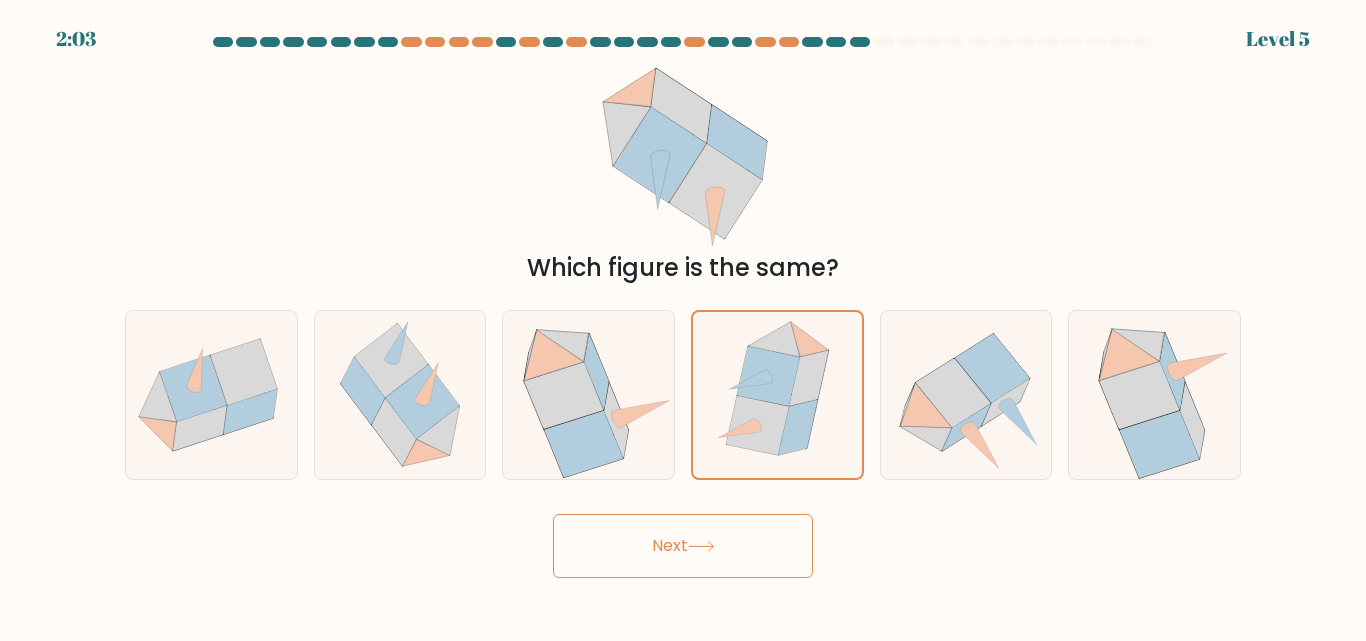 click on "Next" at bounding box center (683, 546) 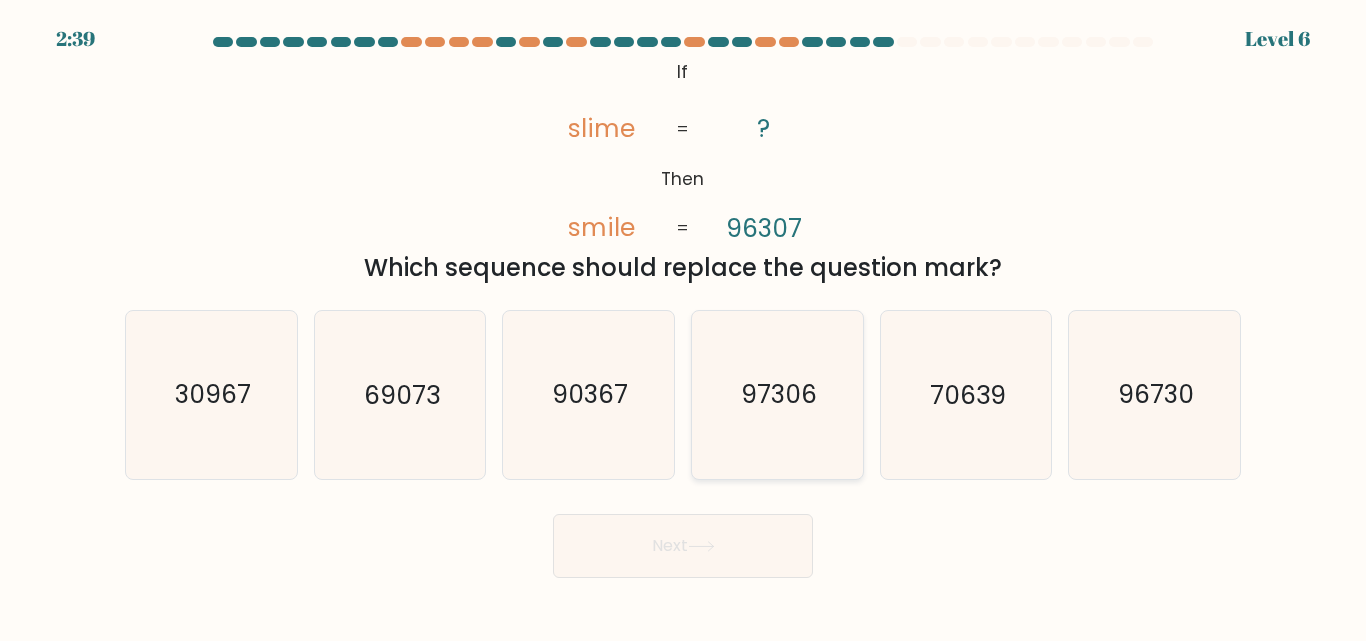 click on "97306" 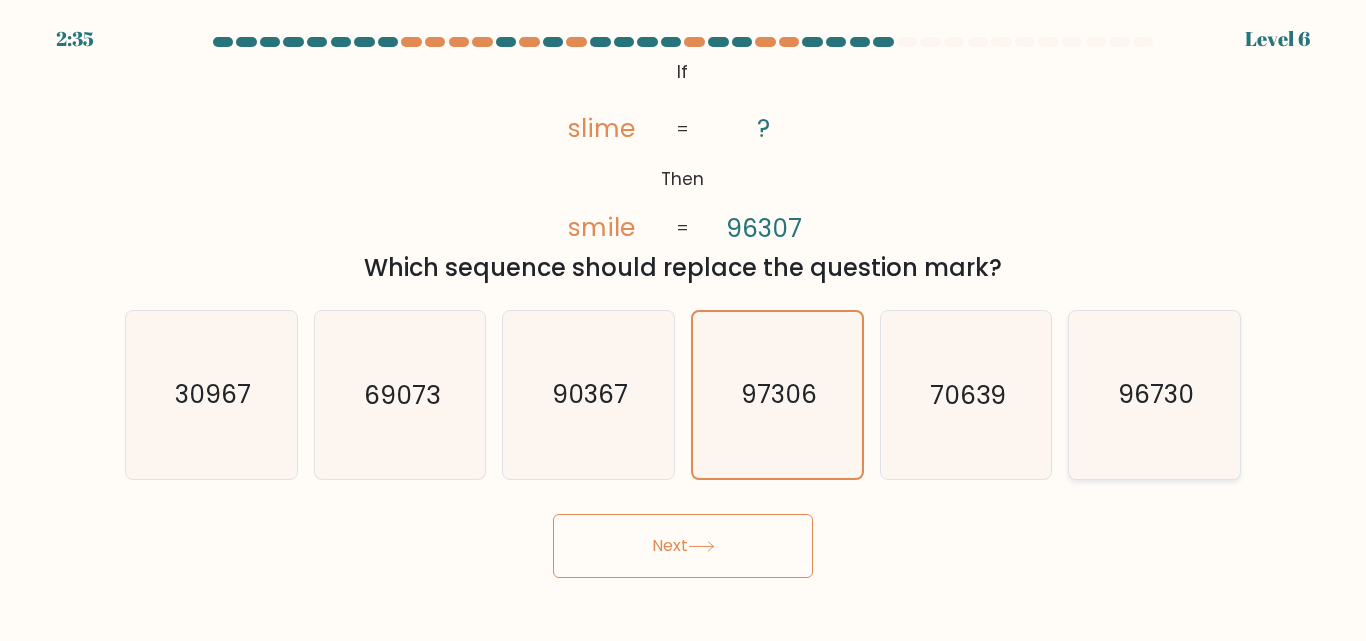 click on "96730" at bounding box center [1154, 394] 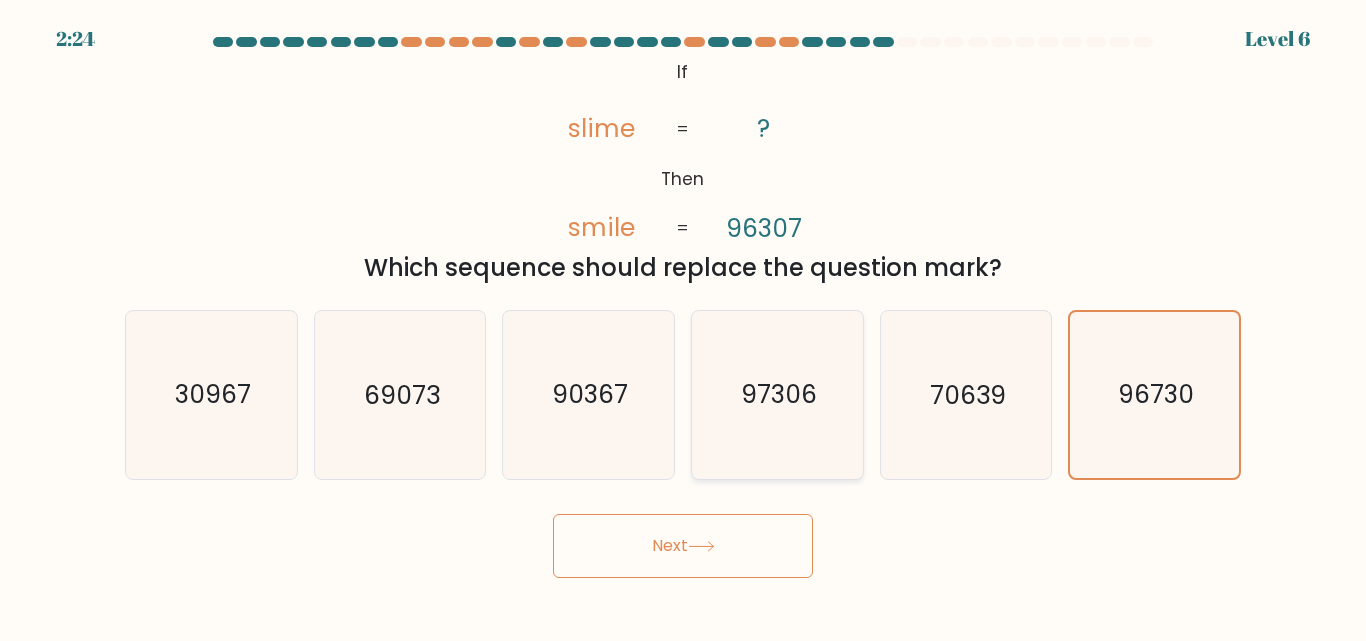 click on "97306" 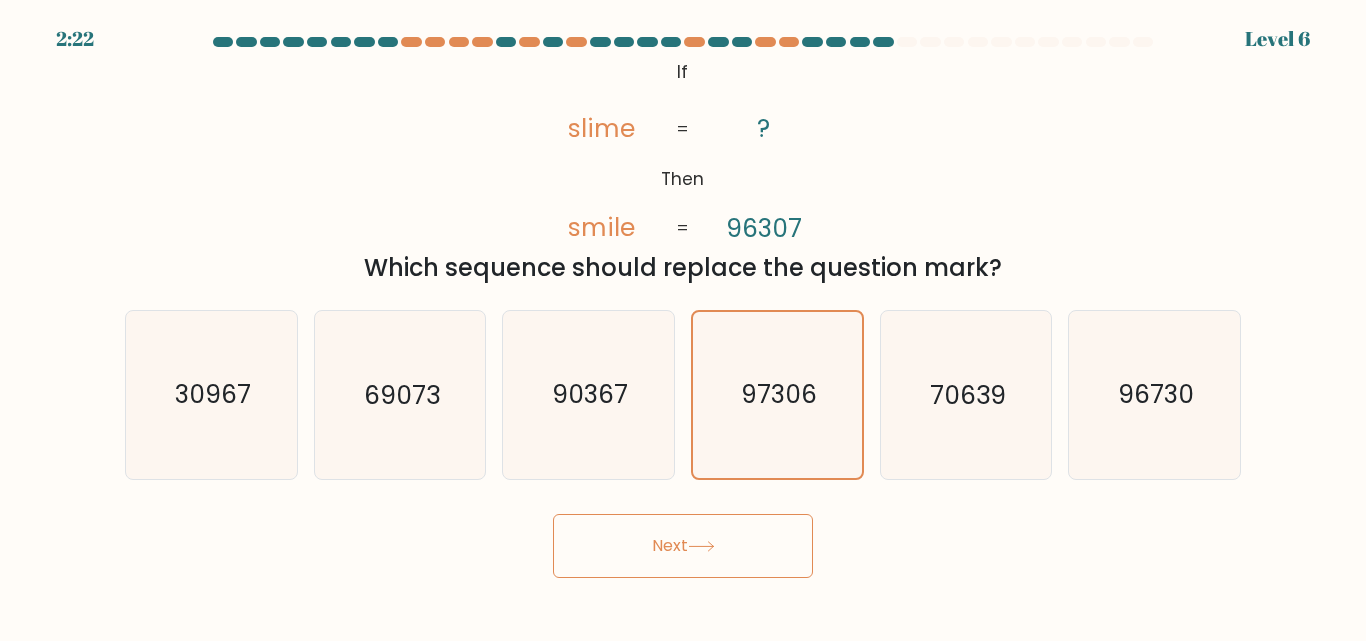 click on "Next" at bounding box center (683, 546) 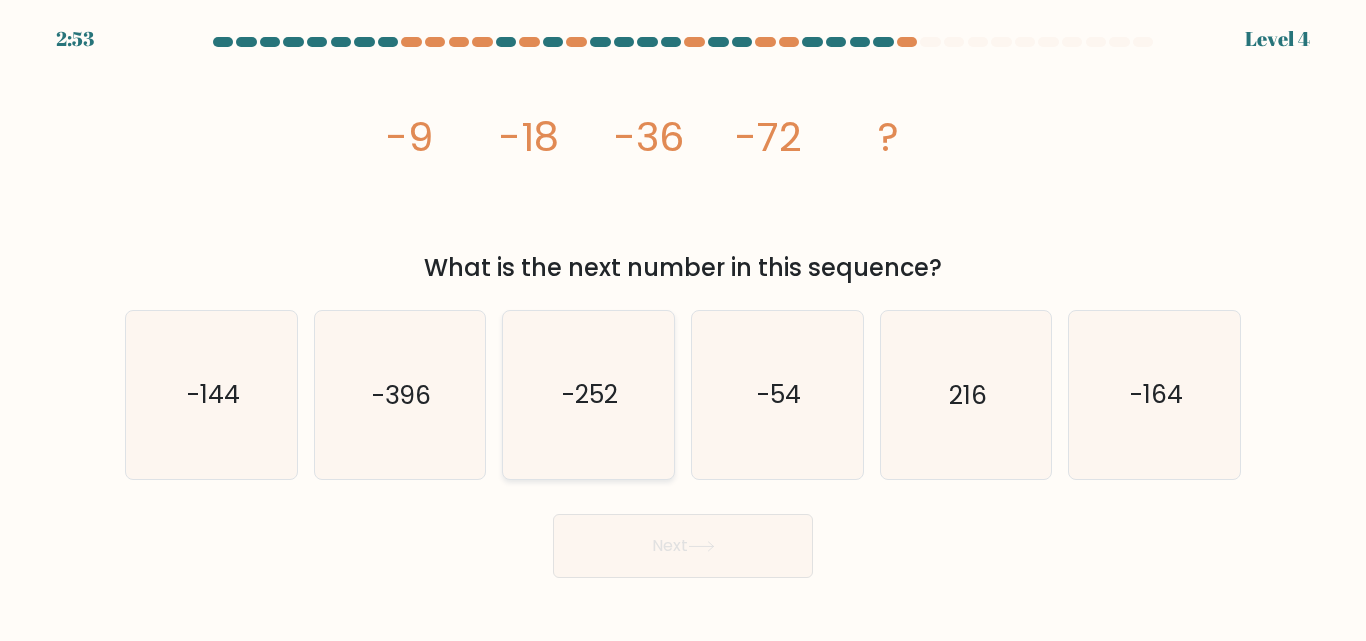 click on "-252" 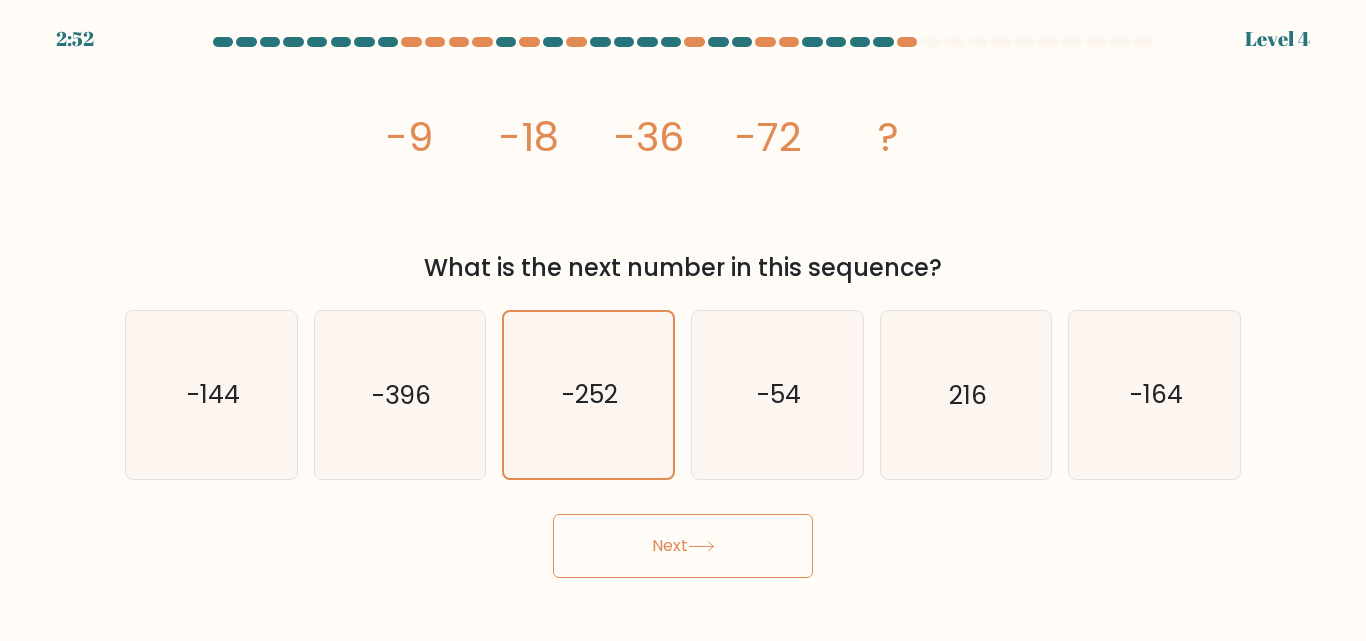 click on "Next" at bounding box center (683, 546) 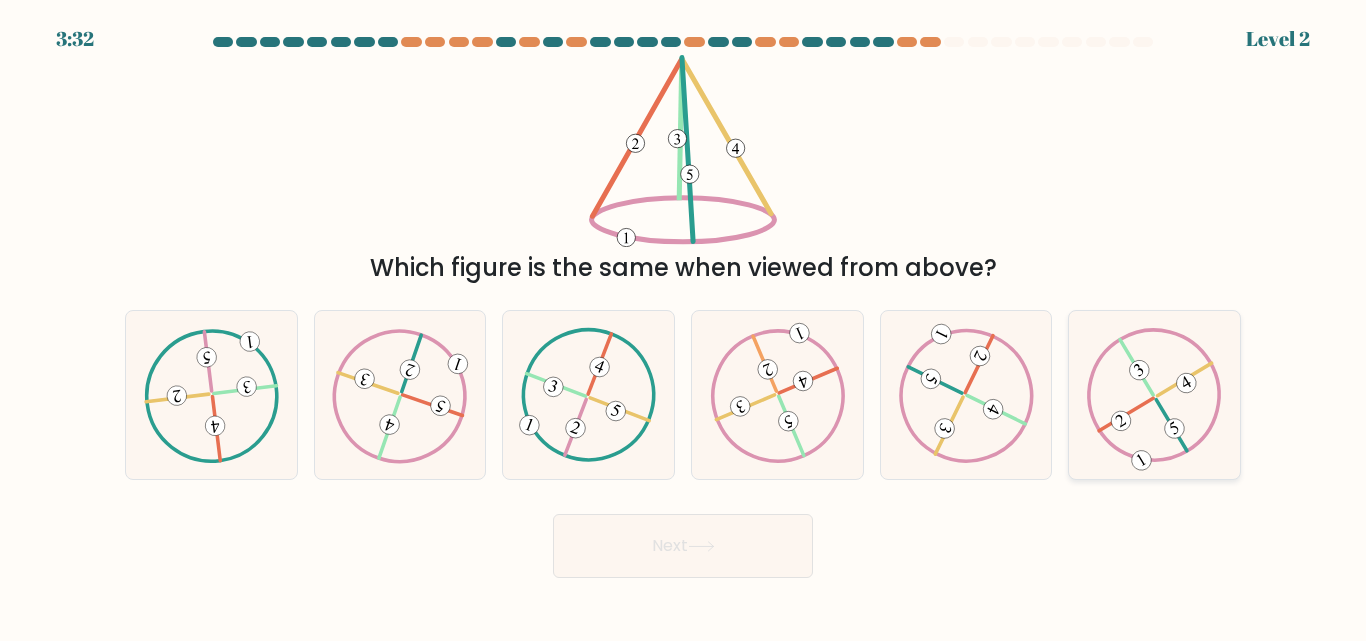 click 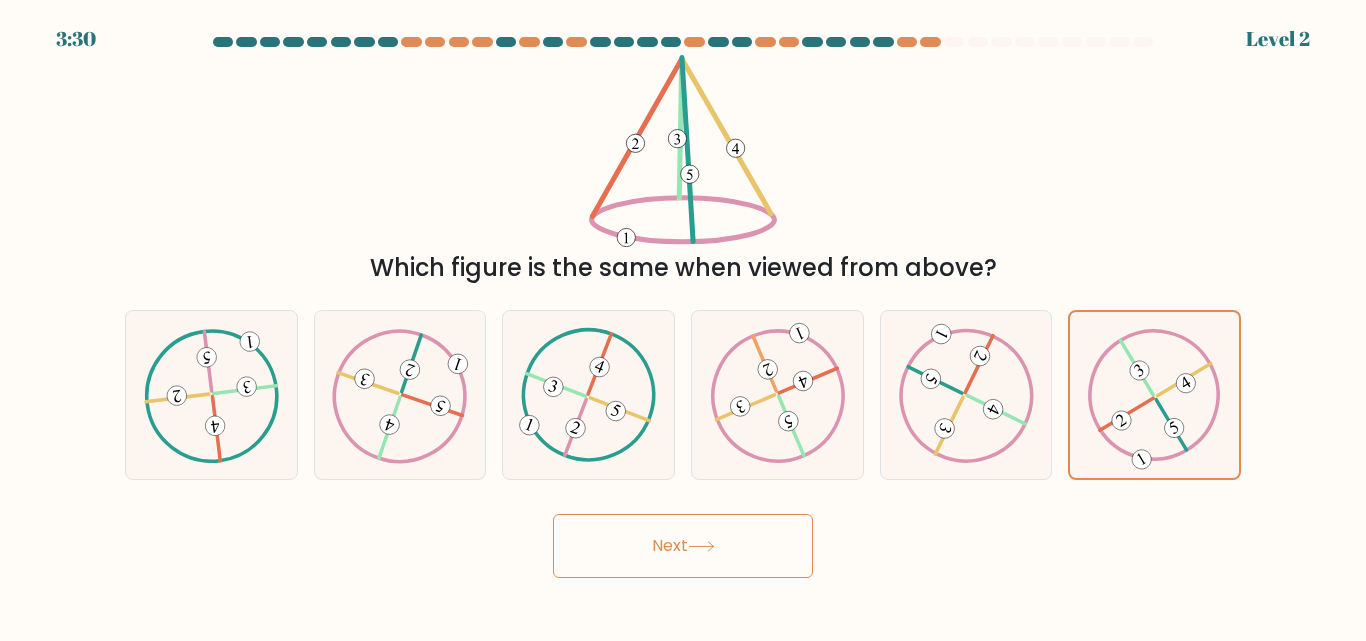 click on "Next" at bounding box center [683, 546] 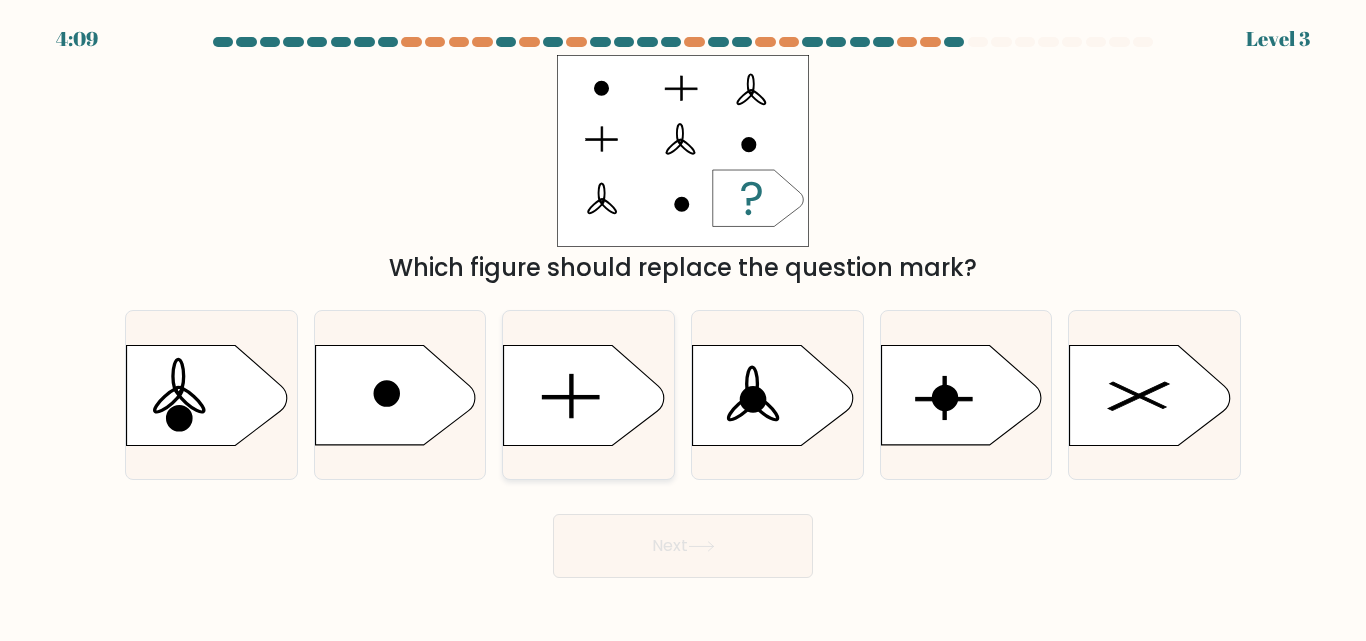 click 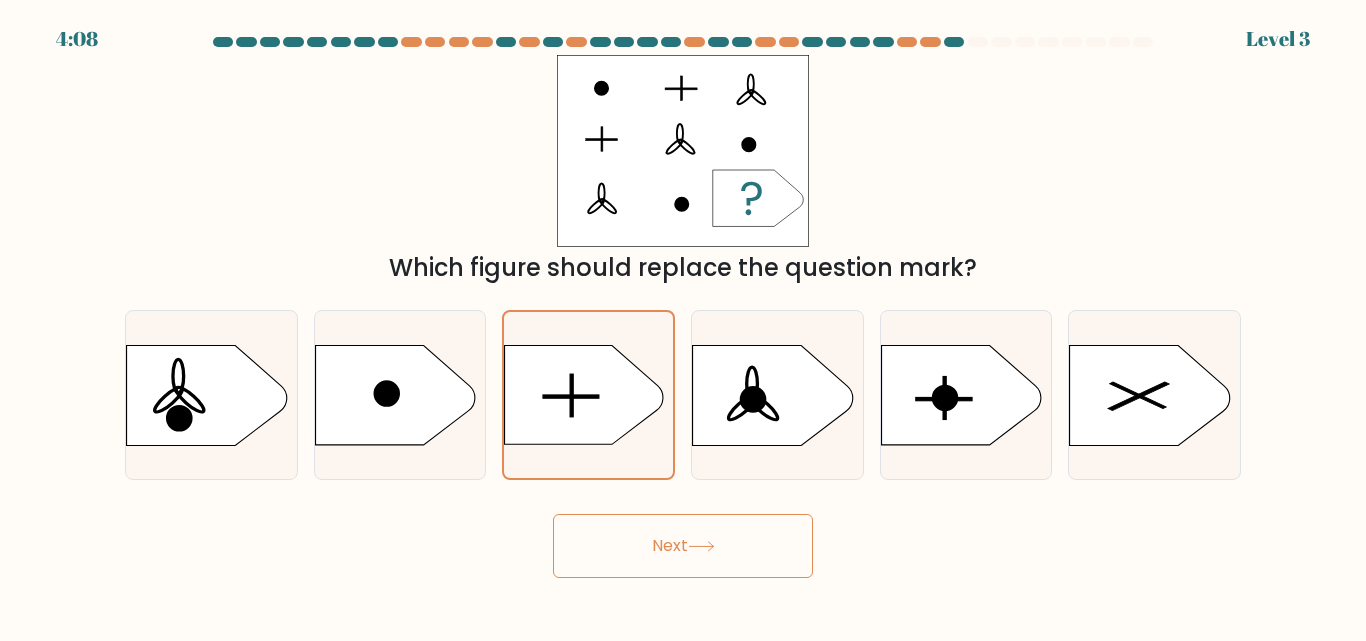 click on "Next" at bounding box center (683, 546) 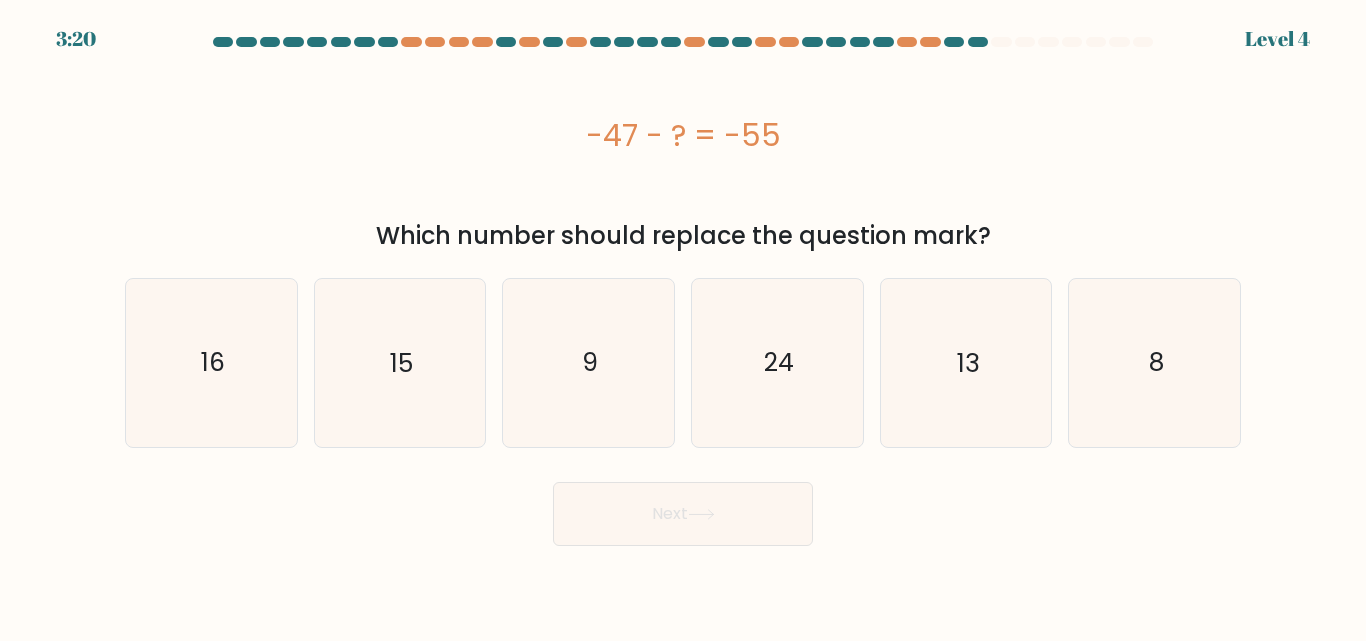 drag, startPoint x: 582, startPoint y: 271, endPoint x: 1251, endPoint y: 180, distance: 675.1607 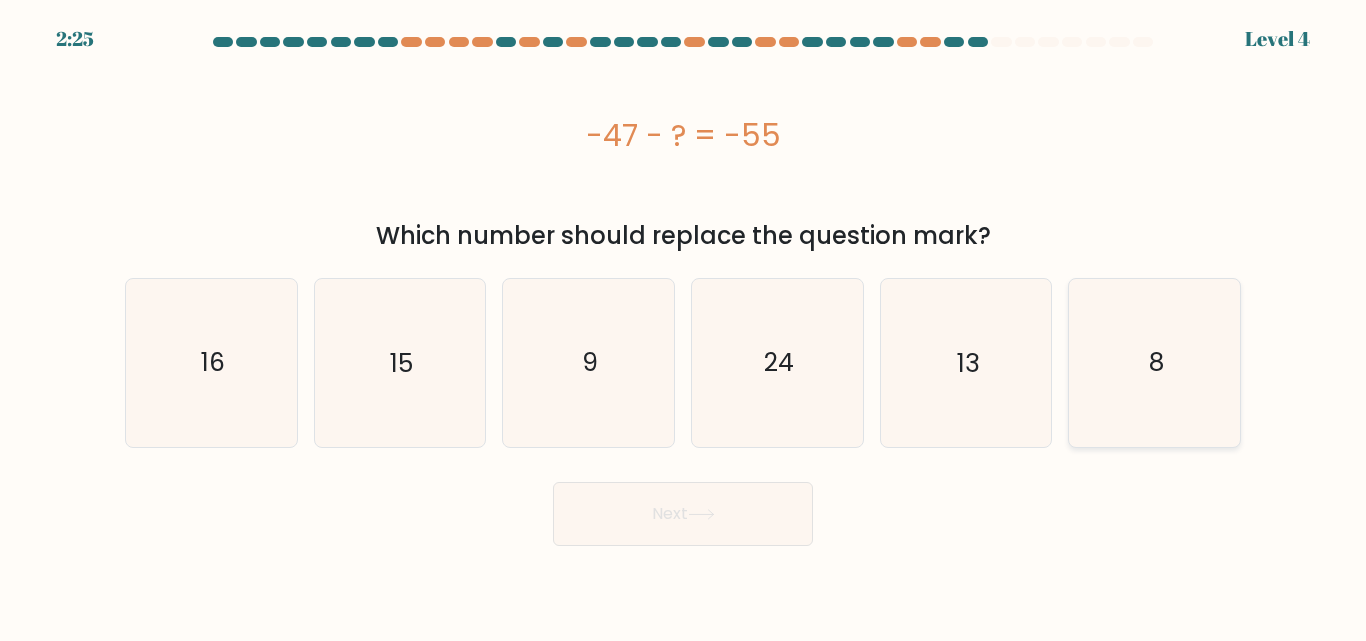 click on "8" 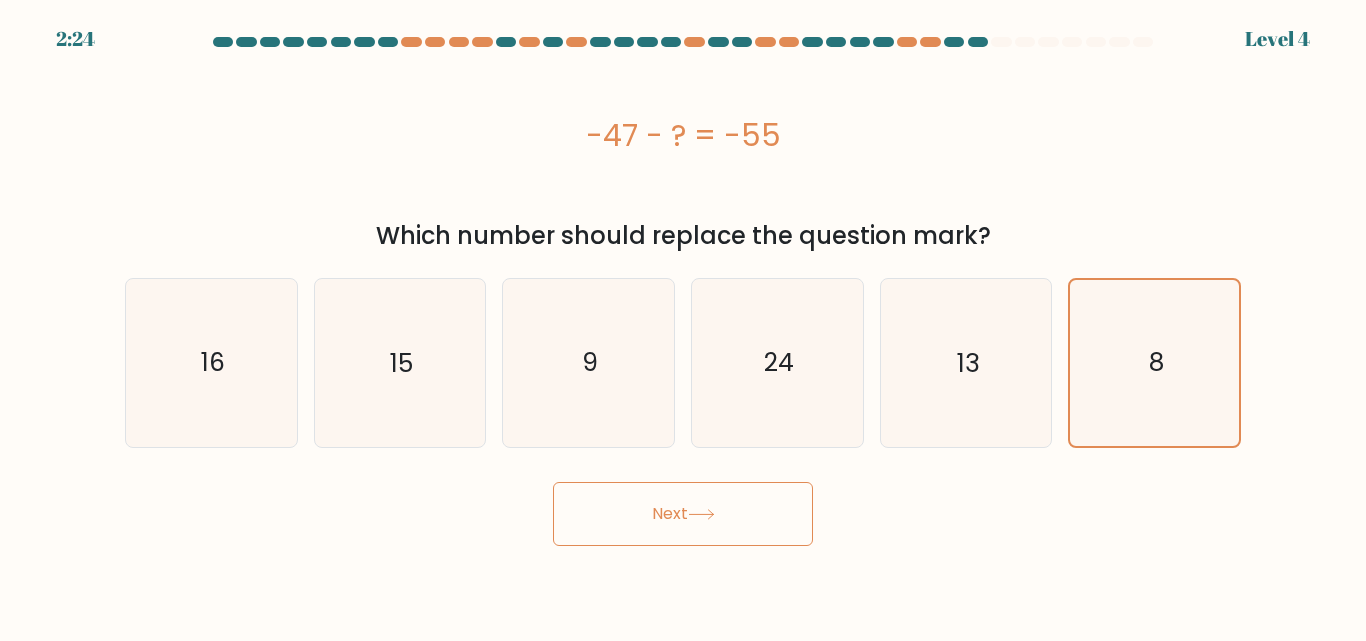 click on "Next" at bounding box center [683, 514] 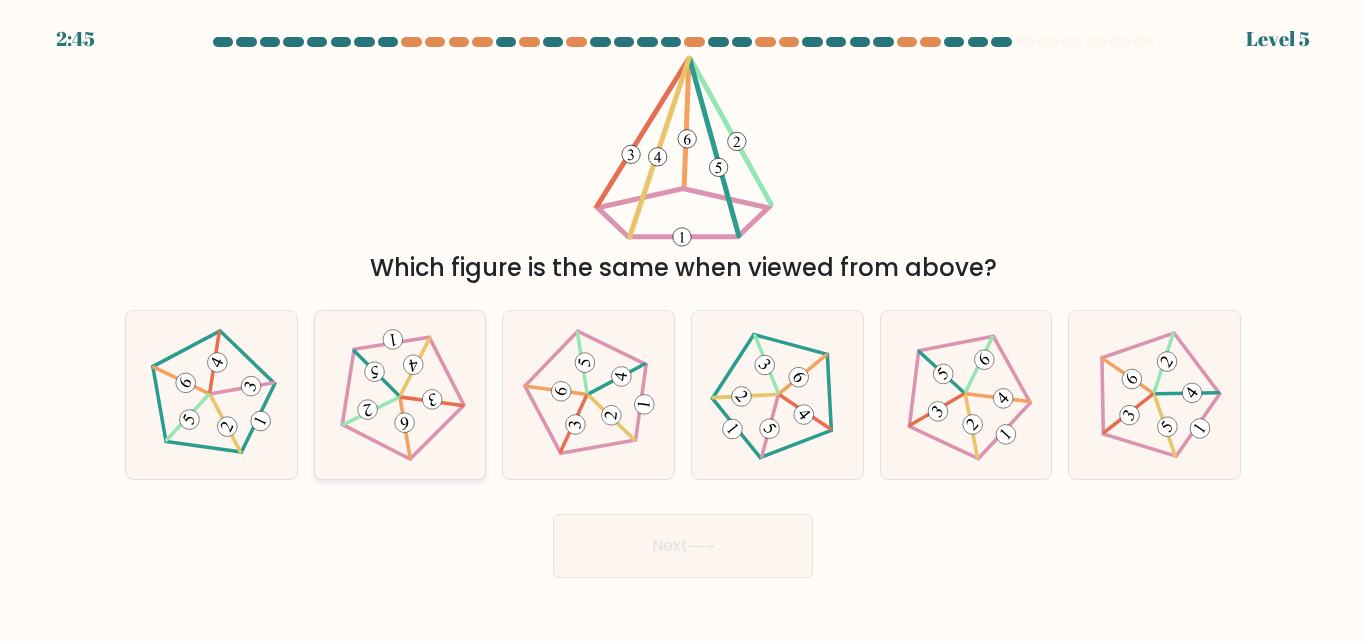 click 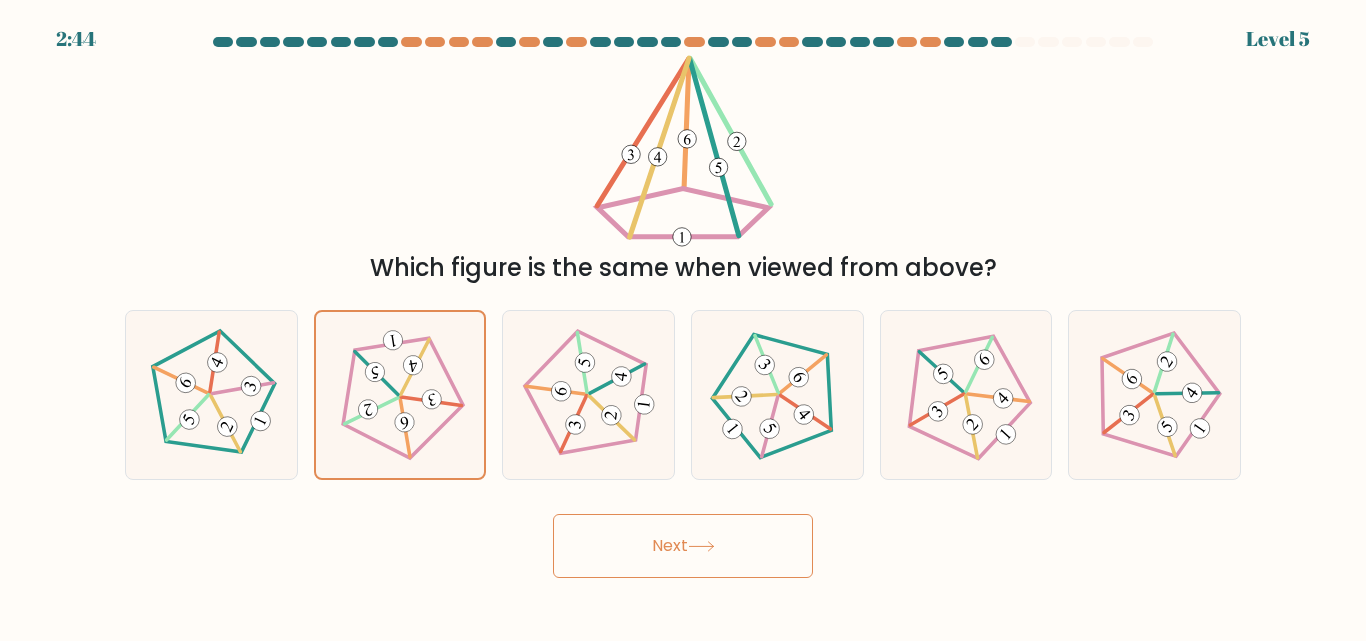 click on "Next" at bounding box center (683, 546) 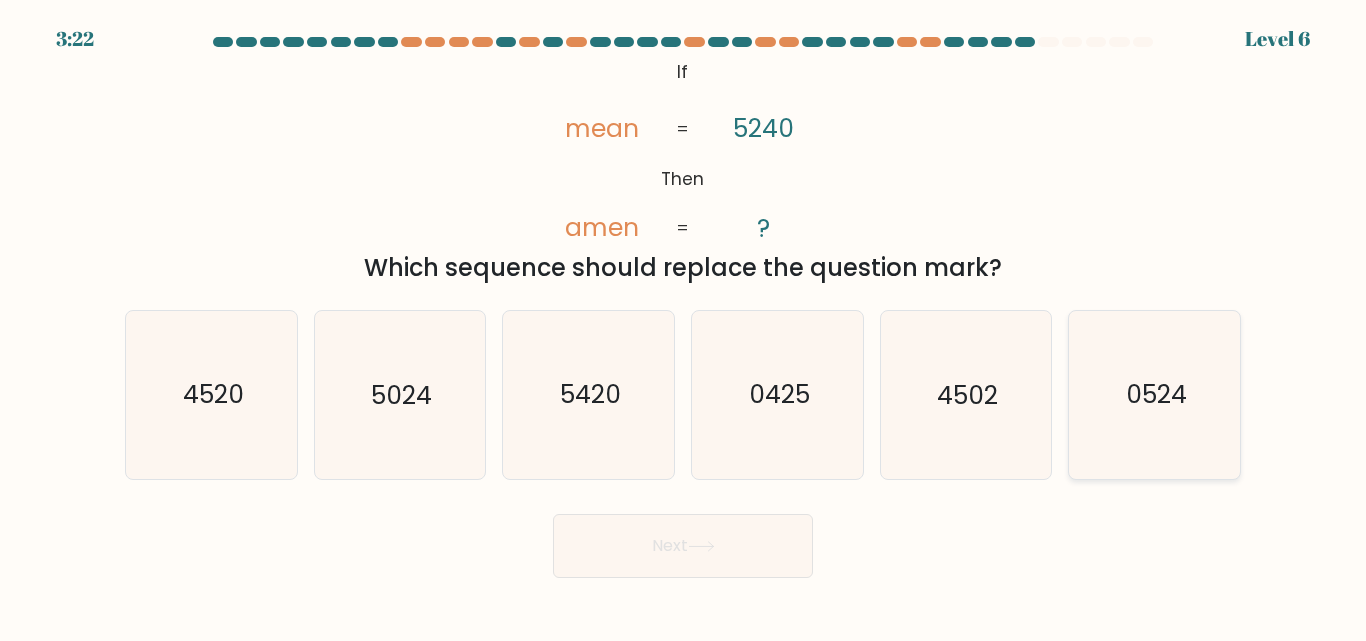 click on "0524" 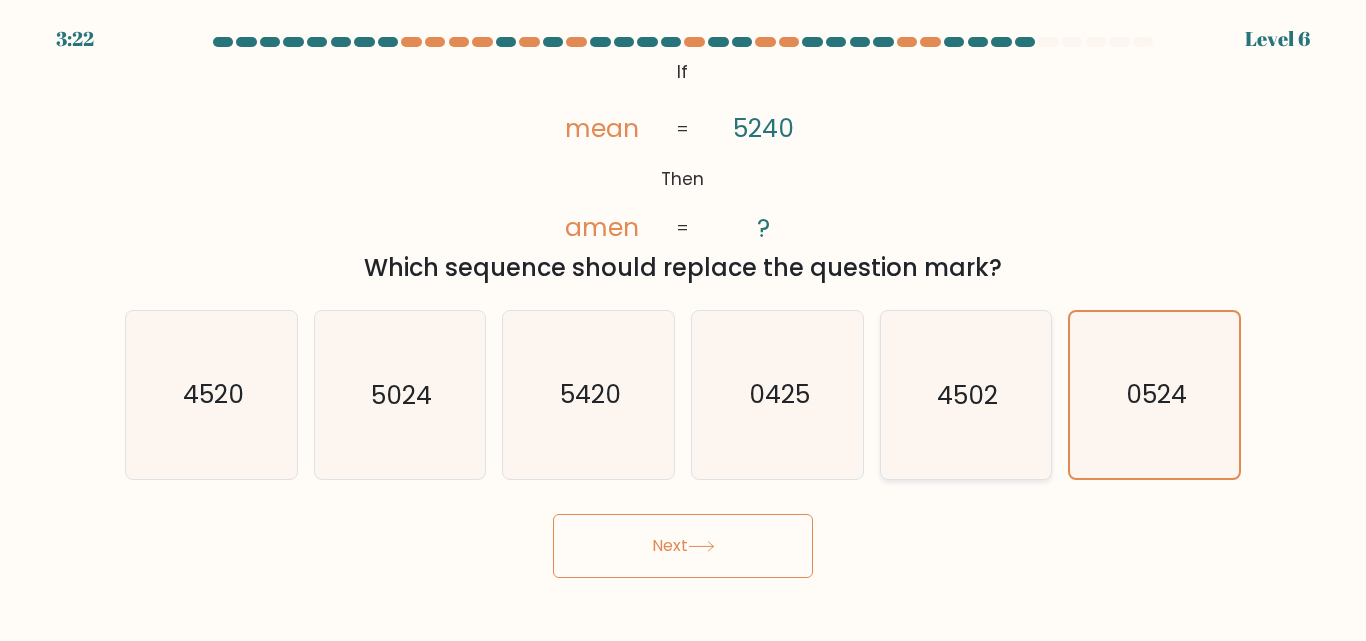 click on "4502" 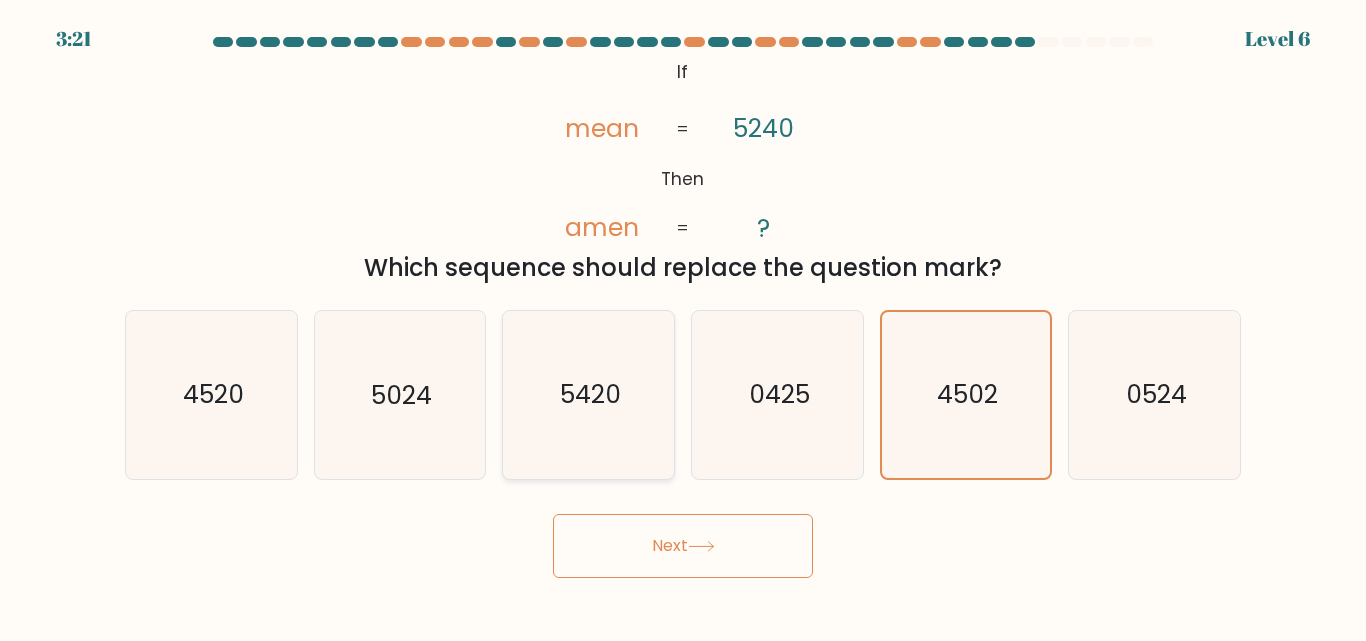 click on "5420" 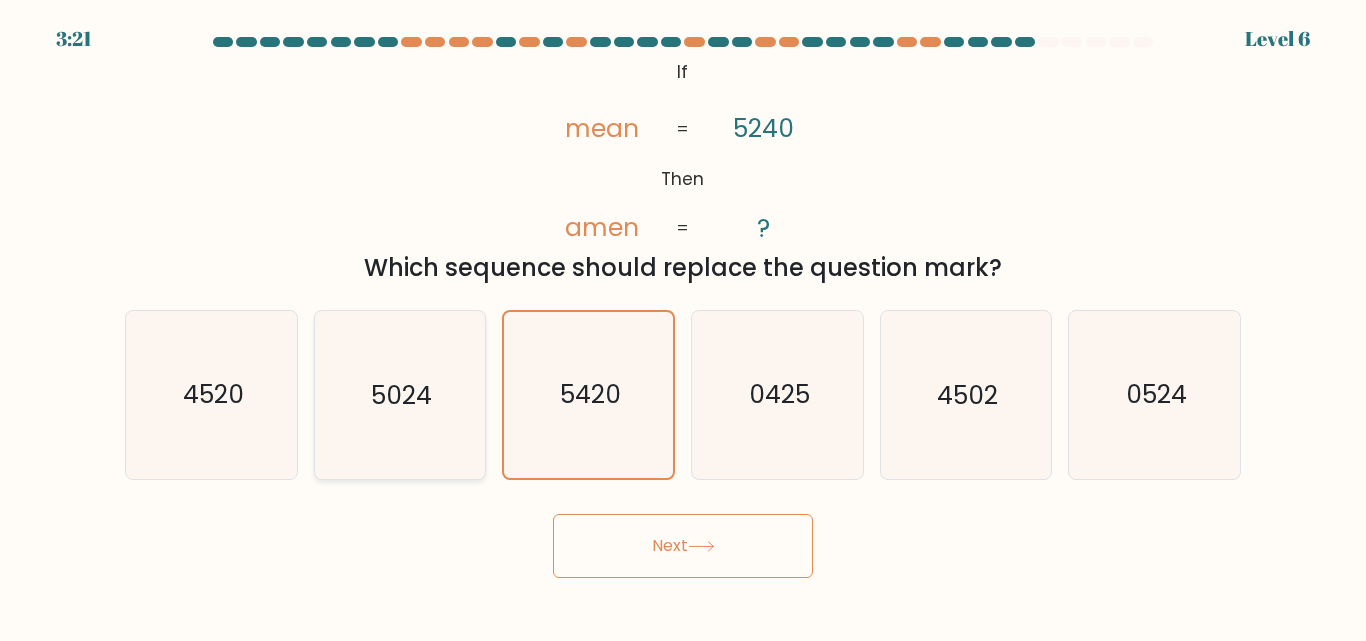click on "5024" 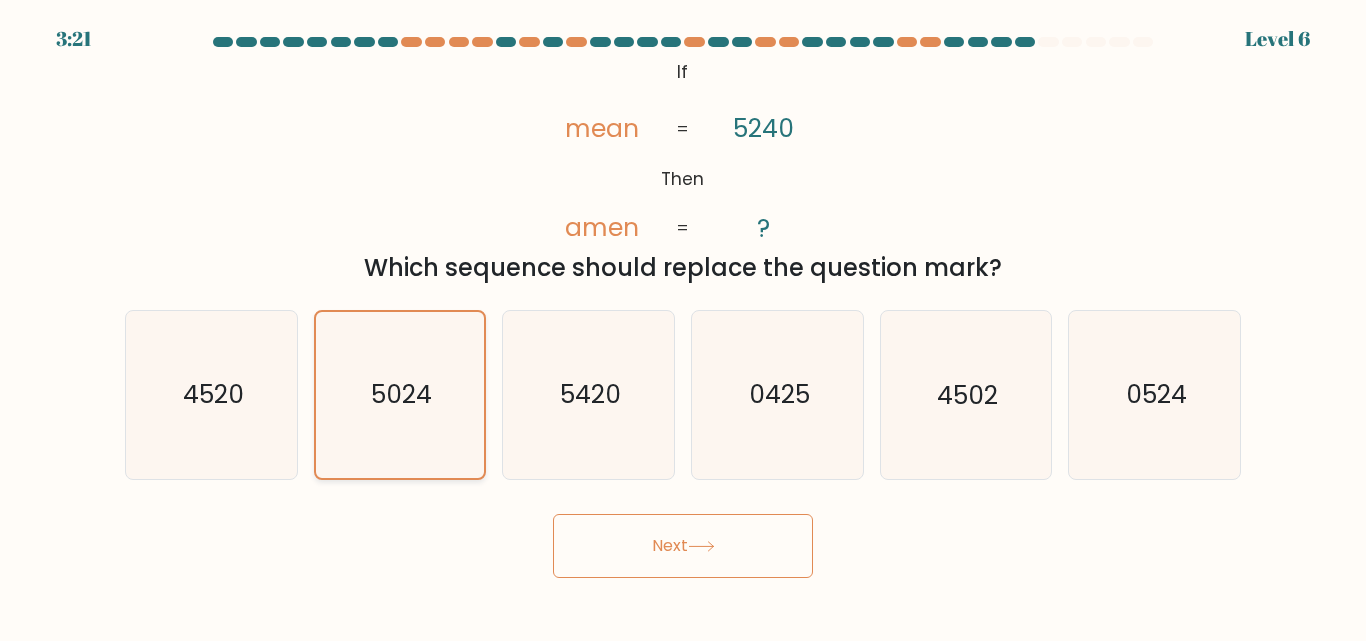 click on "5024" 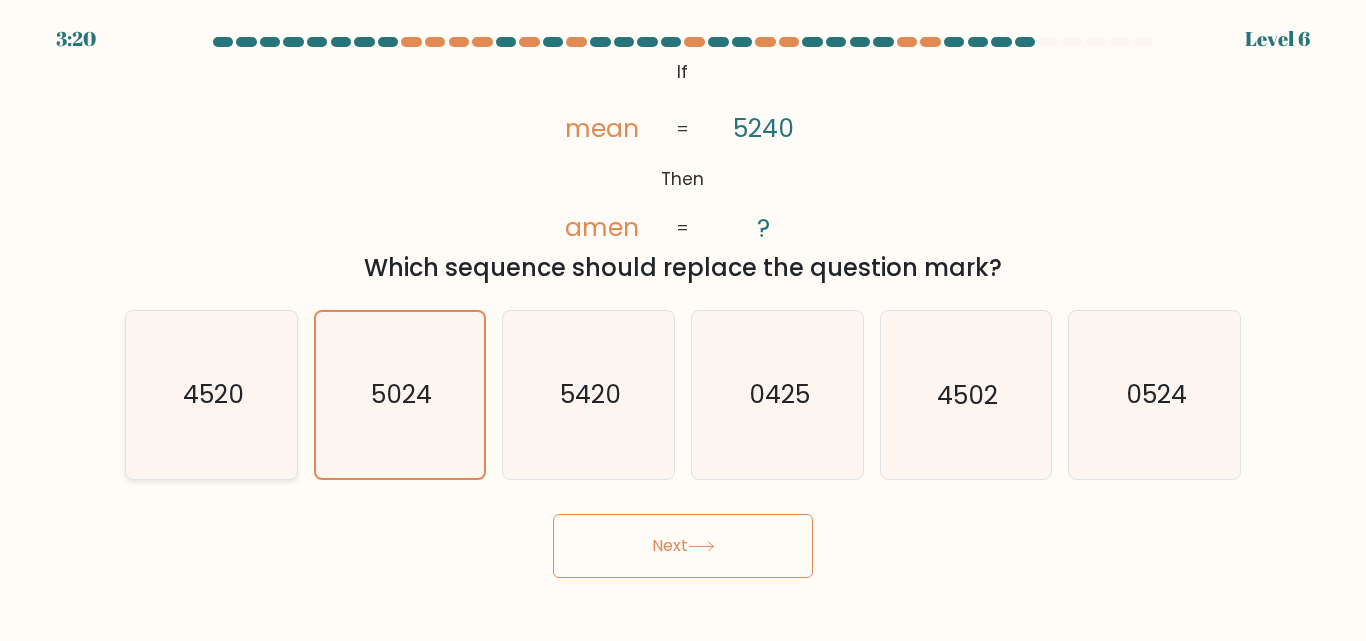 click on "4520" 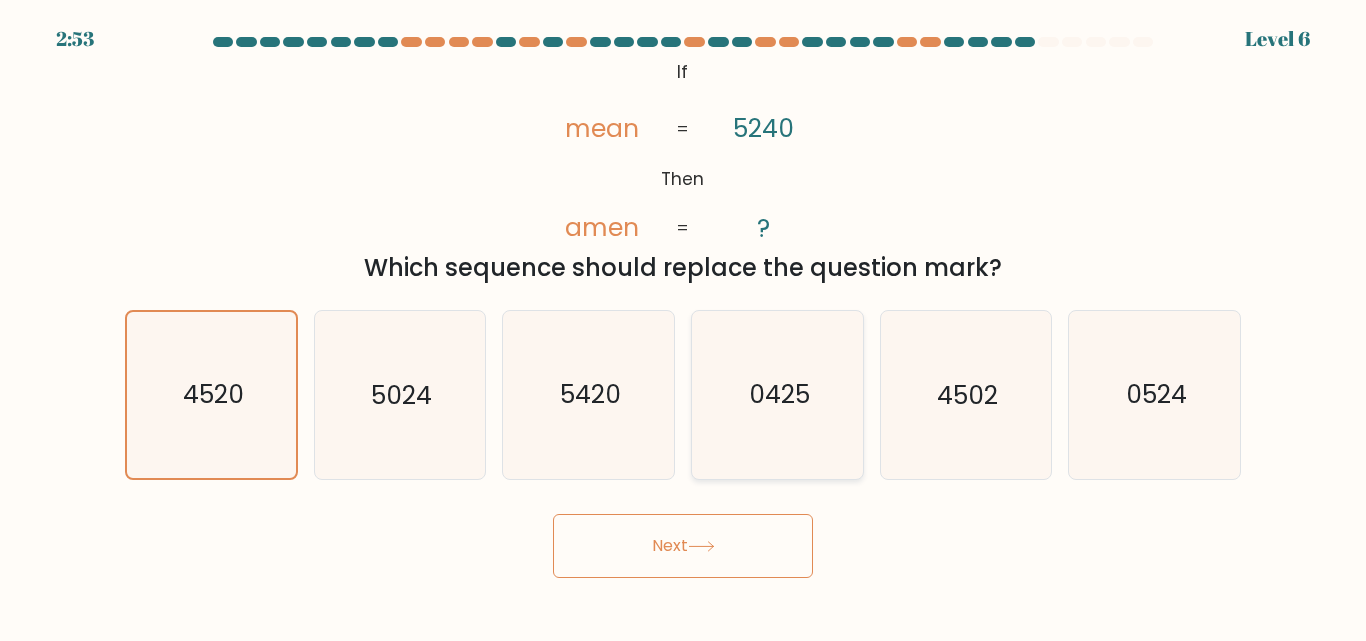 click on "0425" 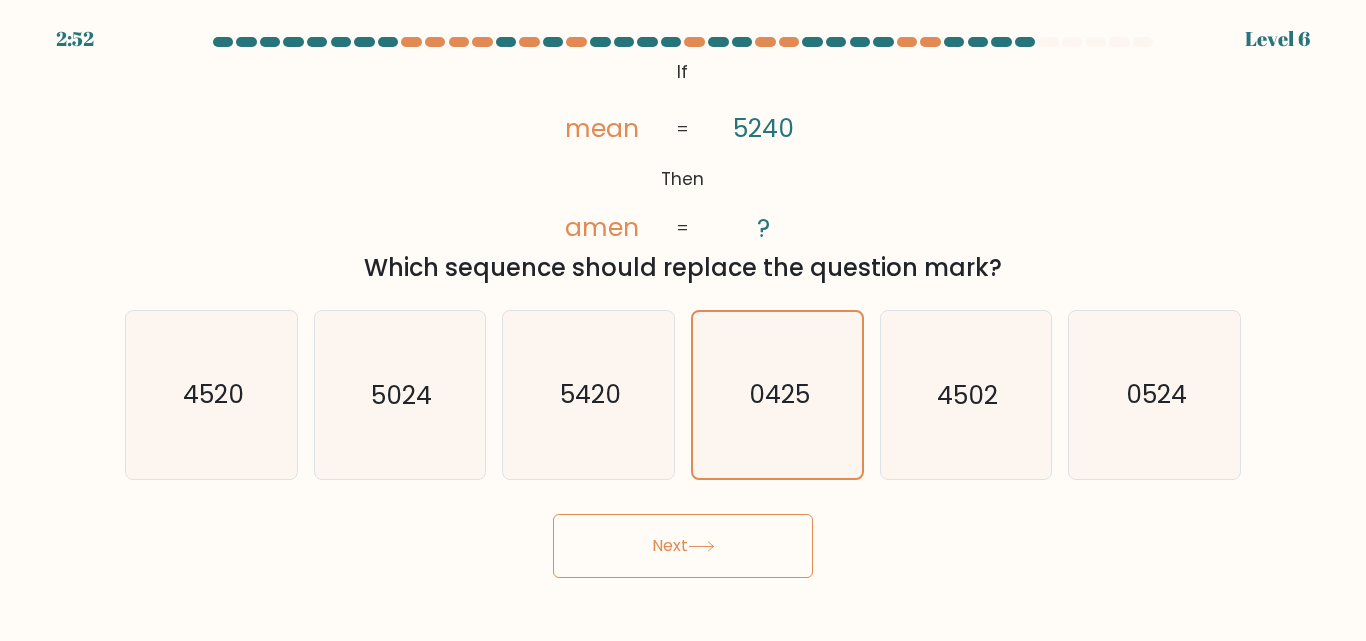 click 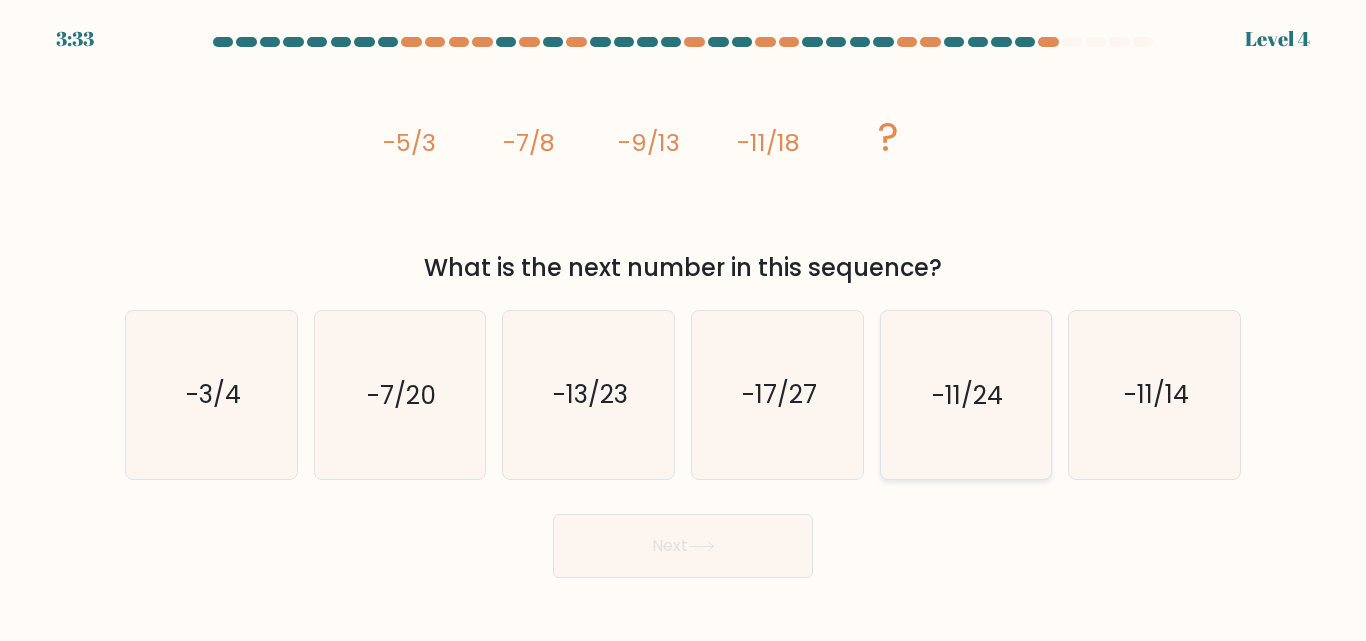 click on "-11/24" 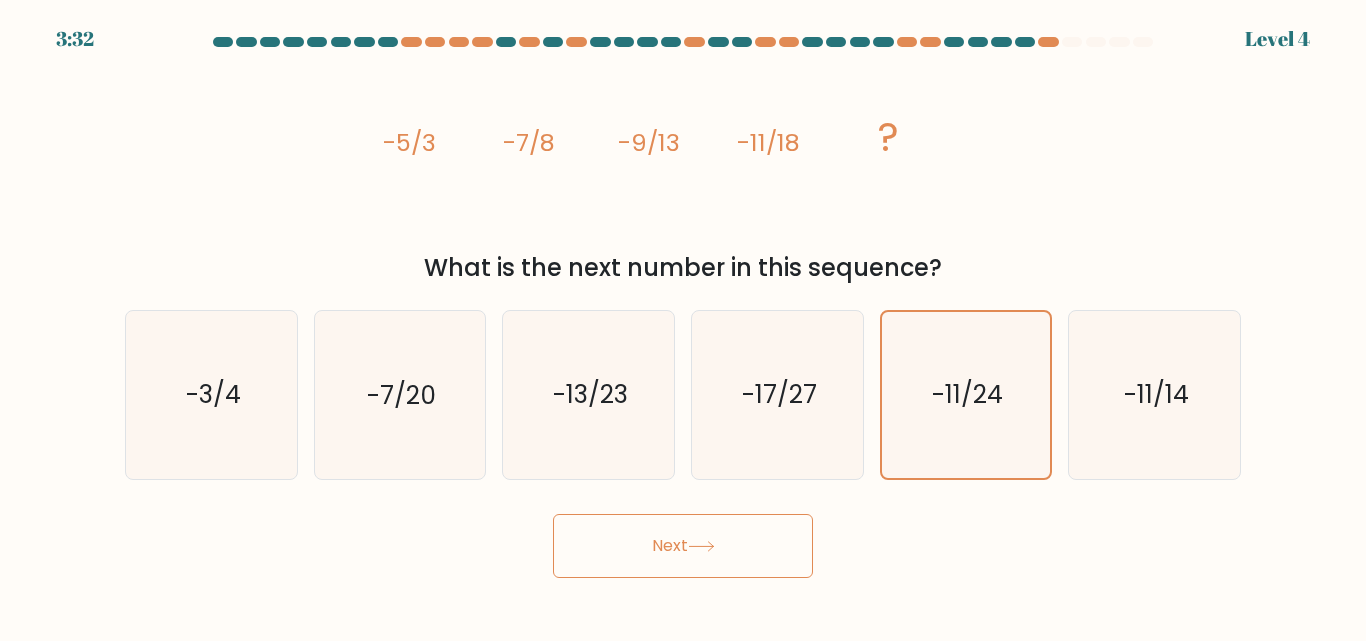 drag, startPoint x: 917, startPoint y: 428, endPoint x: 531, endPoint y: 221, distance: 438.00113 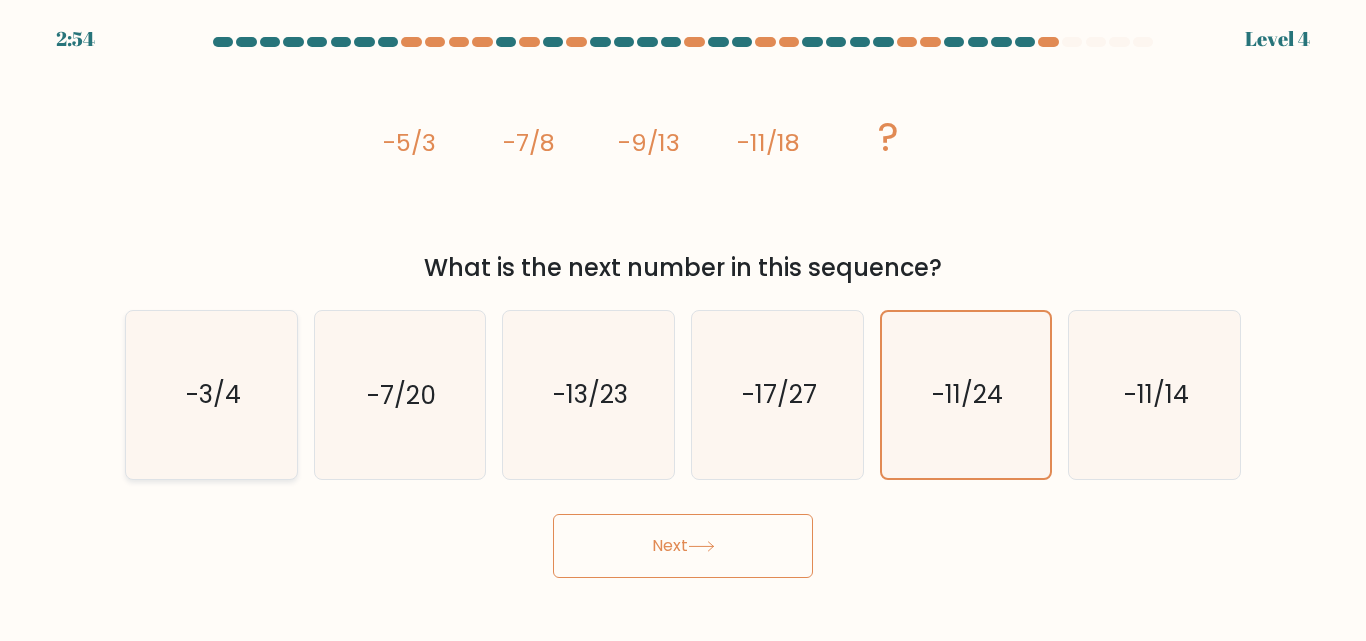 click on "-3/4" 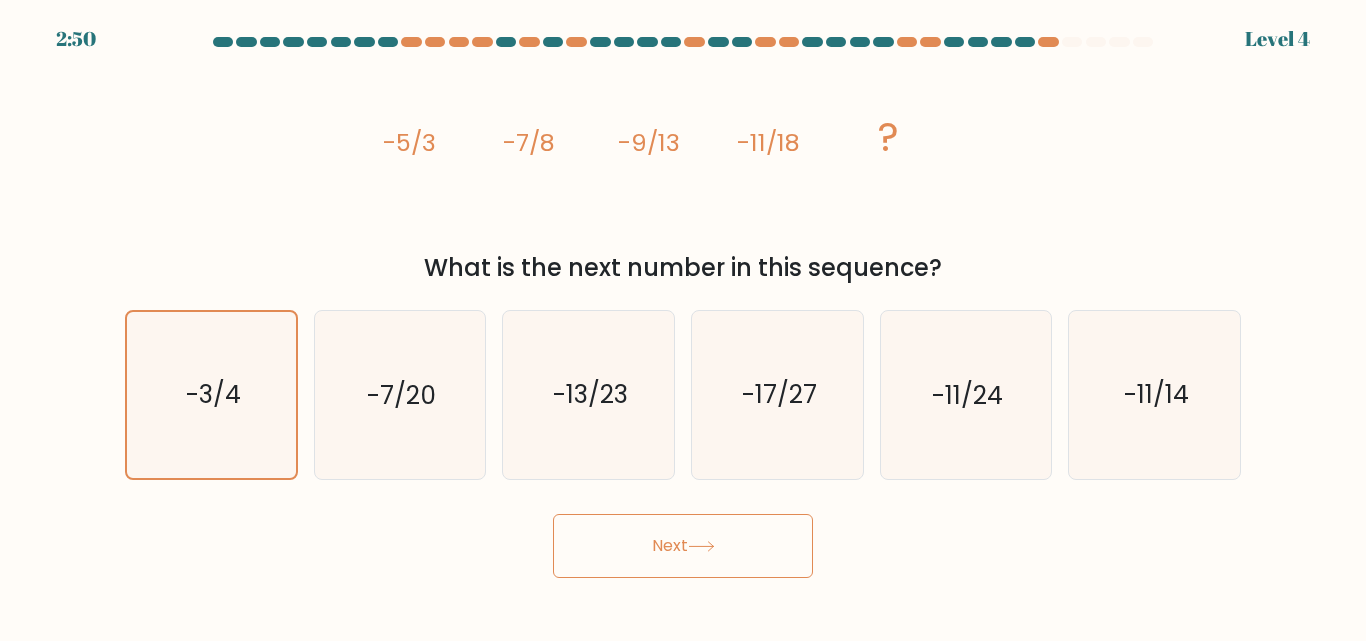 click on "Next" at bounding box center (683, 546) 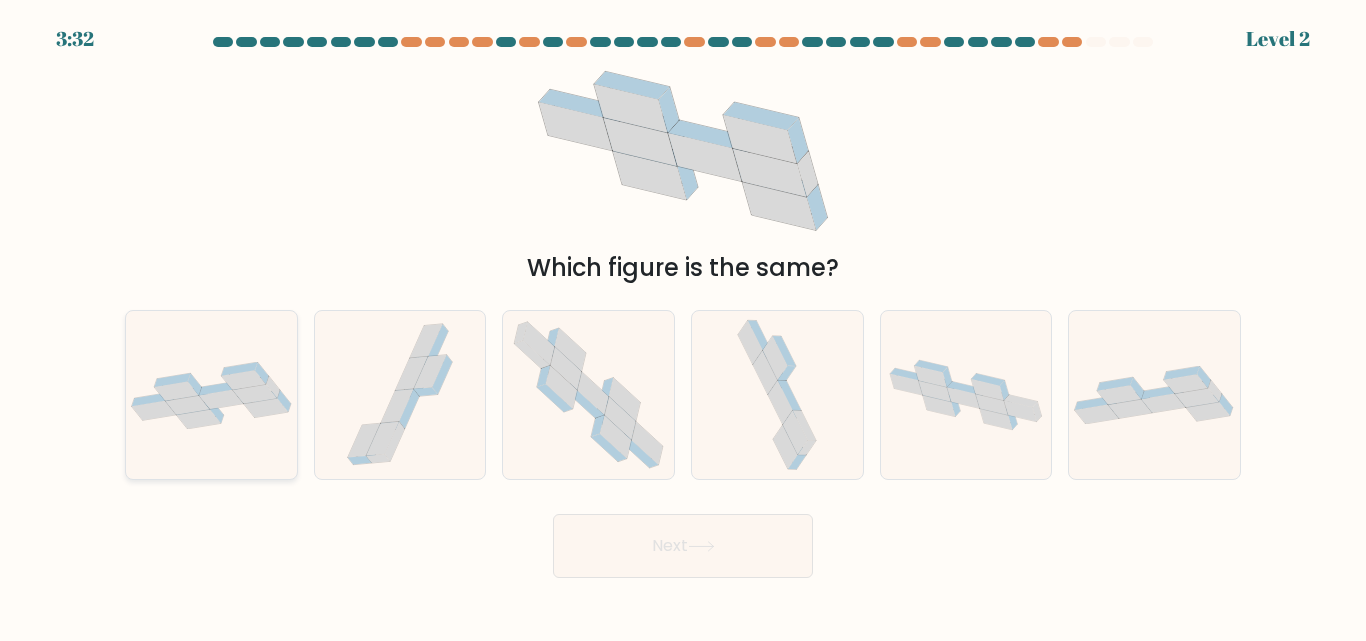 click 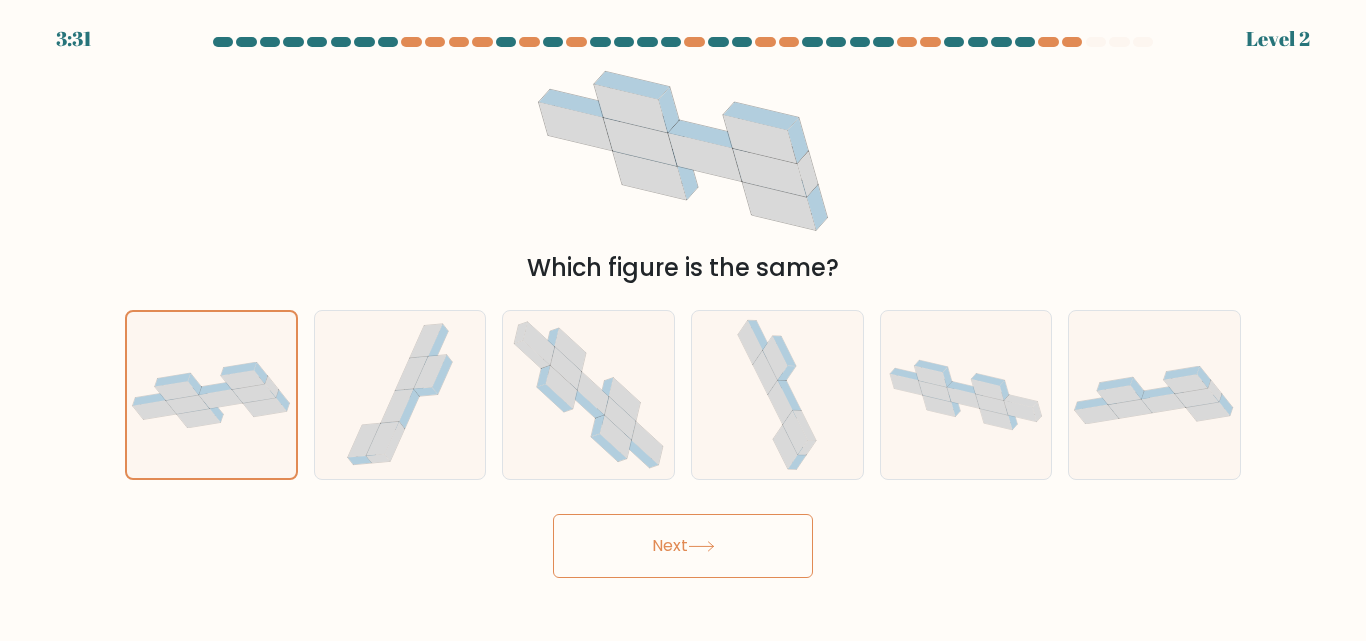 click on "Next" at bounding box center [683, 546] 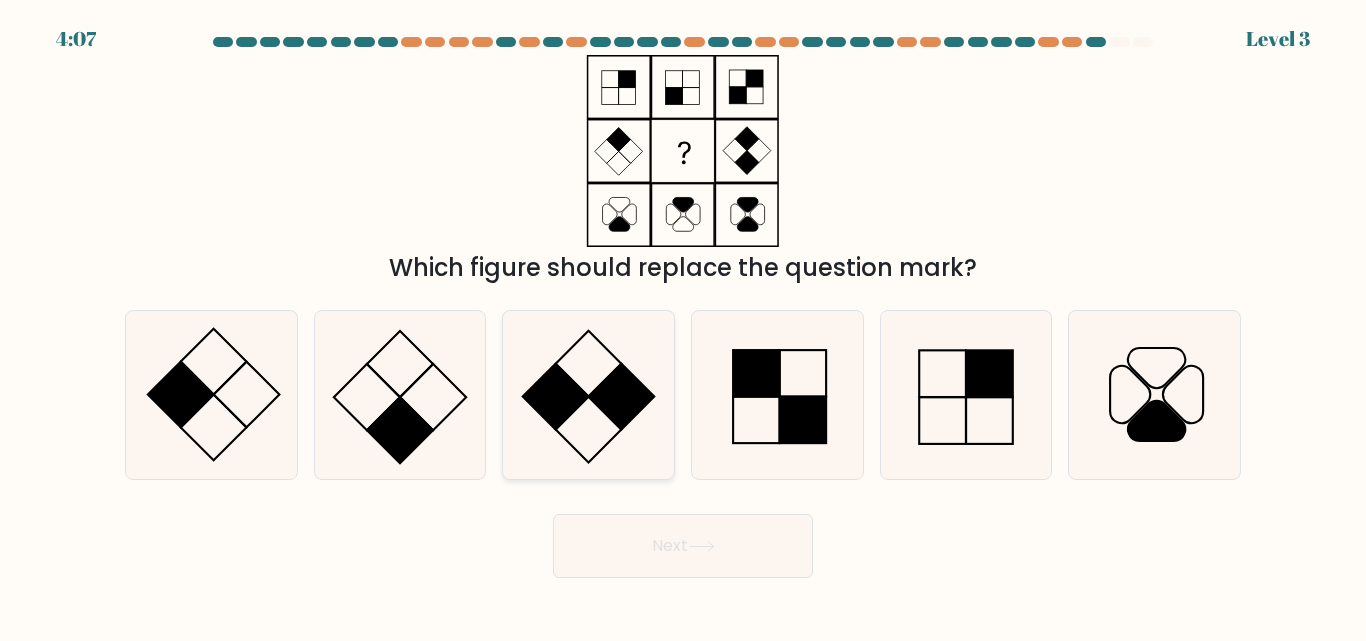 click 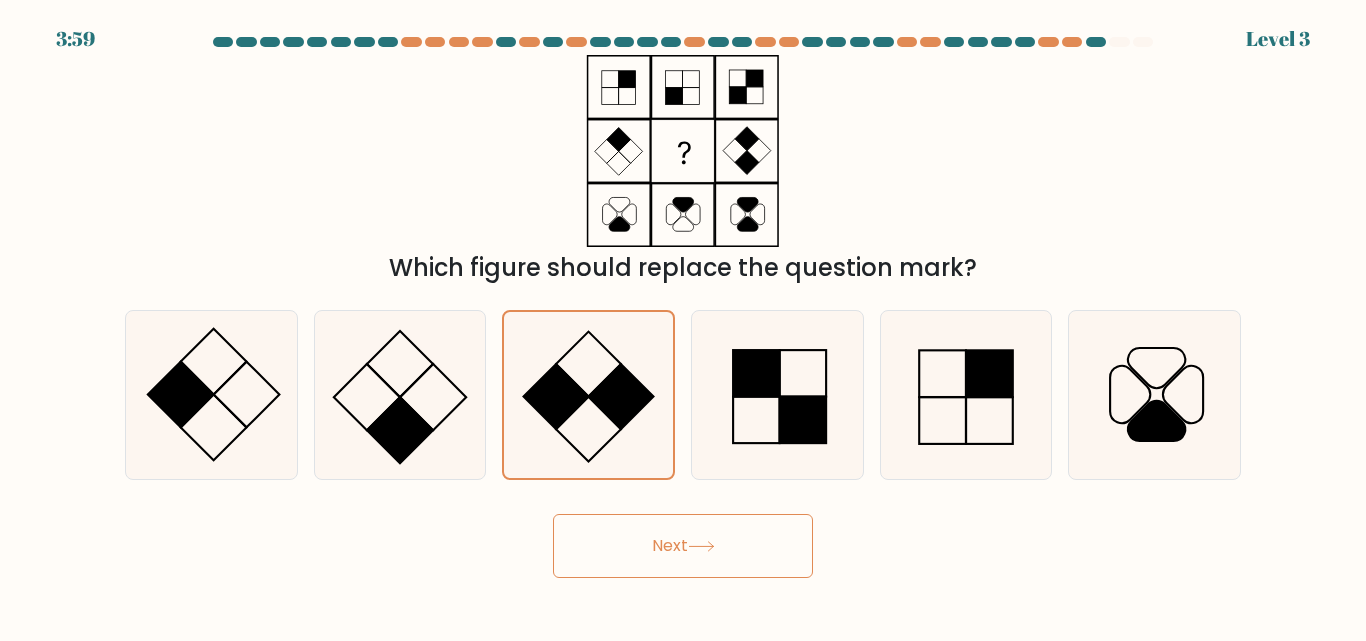 click on "Next" at bounding box center [683, 546] 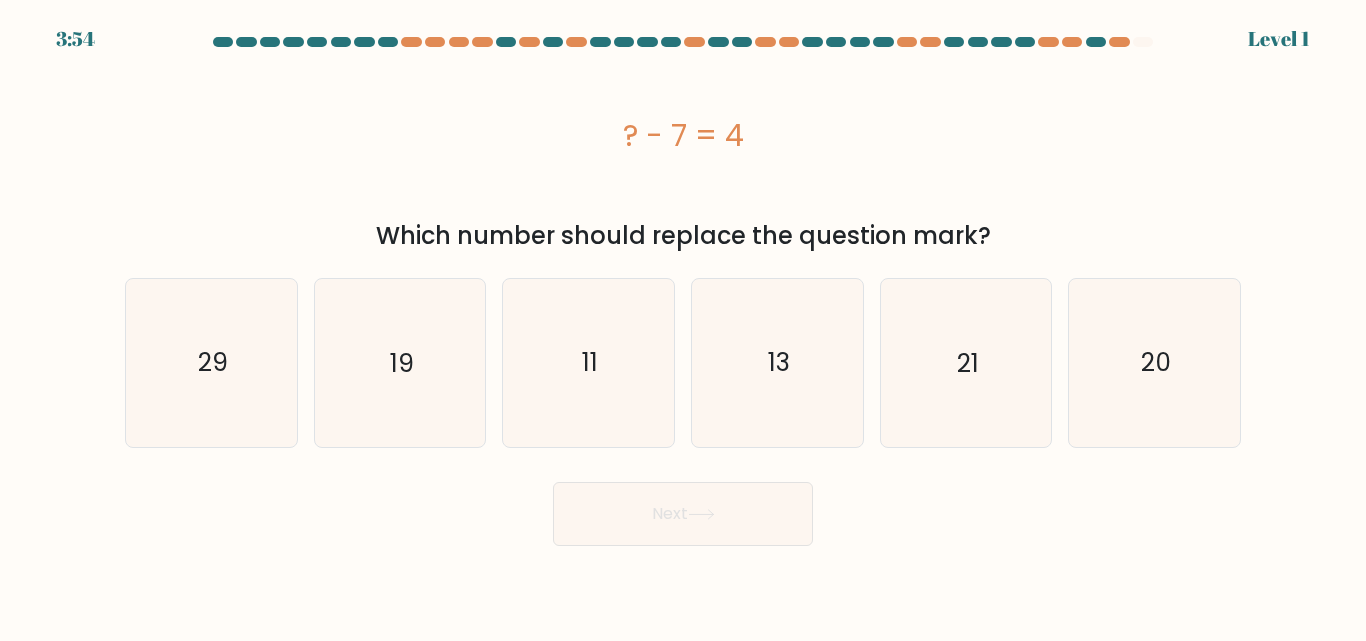 drag, startPoint x: 660, startPoint y: 296, endPoint x: 675, endPoint y: 359, distance: 64.7611 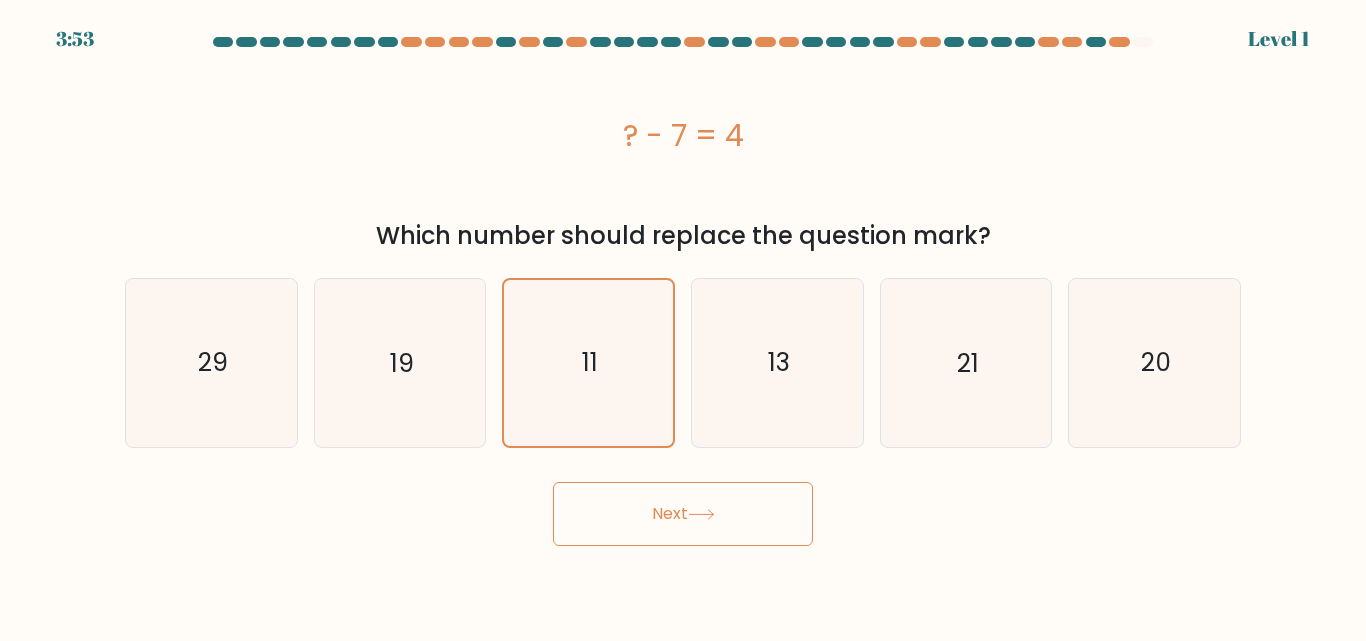 click on "Next" at bounding box center [683, 514] 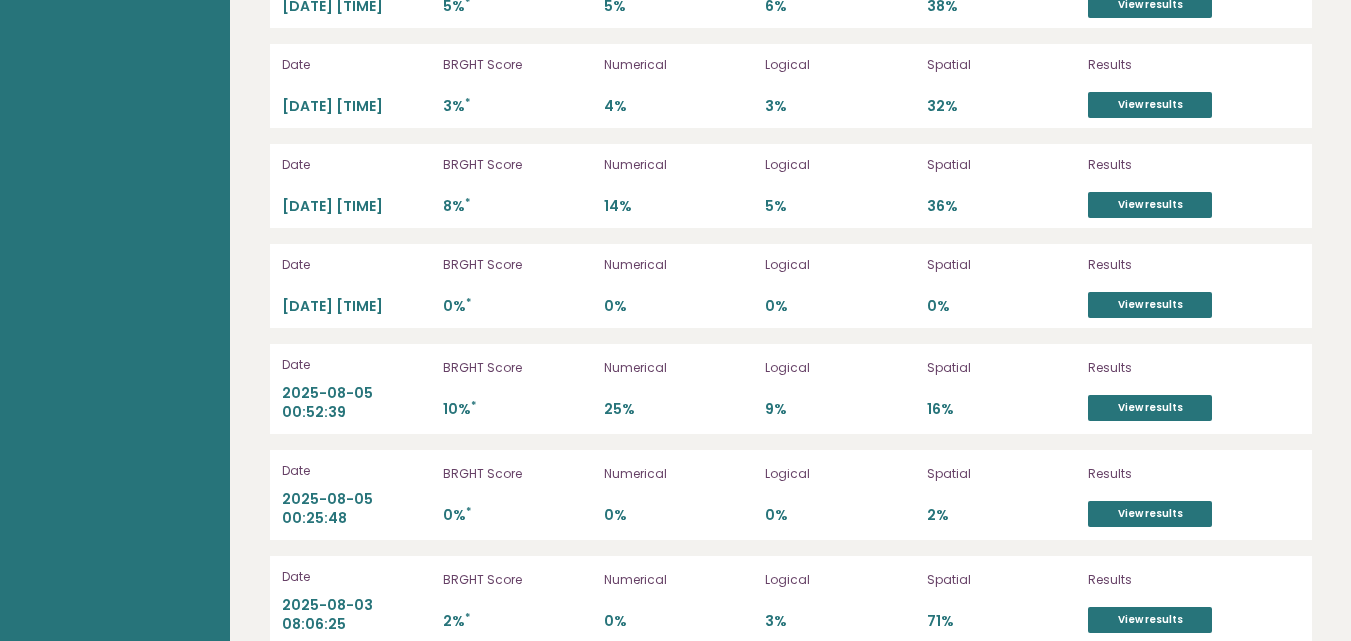 scroll, scrollTop: 5829, scrollLeft: 0, axis: vertical 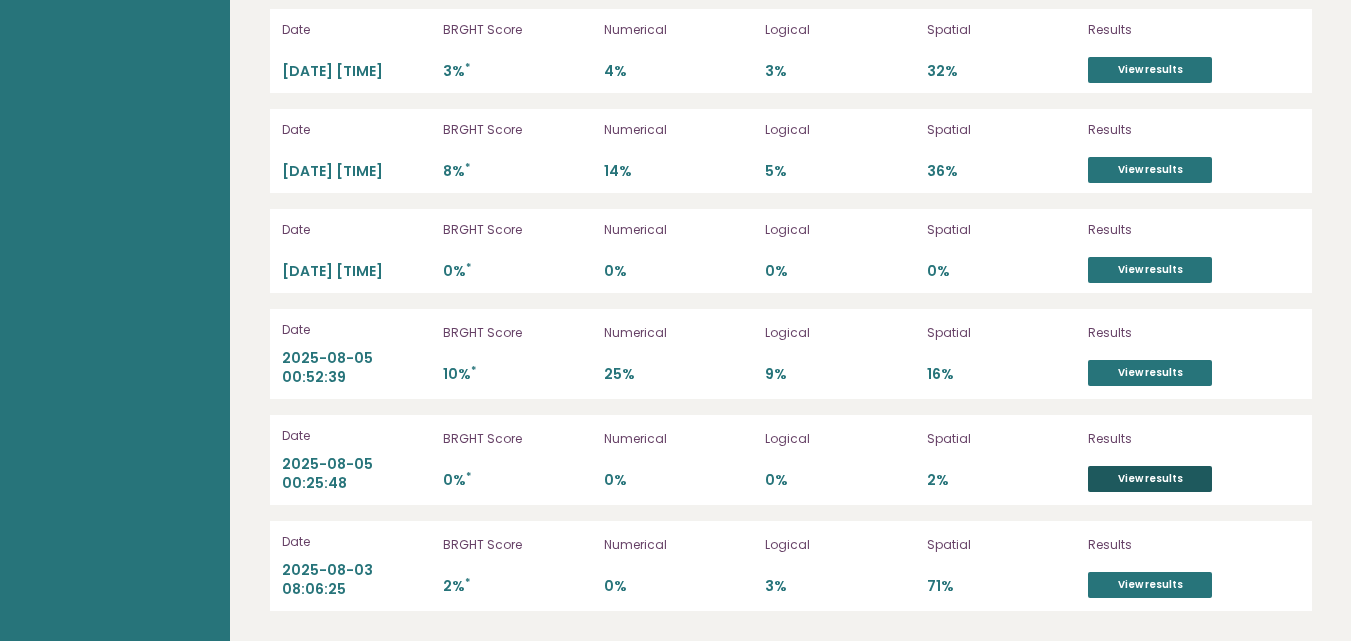 click on "View results" at bounding box center (1150, 479) 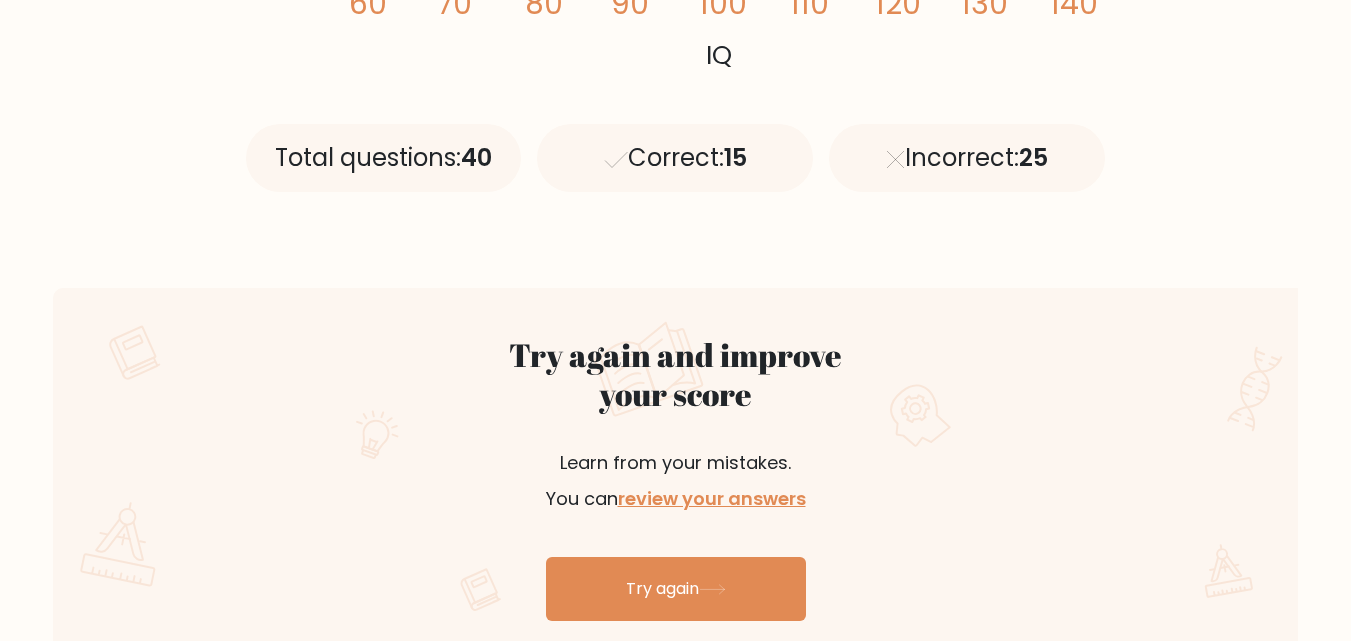 scroll, scrollTop: 900, scrollLeft: 0, axis: vertical 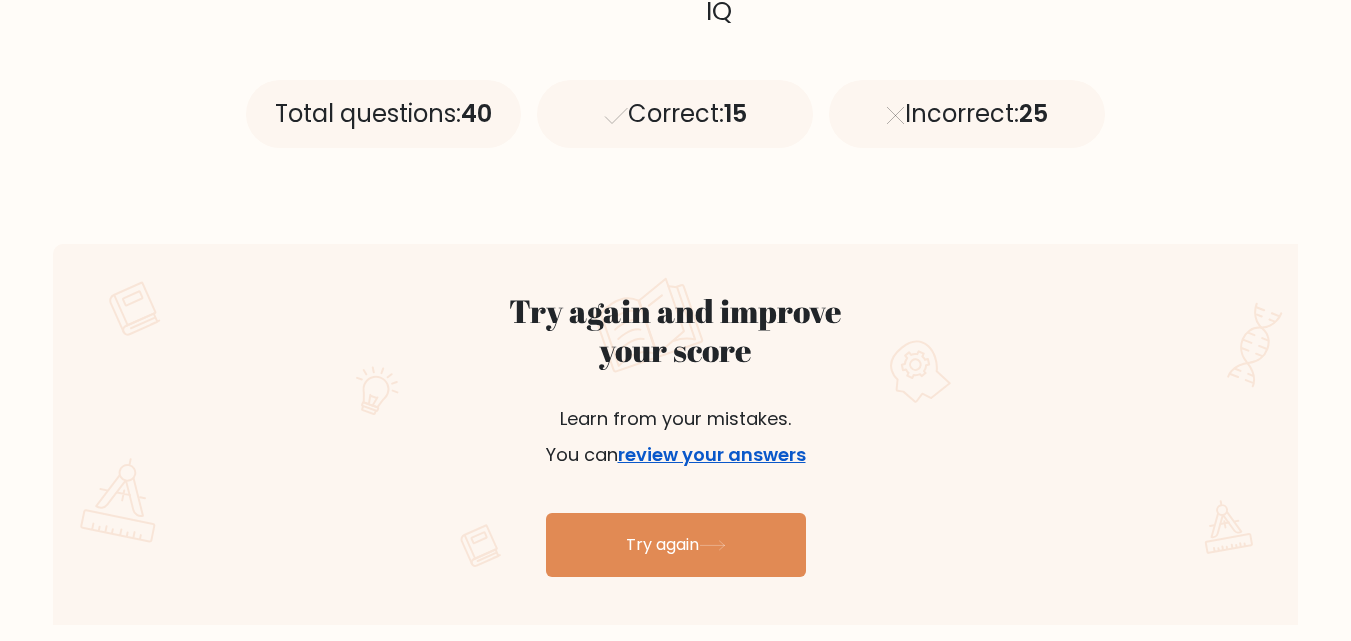 click on "review your answers" at bounding box center (712, 454) 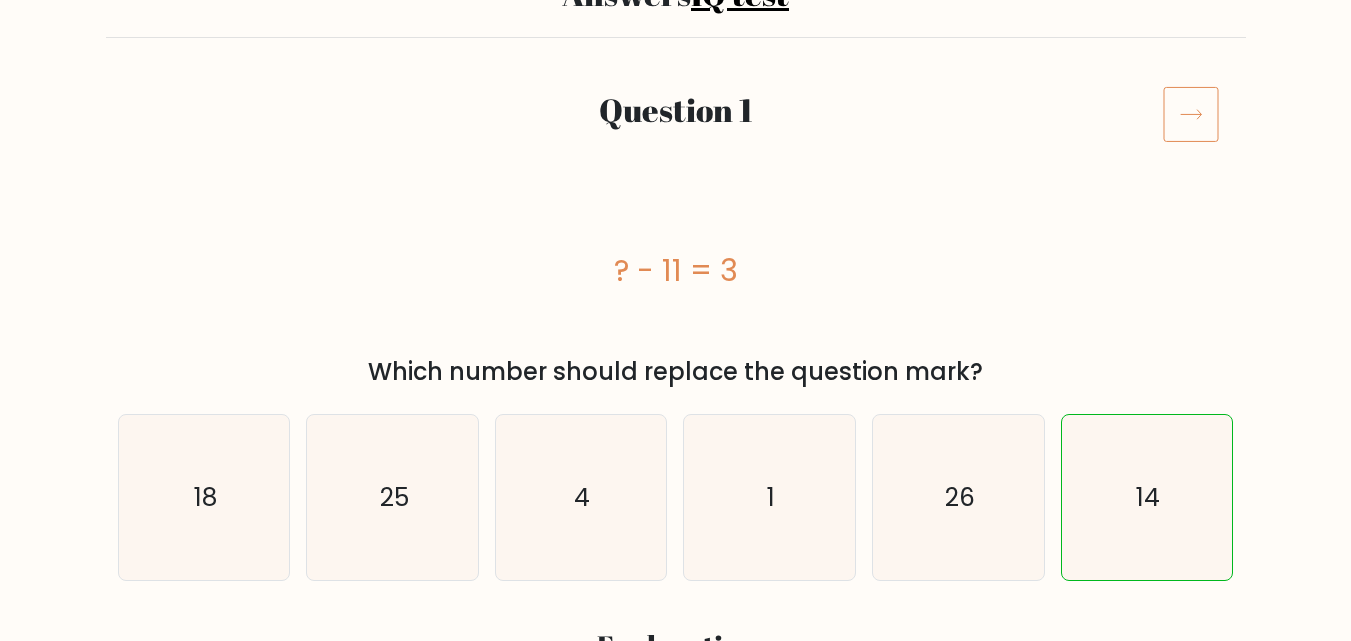 scroll, scrollTop: 100, scrollLeft: 0, axis: vertical 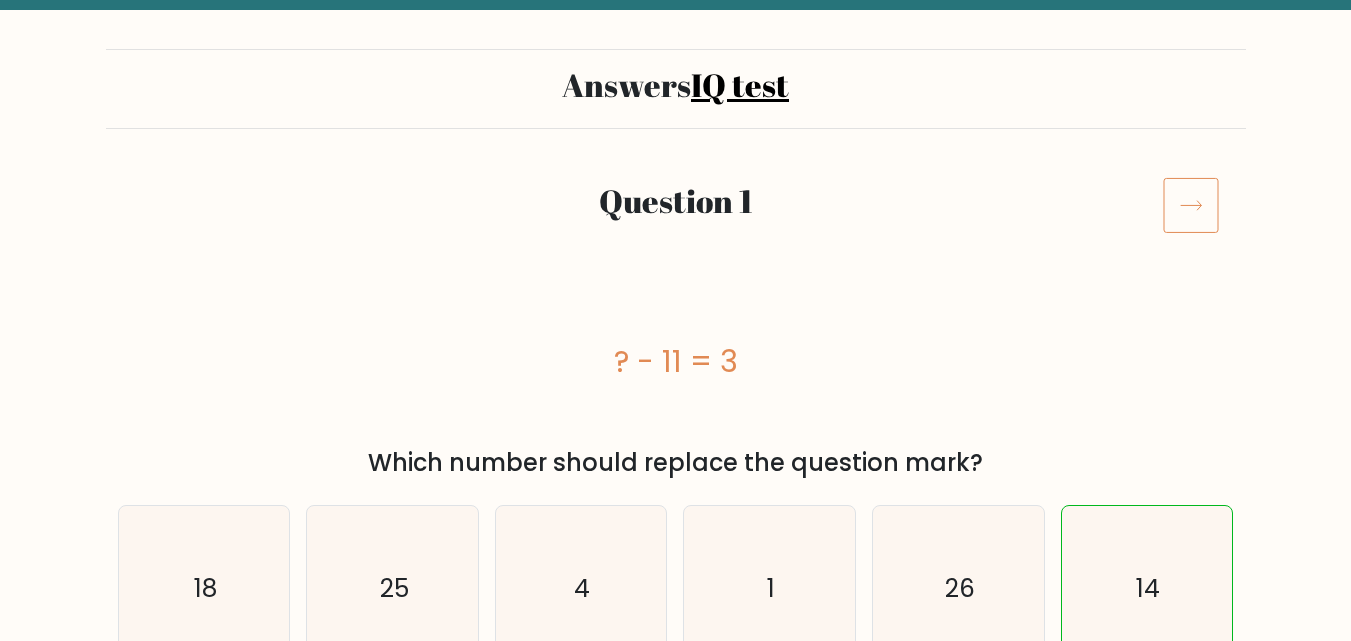 click 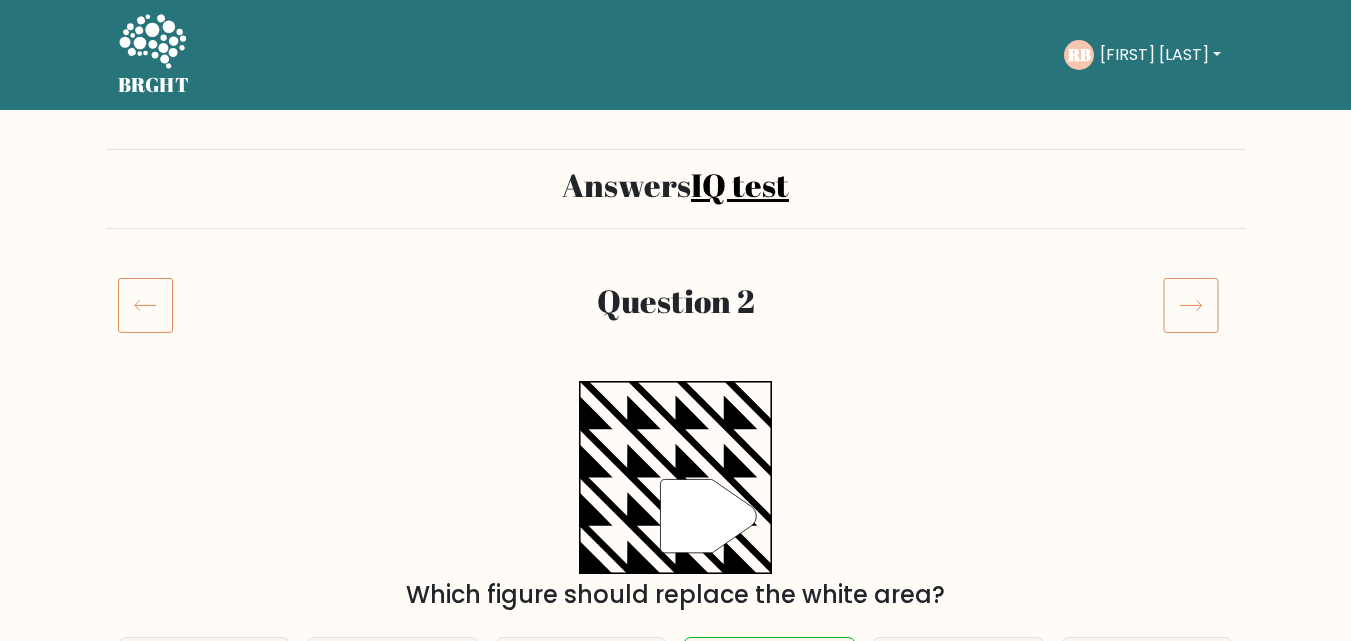 scroll, scrollTop: 200, scrollLeft: 0, axis: vertical 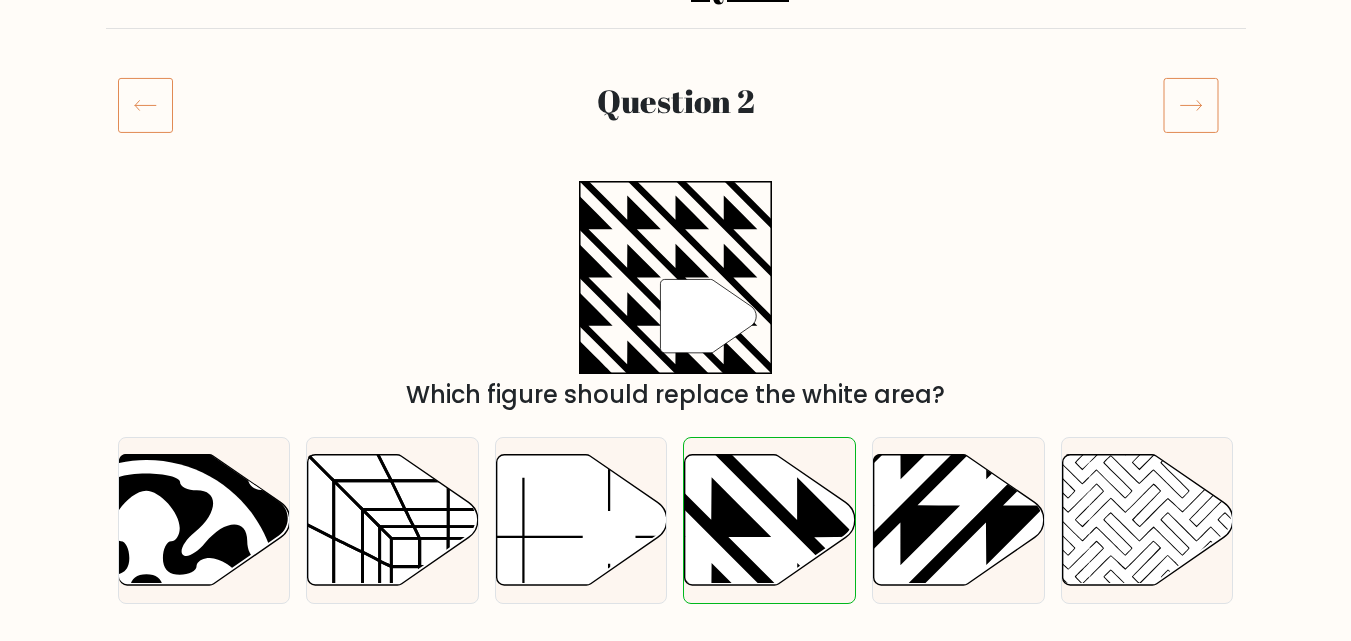 click 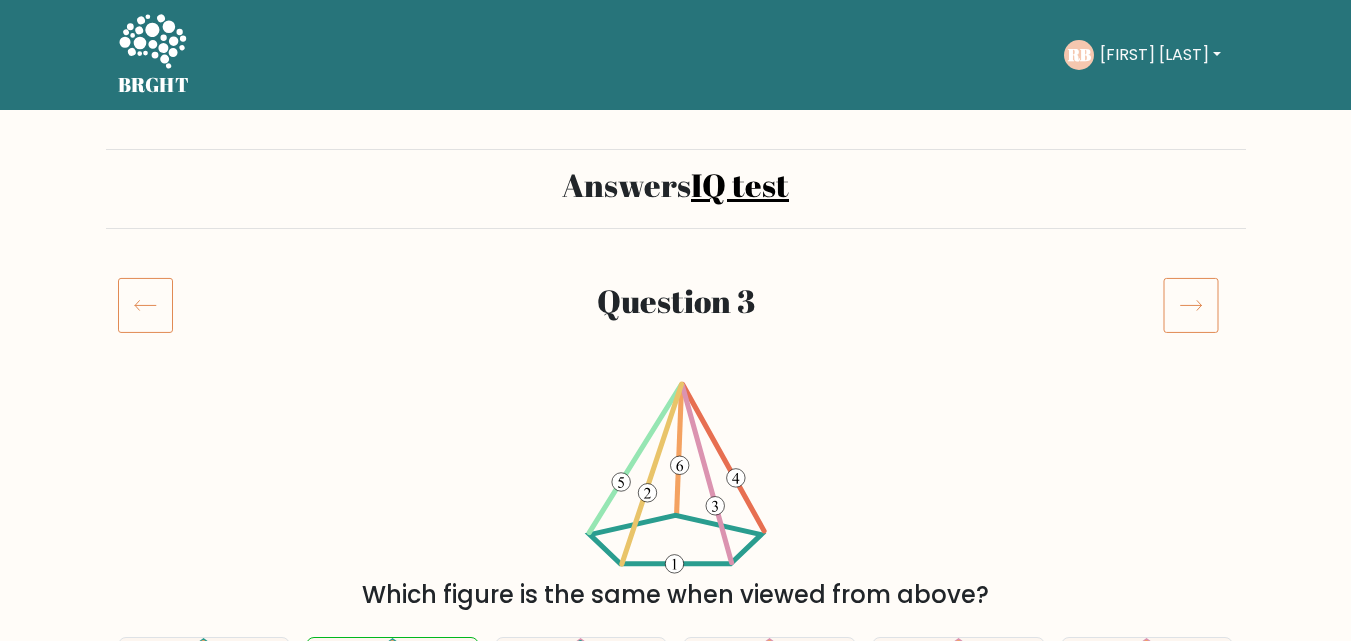 scroll, scrollTop: 100, scrollLeft: 0, axis: vertical 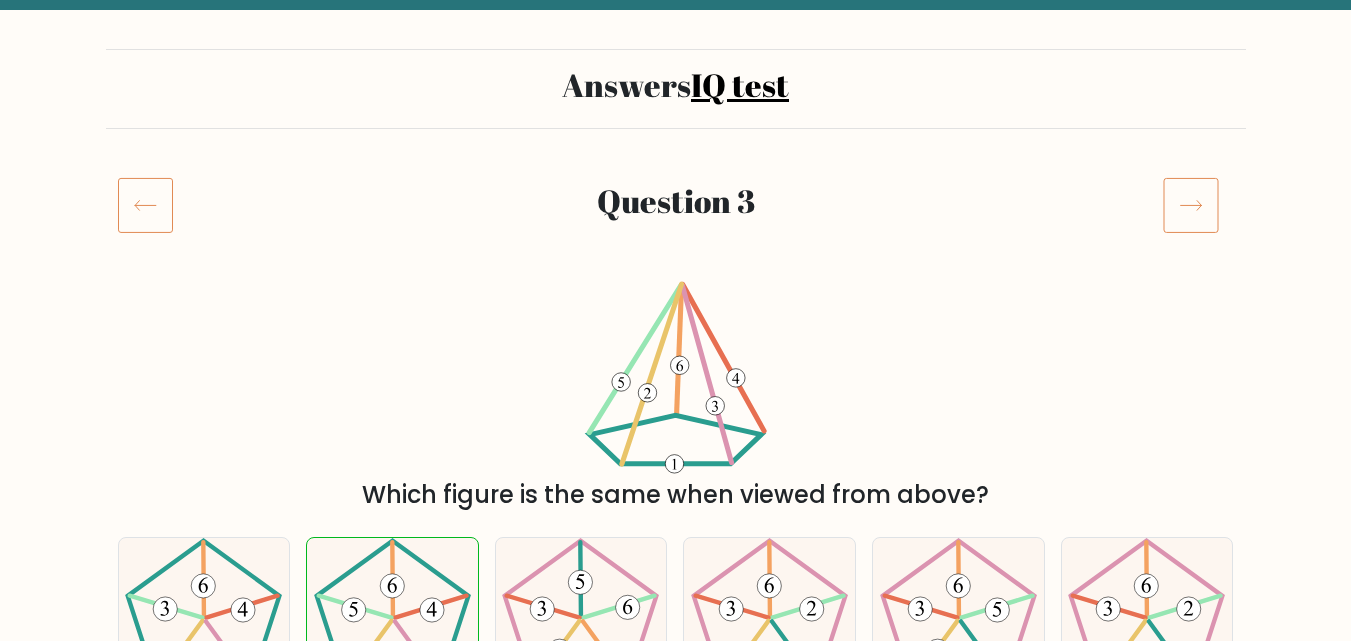 click 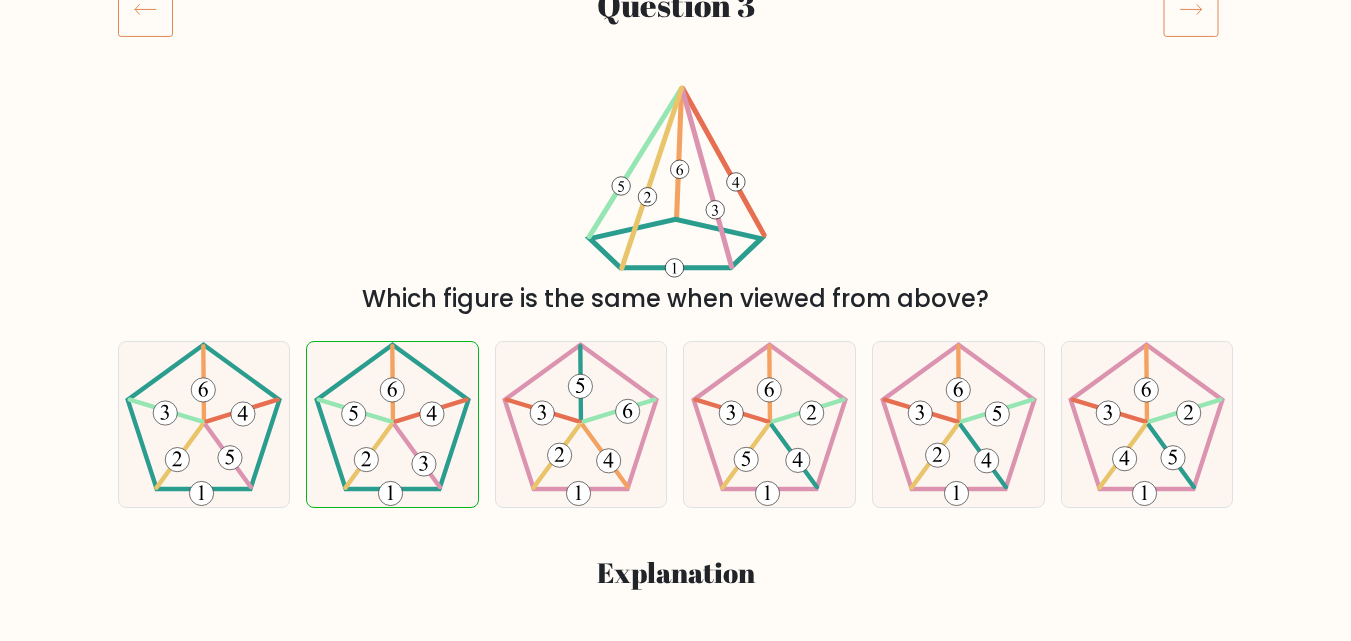 scroll, scrollTop: 300, scrollLeft: 0, axis: vertical 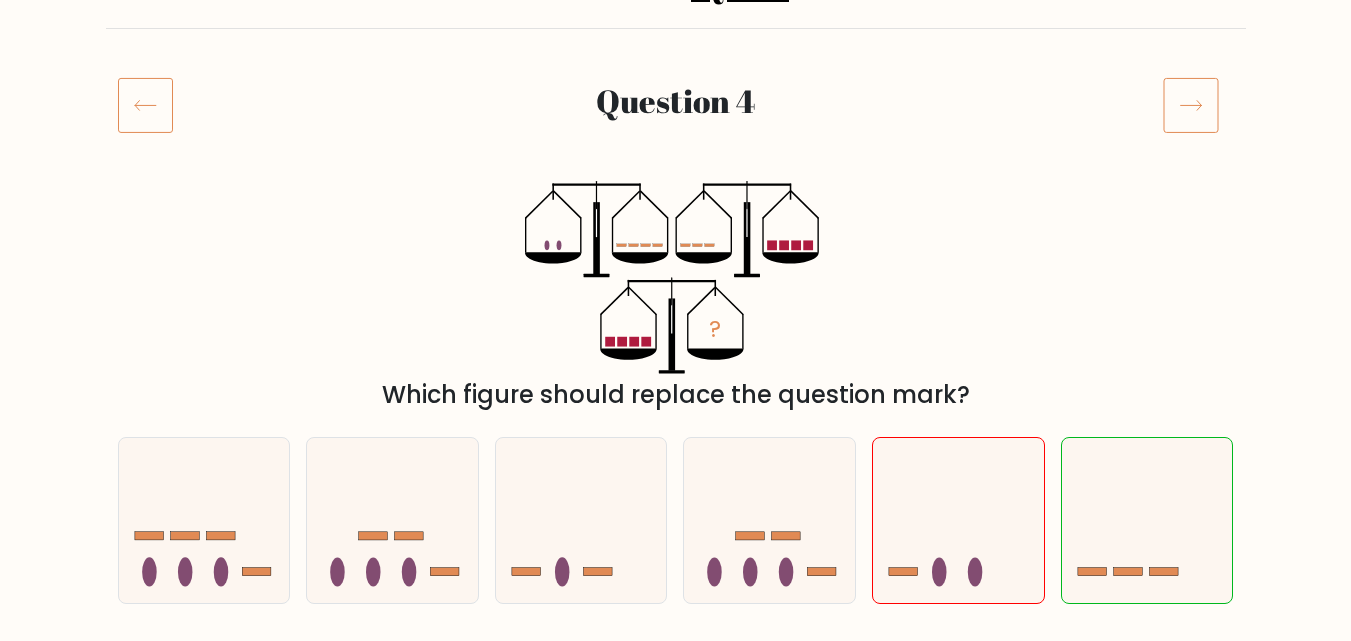 click 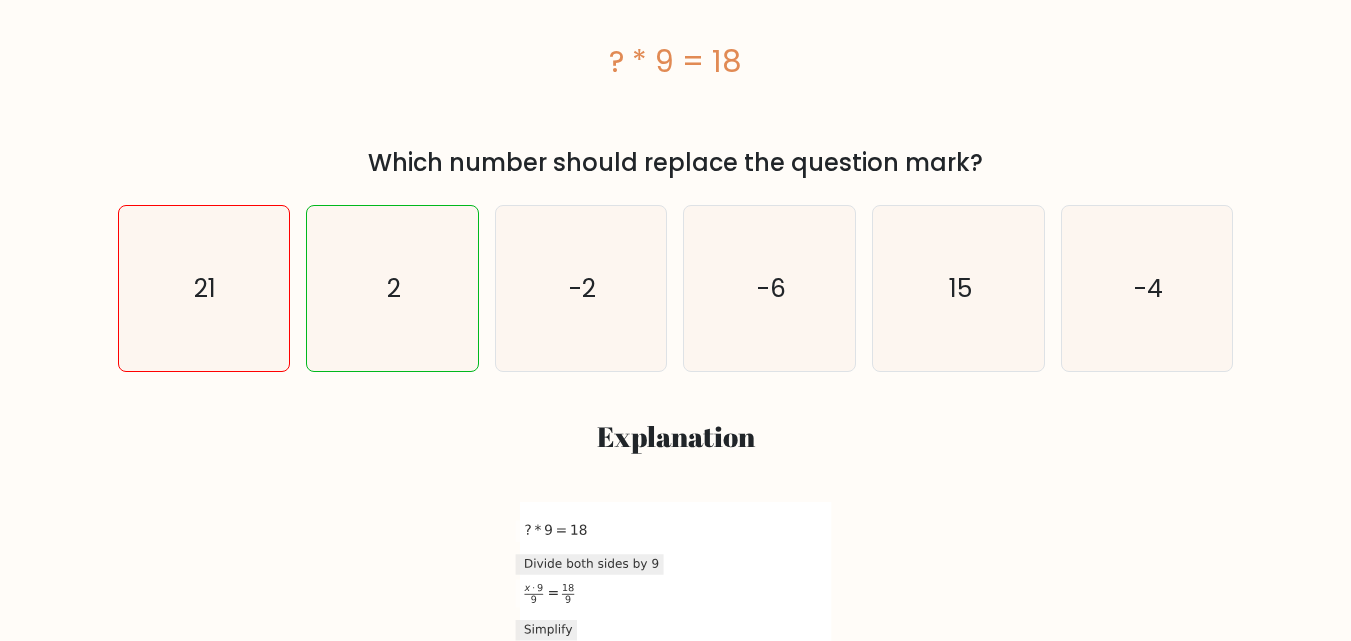 scroll, scrollTop: 0, scrollLeft: 0, axis: both 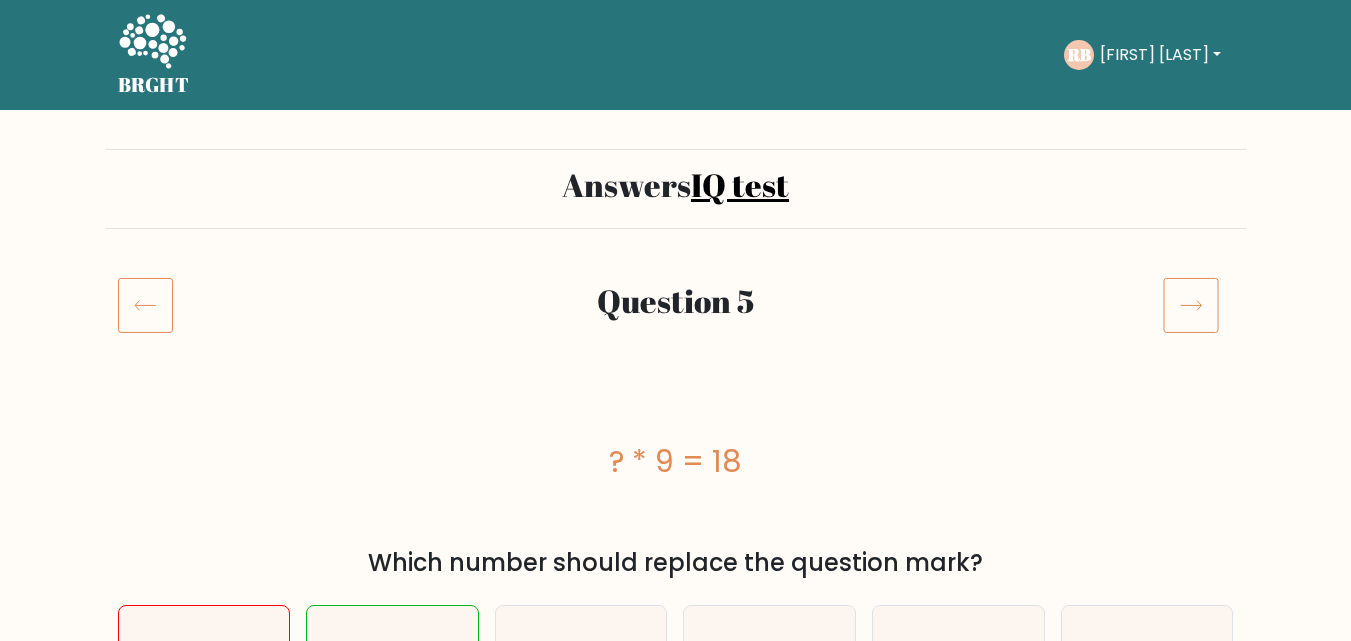 click 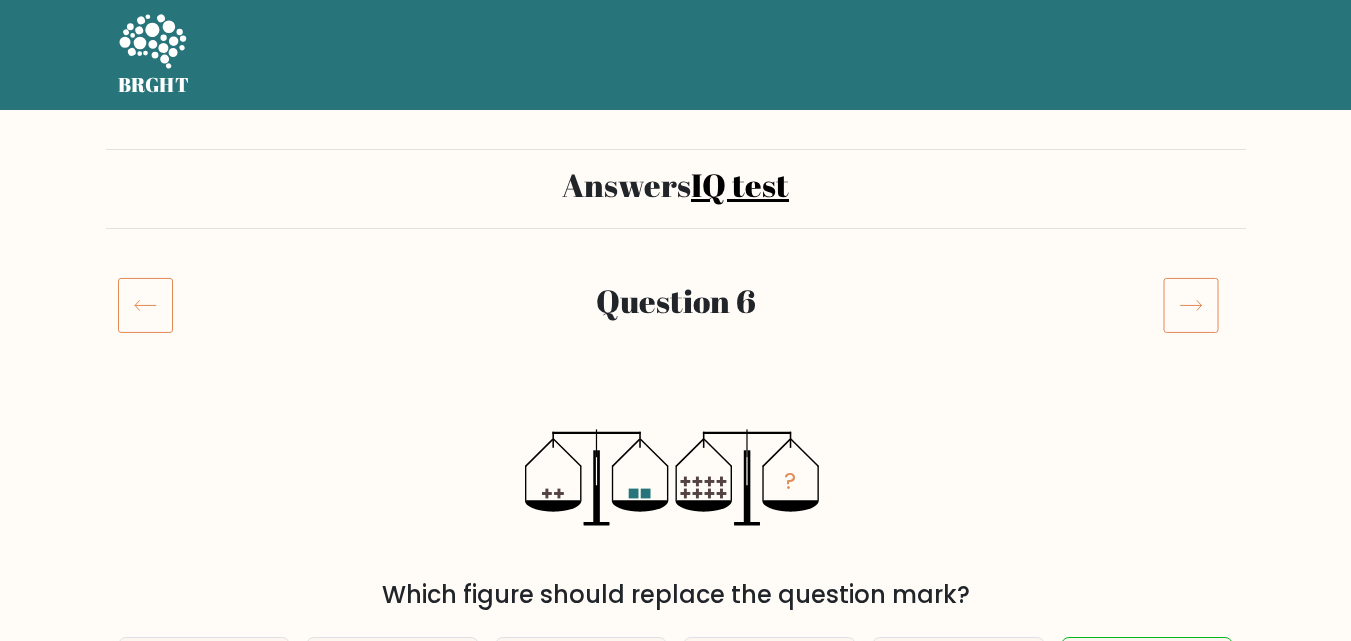 scroll, scrollTop: 0, scrollLeft: 0, axis: both 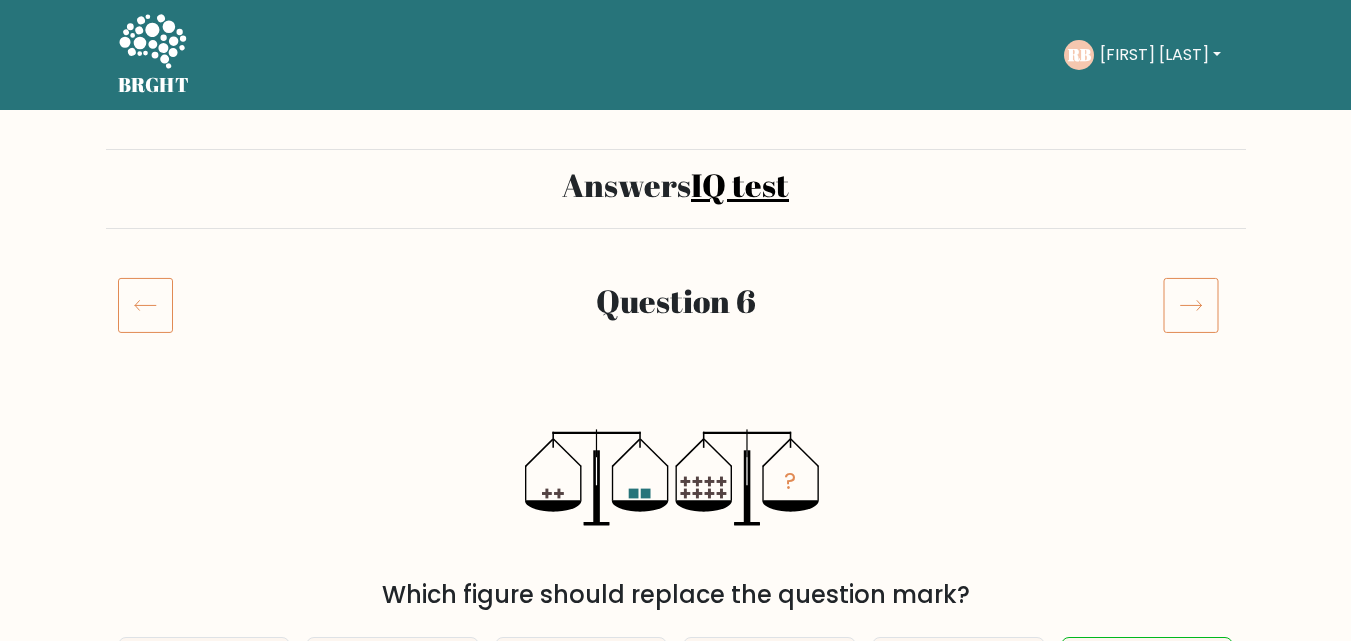 click 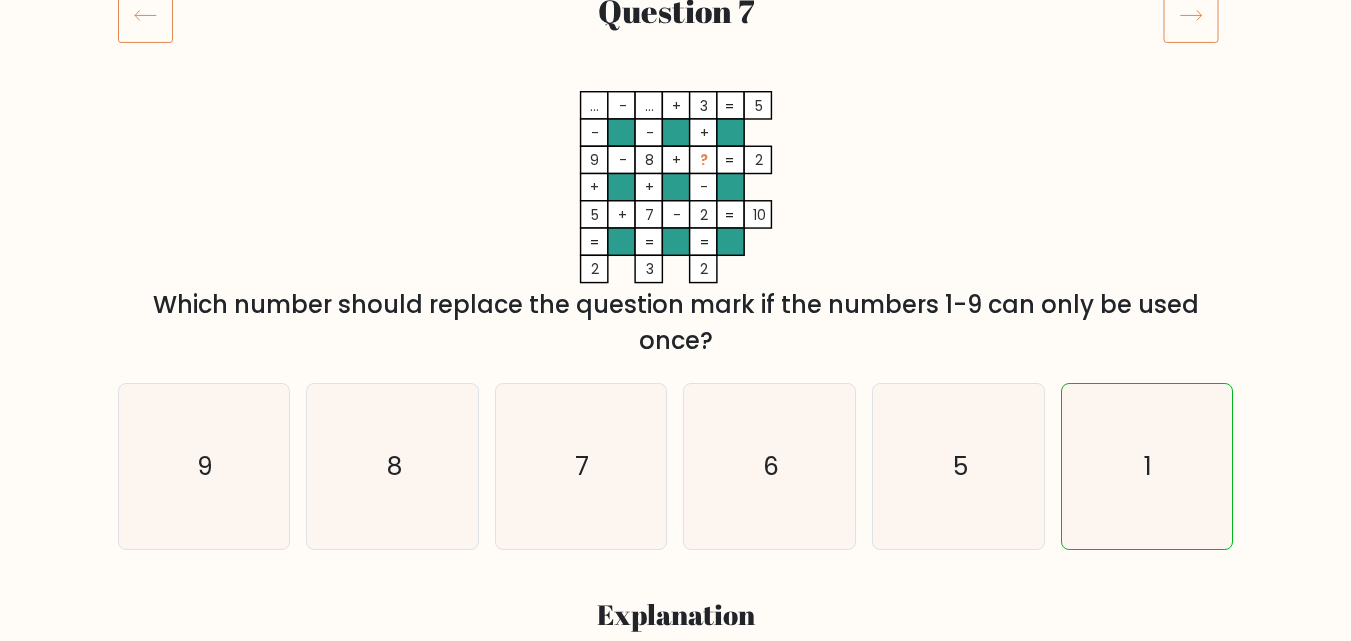 scroll, scrollTop: 100, scrollLeft: 0, axis: vertical 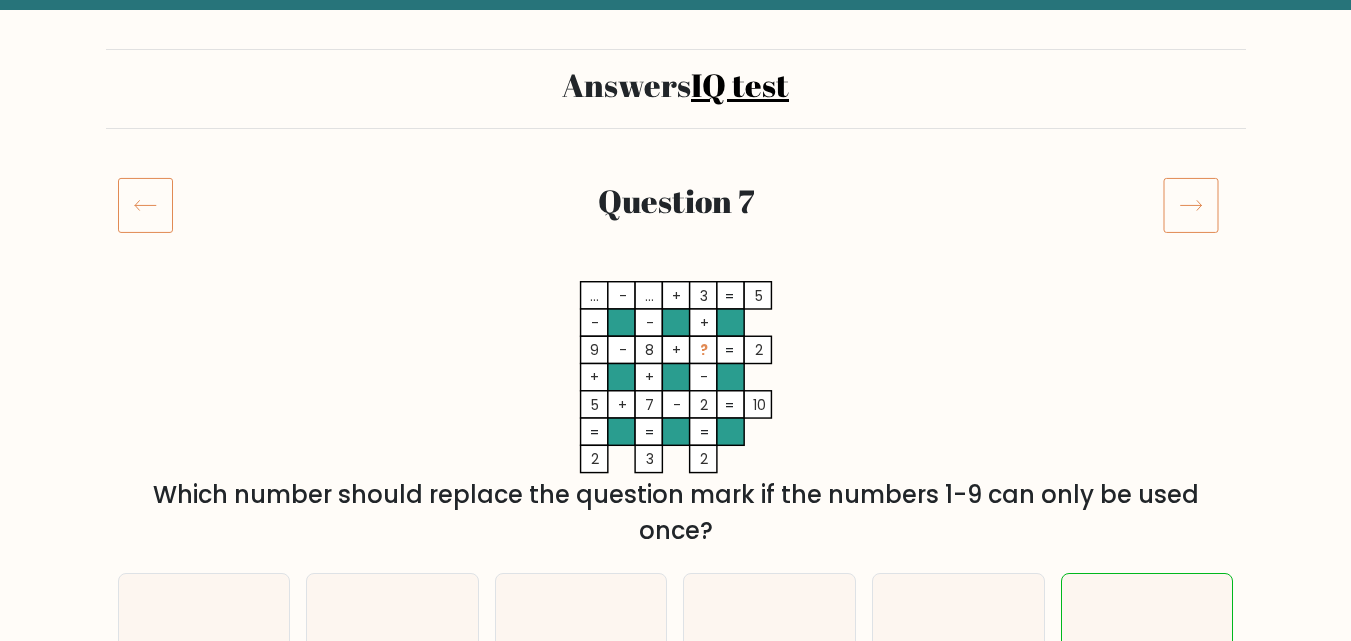 click 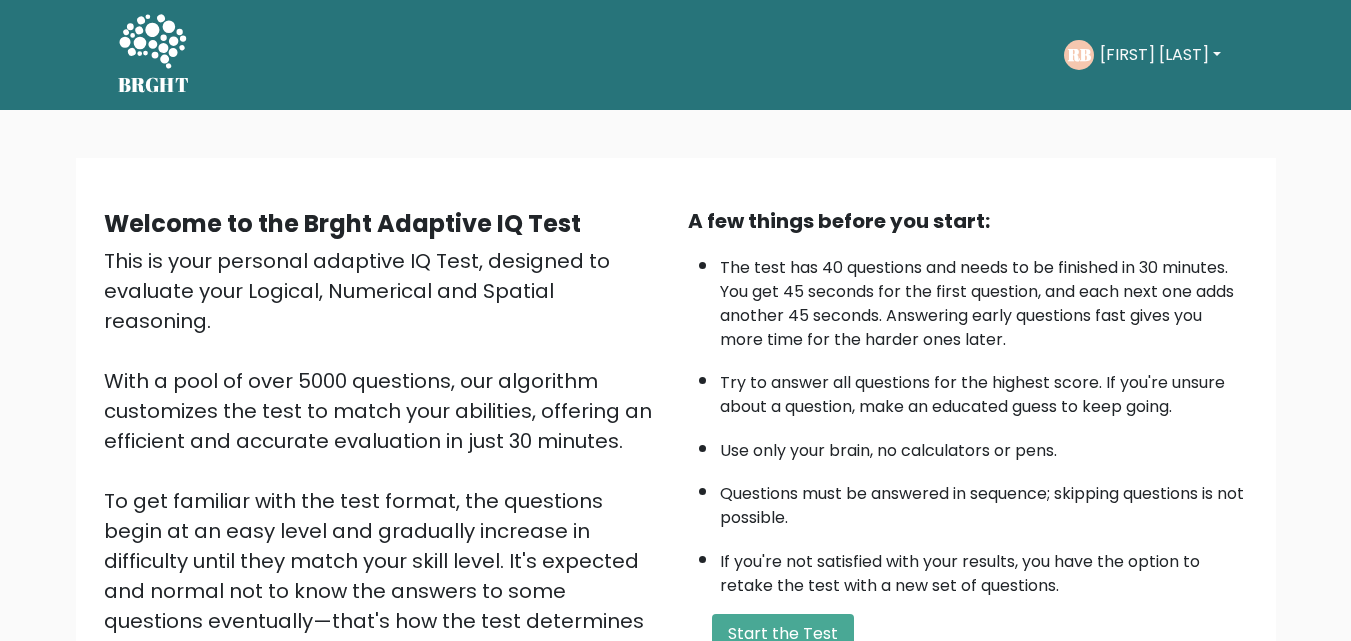 scroll, scrollTop: 100, scrollLeft: 0, axis: vertical 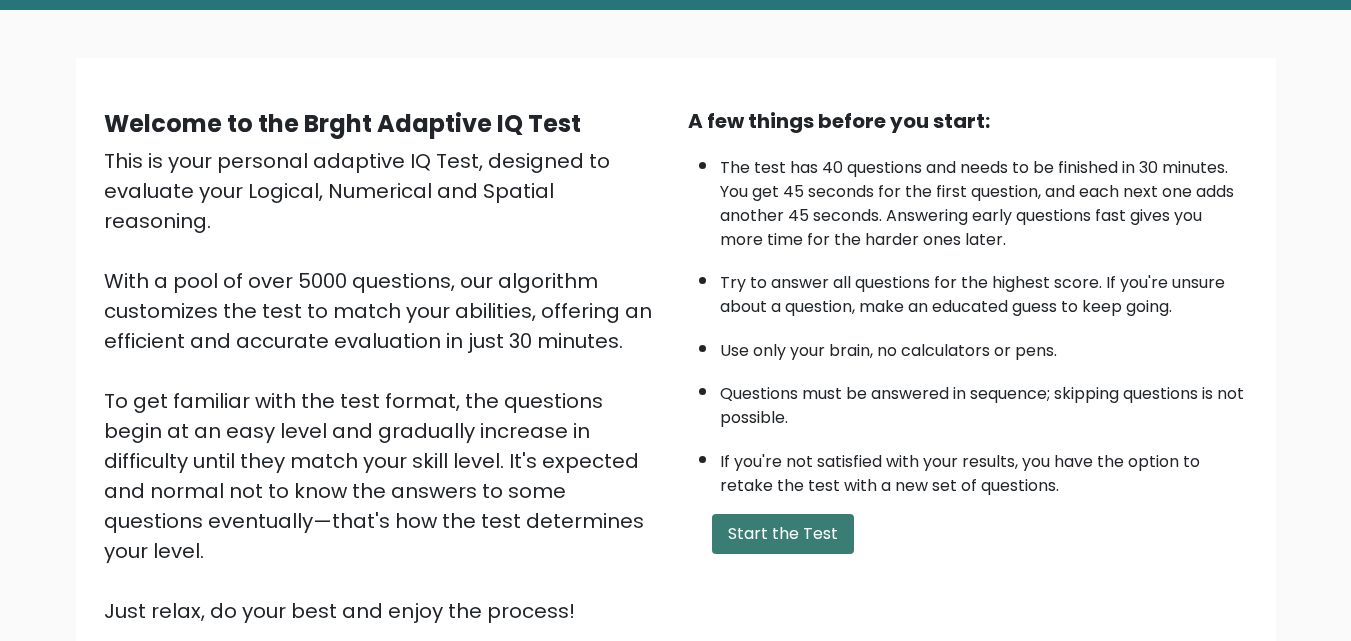 click on "Start the Test" at bounding box center (783, 534) 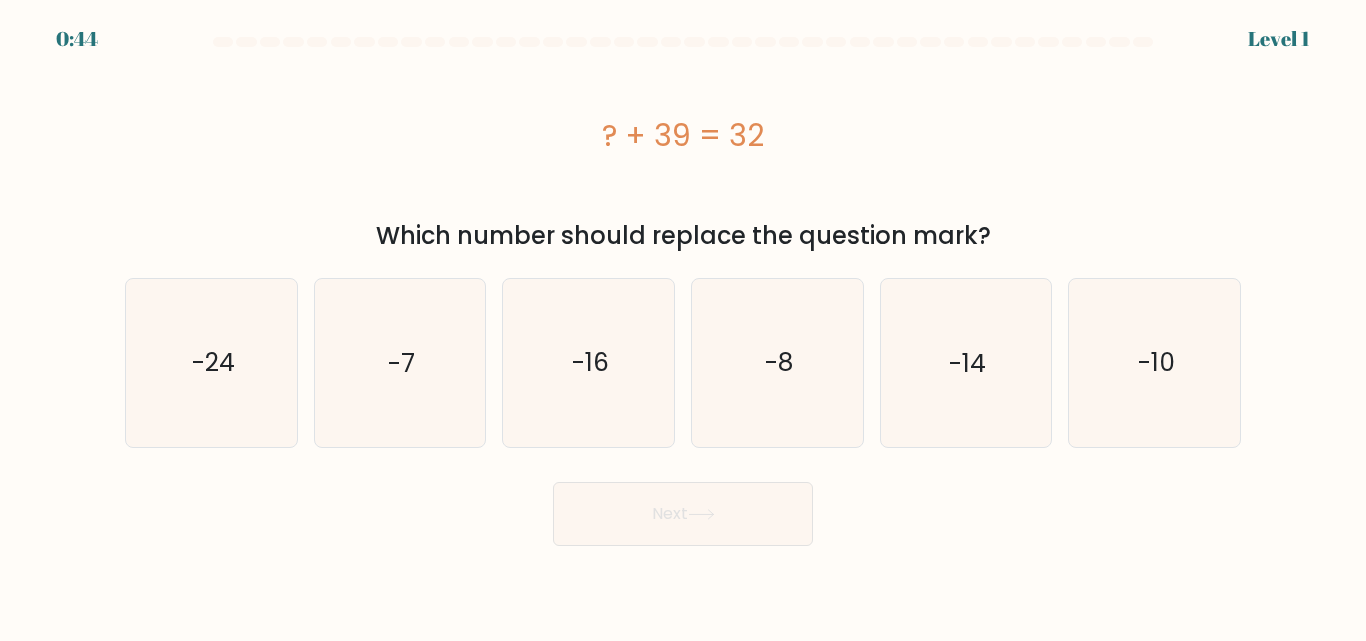scroll, scrollTop: 0, scrollLeft: 0, axis: both 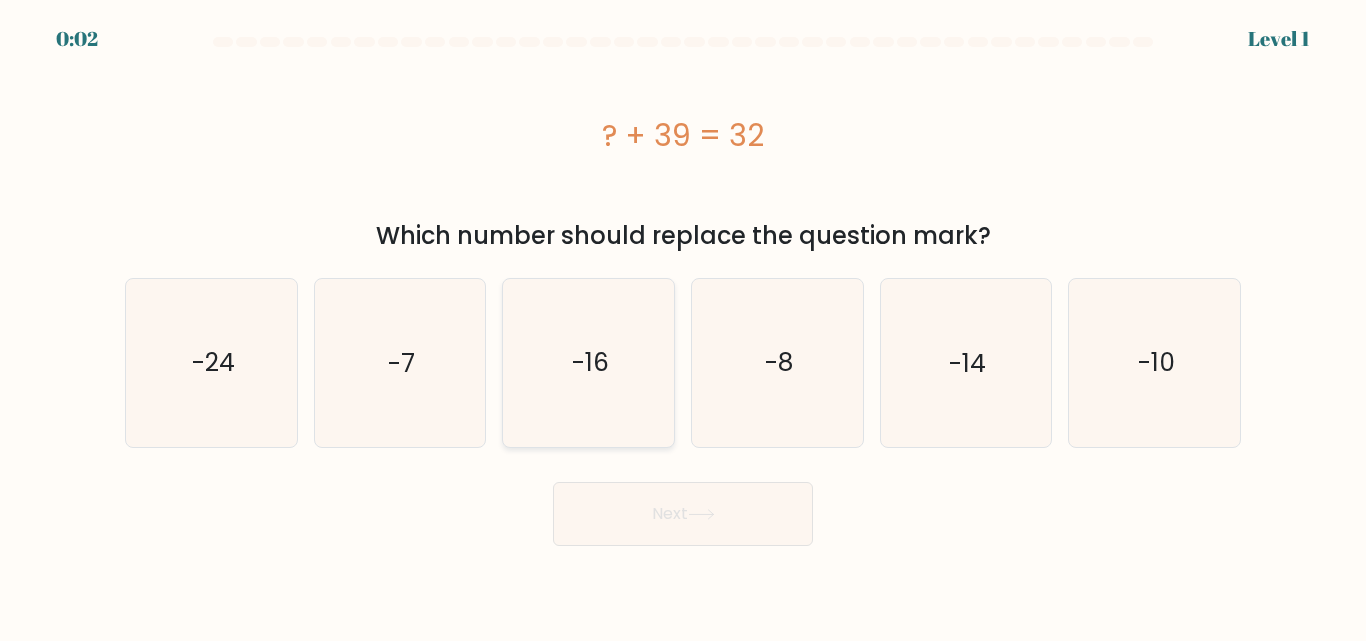 click on "-16" 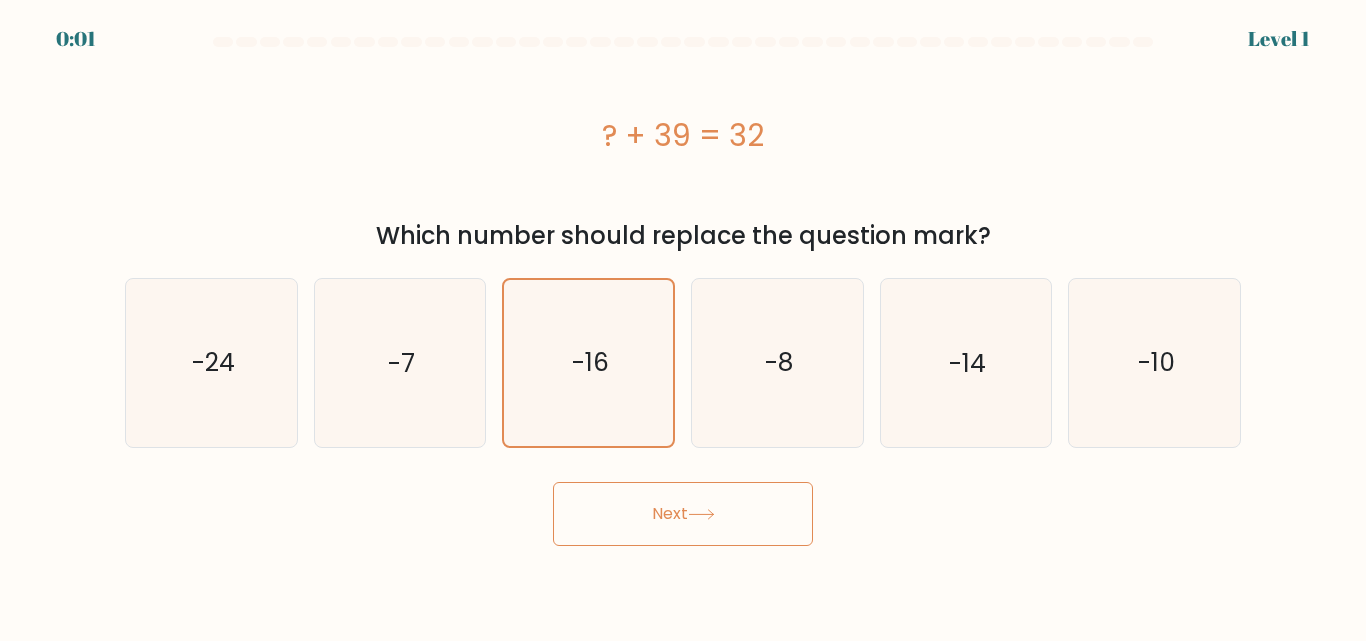 click on "Next" at bounding box center (683, 514) 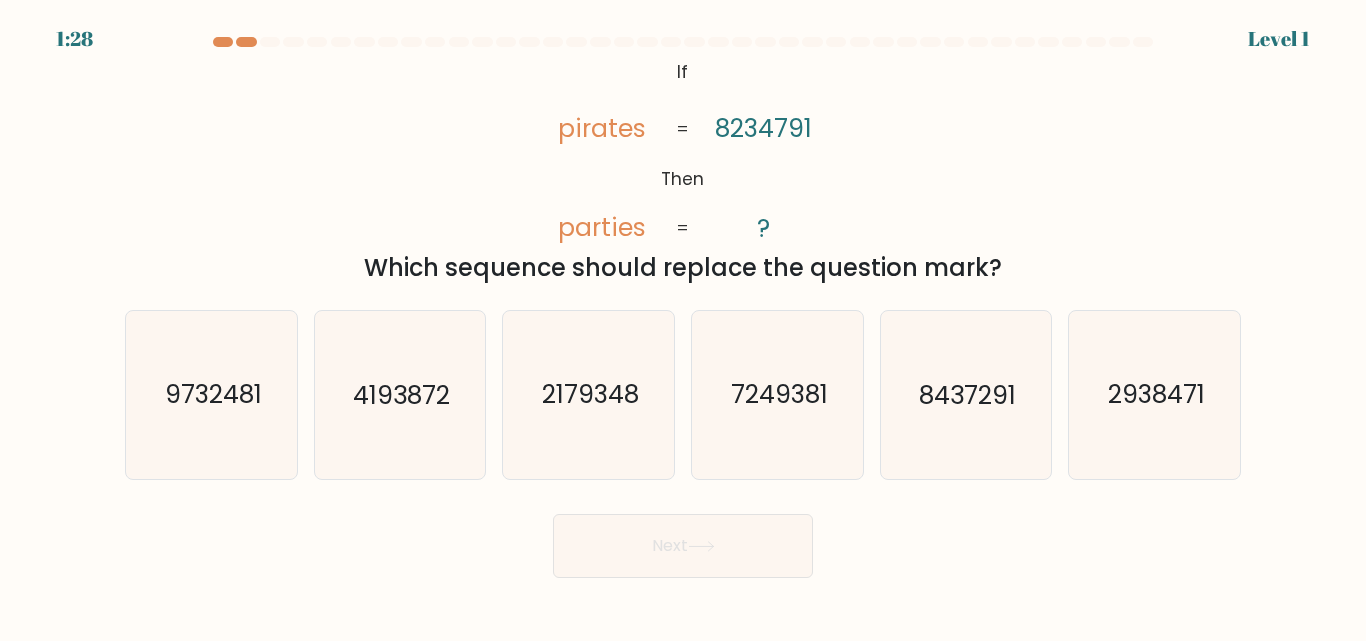 scroll, scrollTop: 0, scrollLeft: 0, axis: both 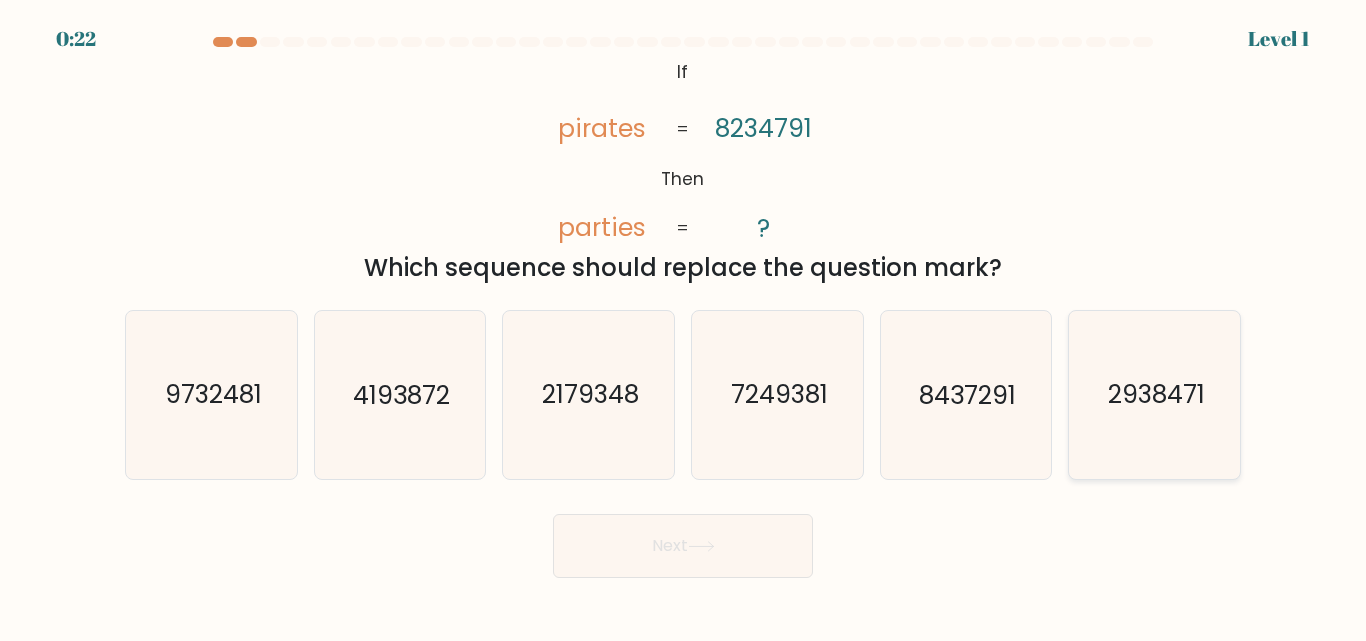 click on "2938471" 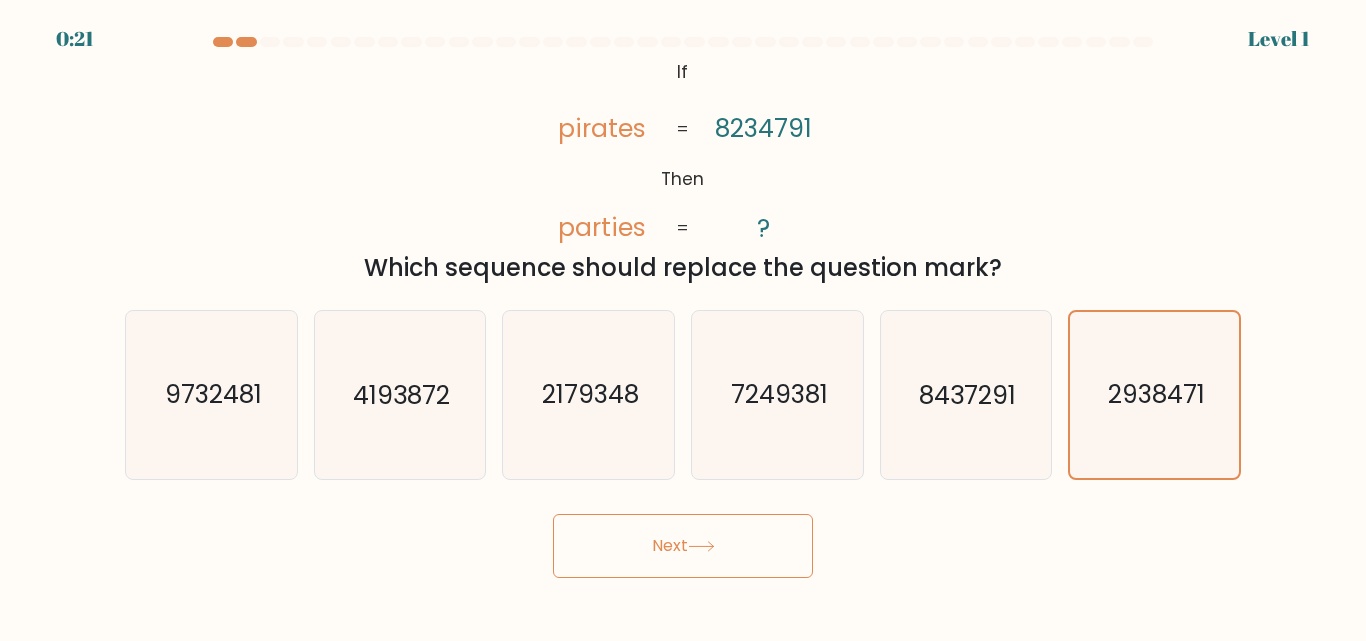 click on "Next" at bounding box center (683, 546) 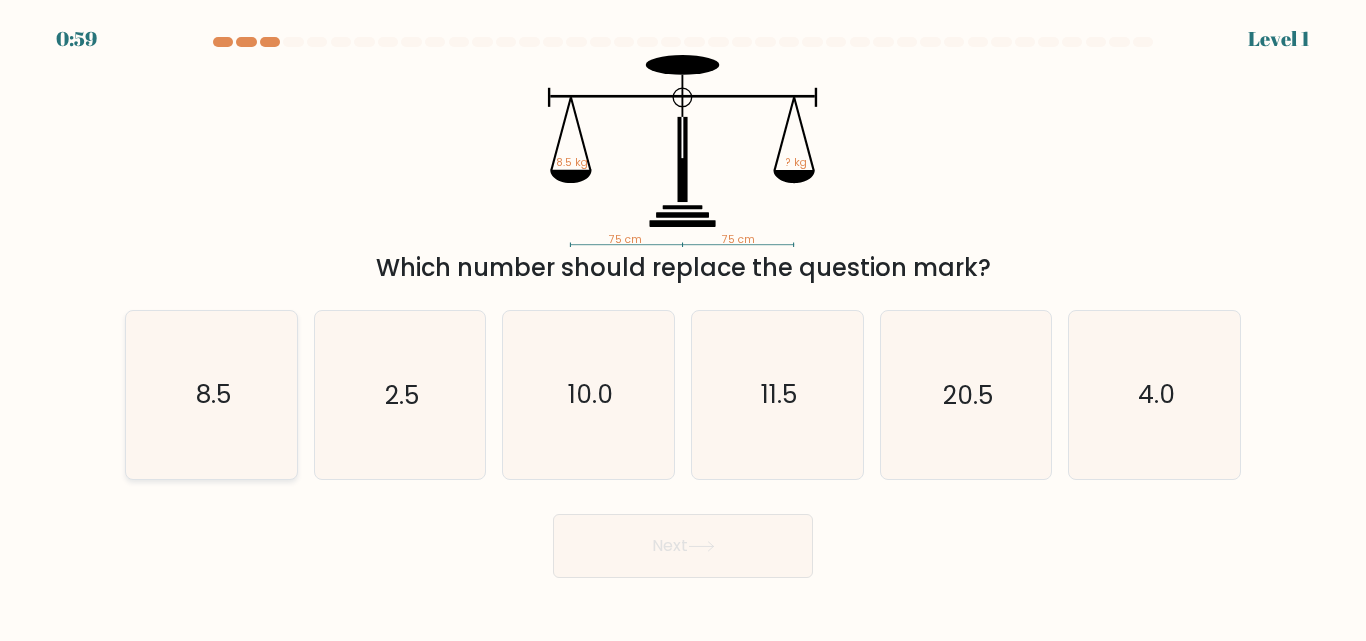 click on "8.5" 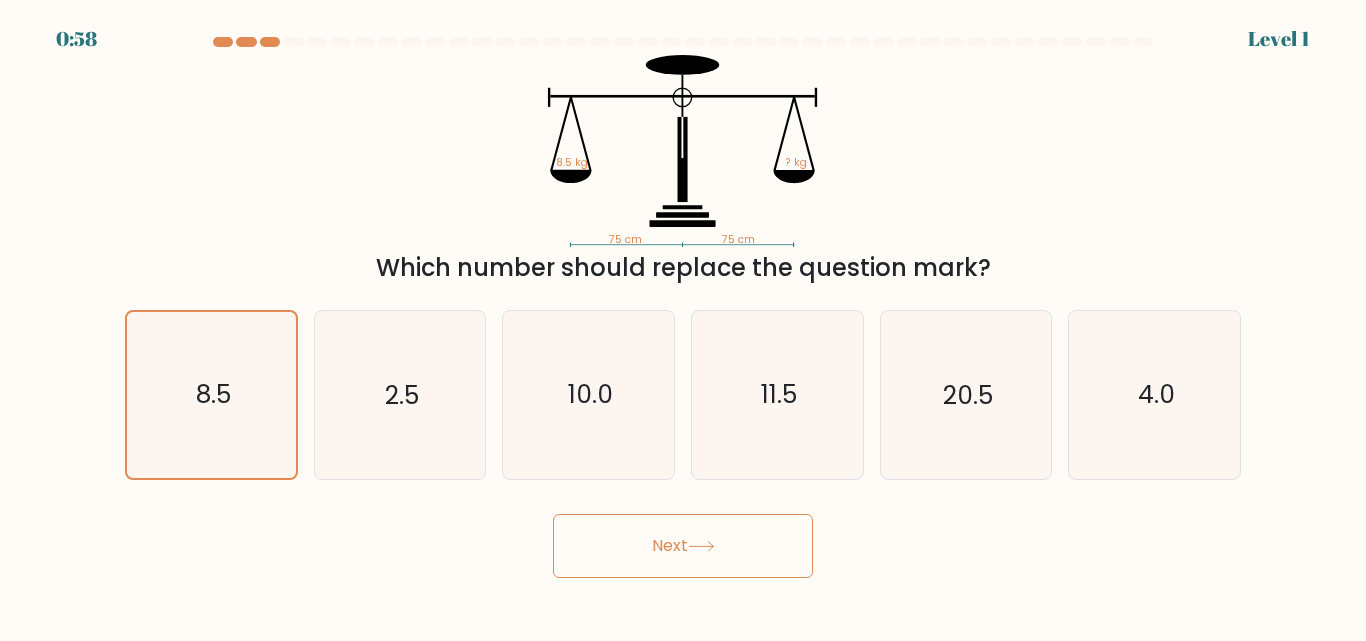 click on "Next" at bounding box center [683, 546] 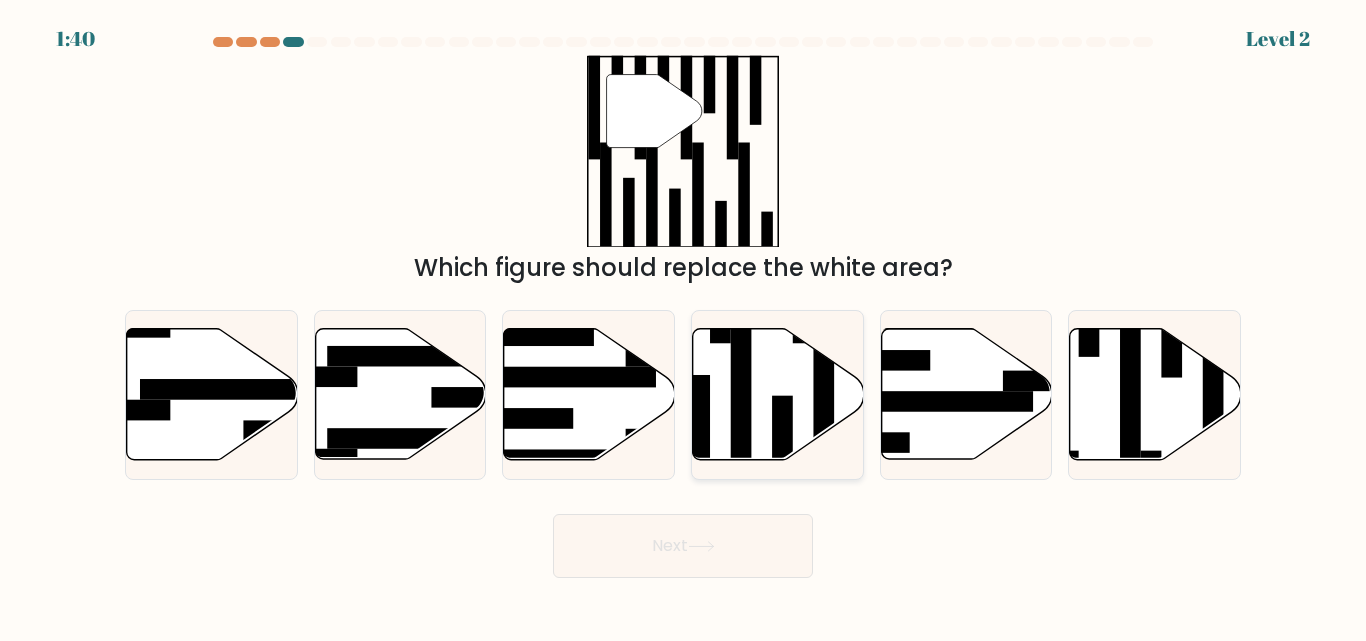 click 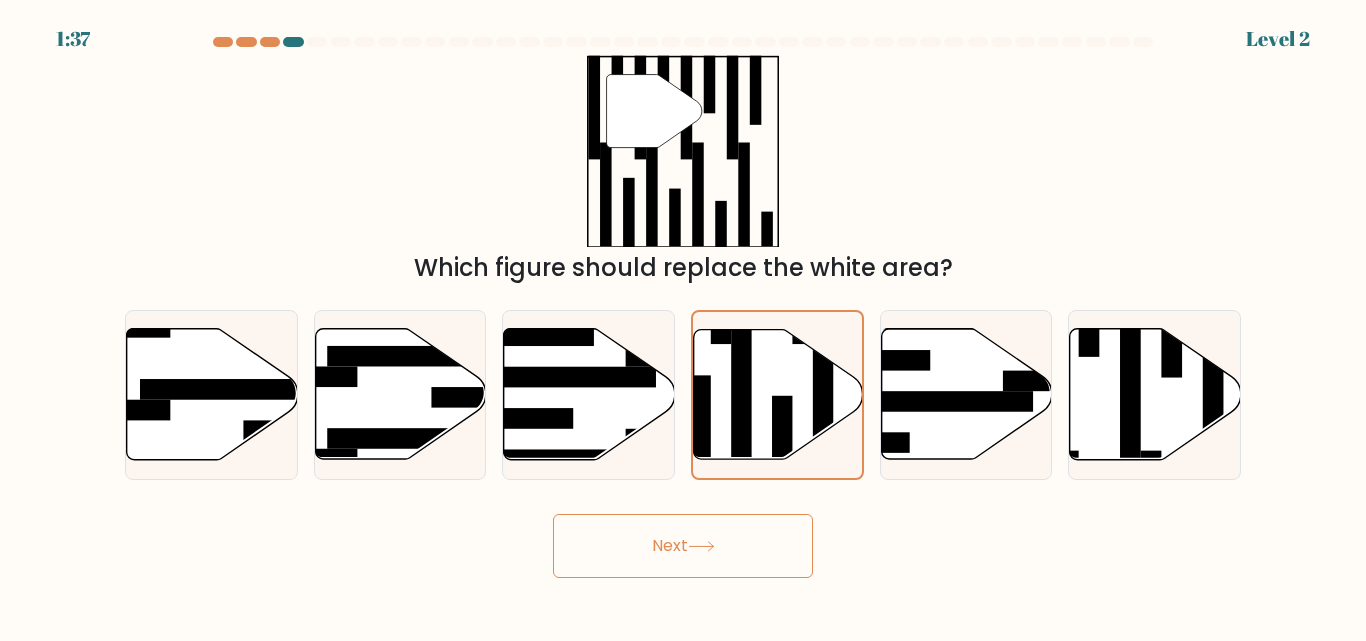 click on "Next" at bounding box center (683, 546) 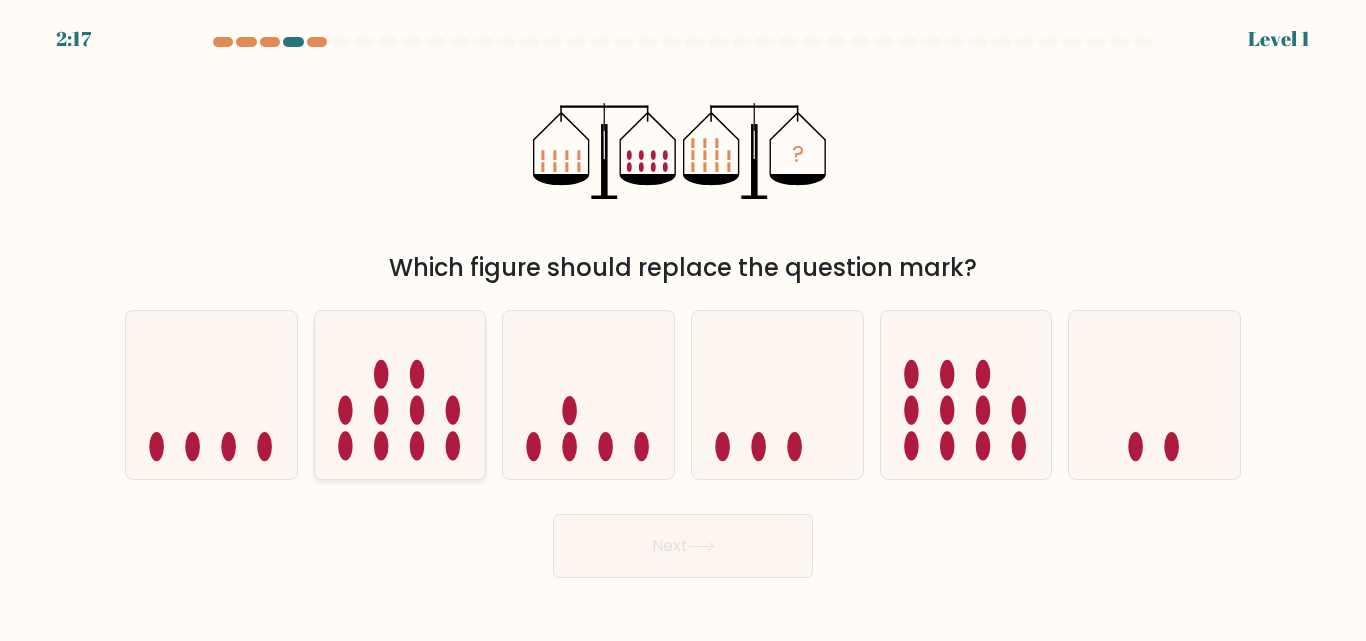 click 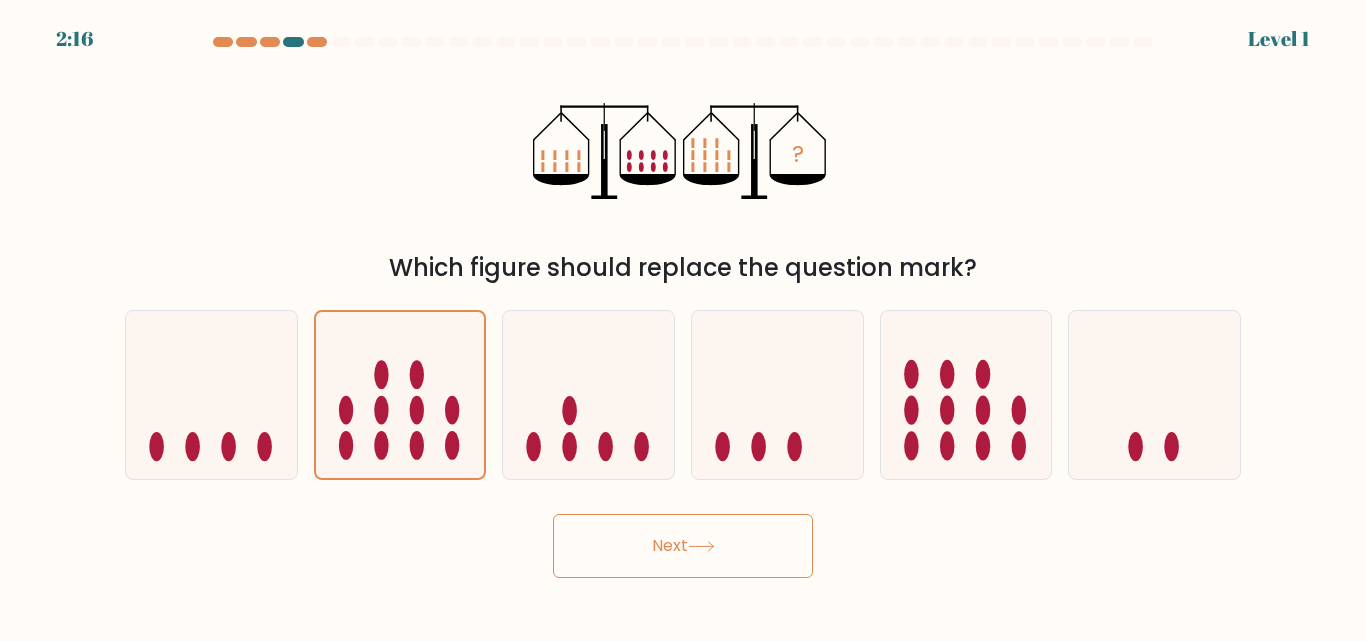 click on "Next" at bounding box center [683, 546] 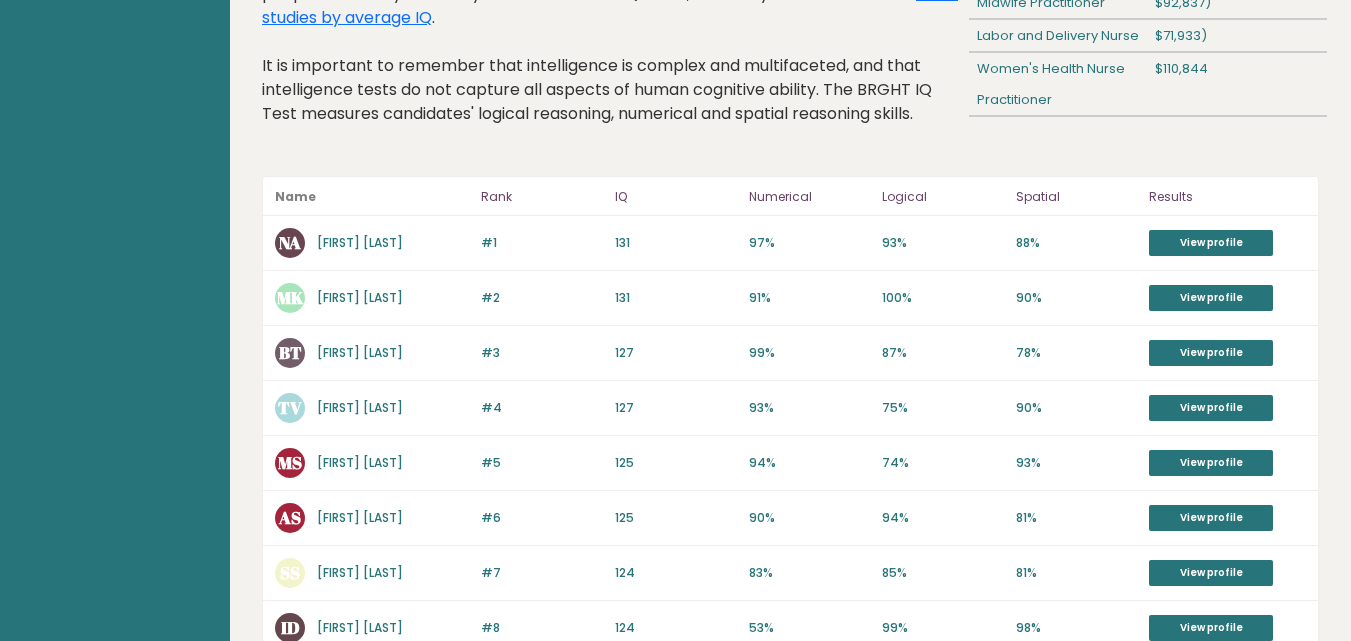 scroll, scrollTop: 300, scrollLeft: 0, axis: vertical 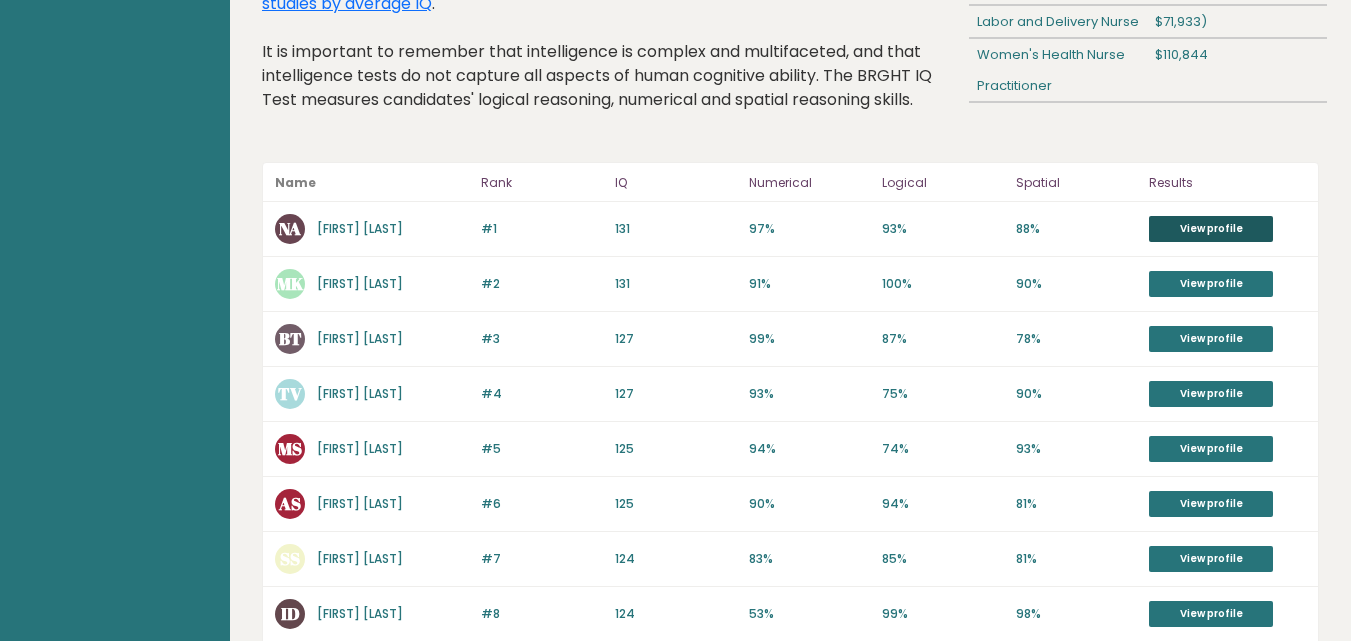 click on "View profile" at bounding box center [1211, 229] 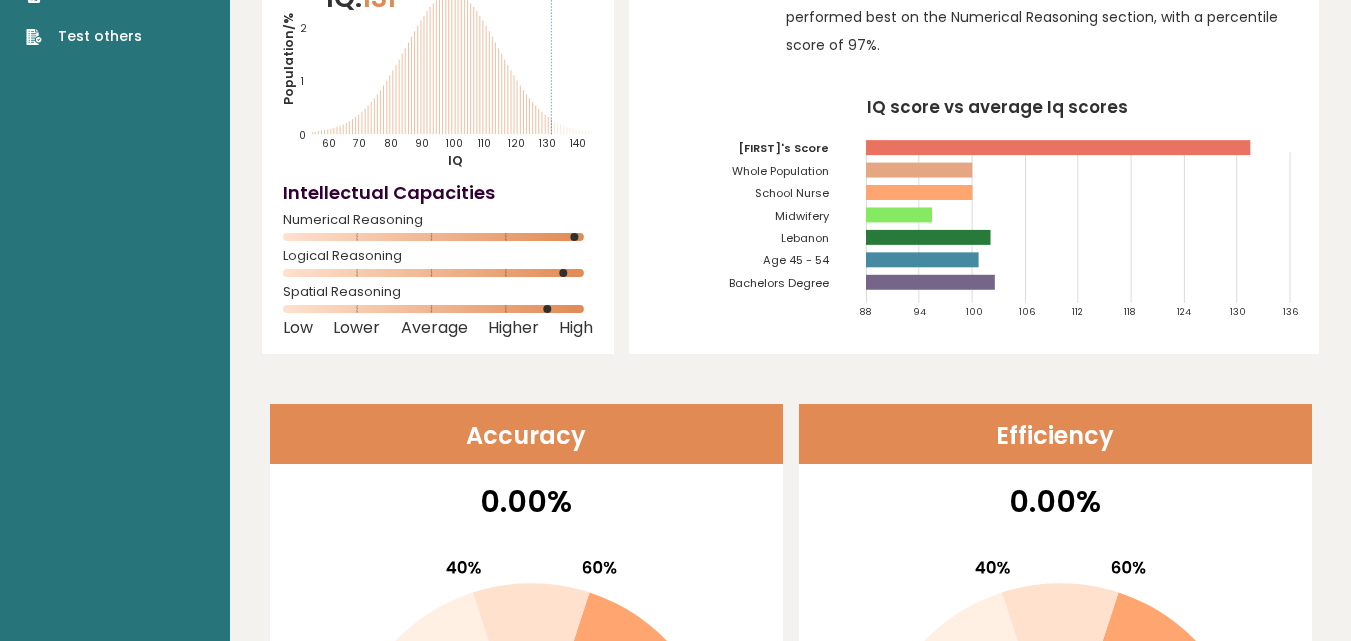 scroll, scrollTop: 0, scrollLeft: 0, axis: both 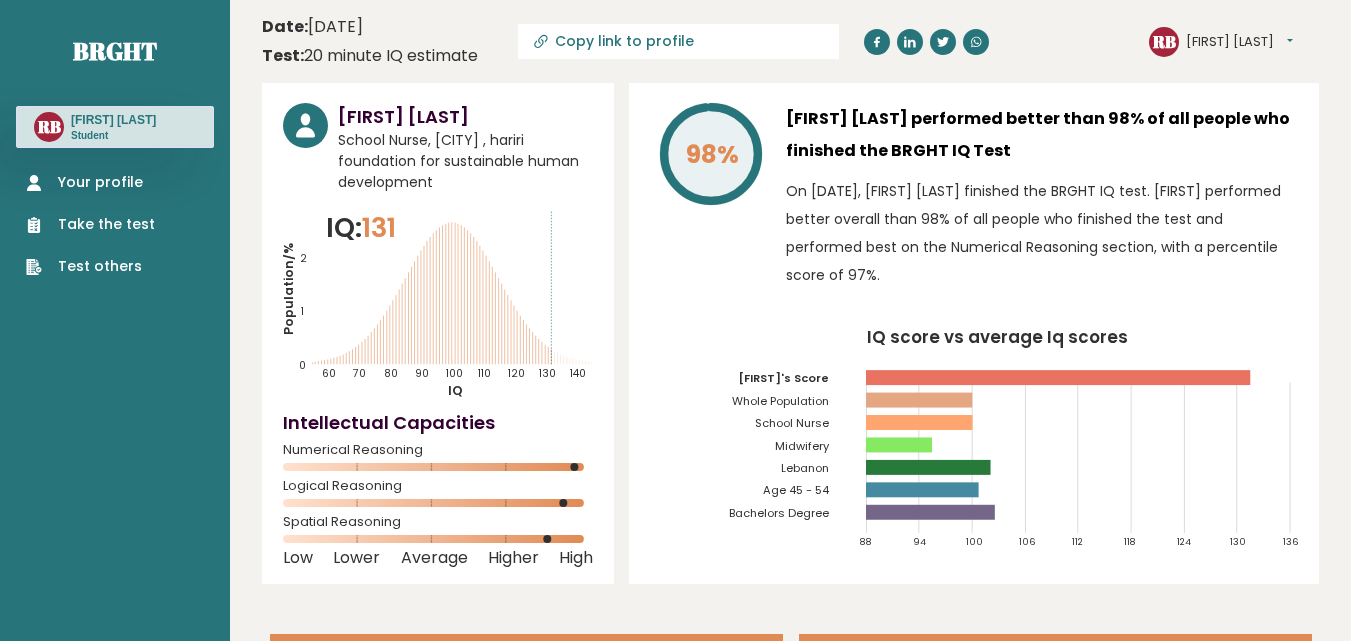 click on "Take the test" at bounding box center [90, 224] 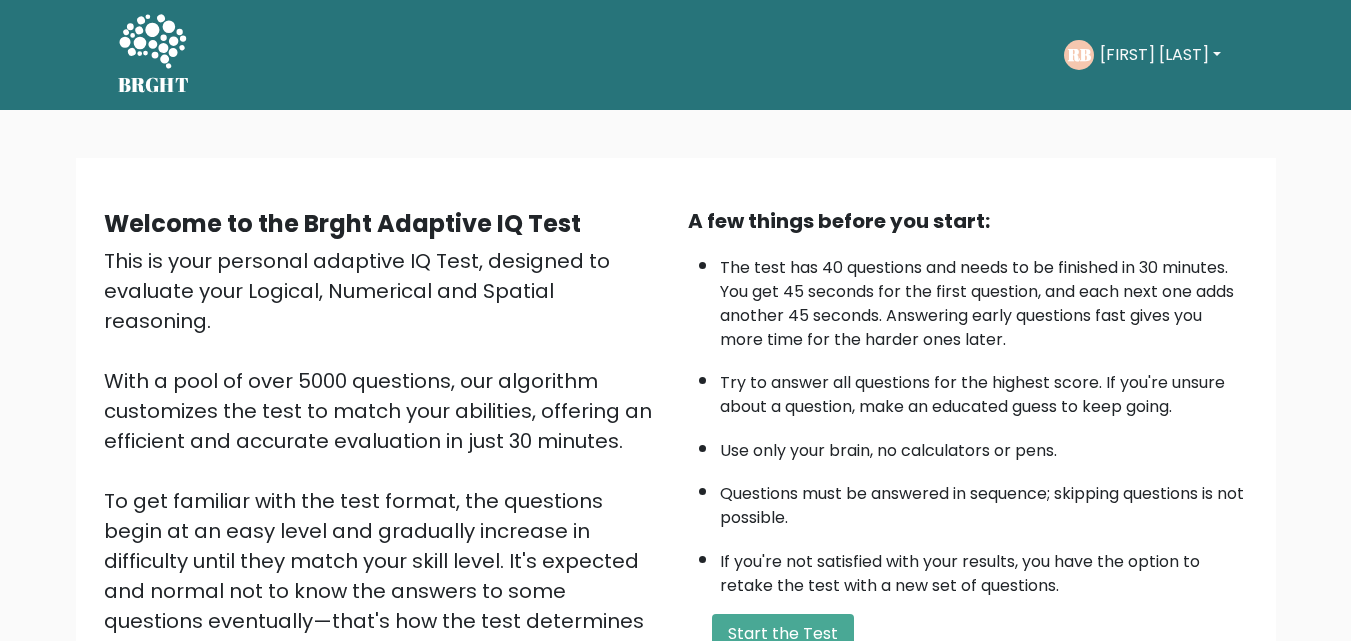 scroll, scrollTop: 275, scrollLeft: 0, axis: vertical 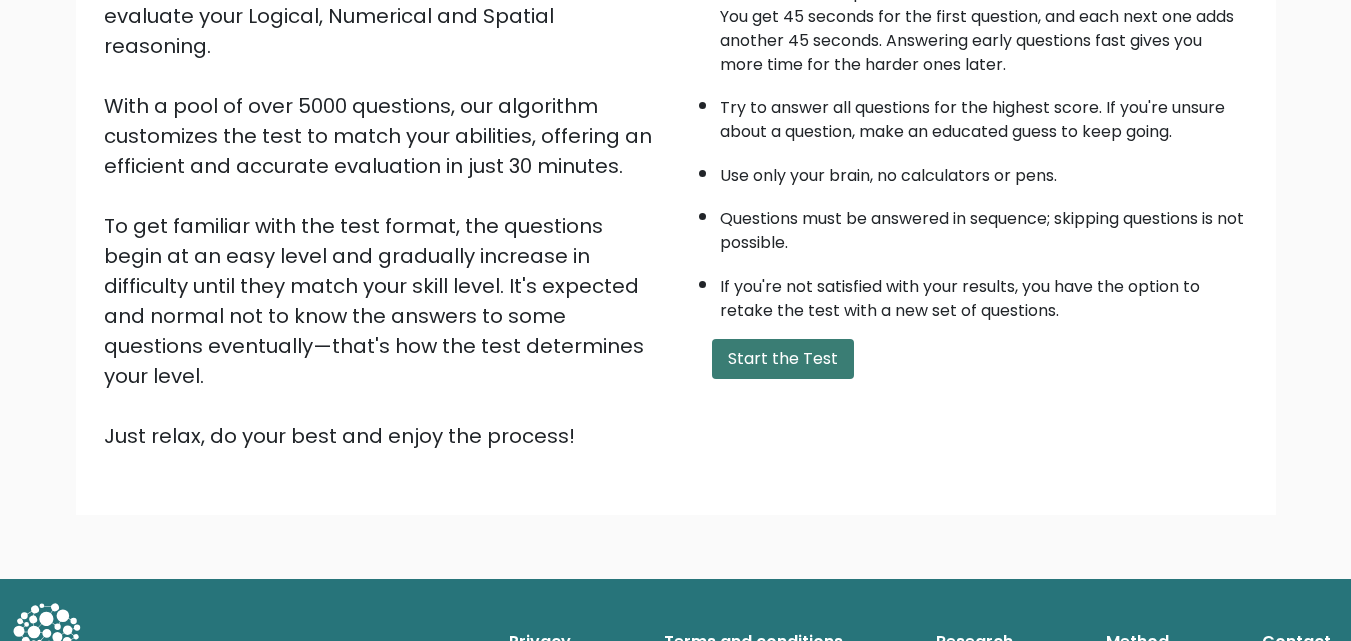 click on "Start the Test" at bounding box center [783, 359] 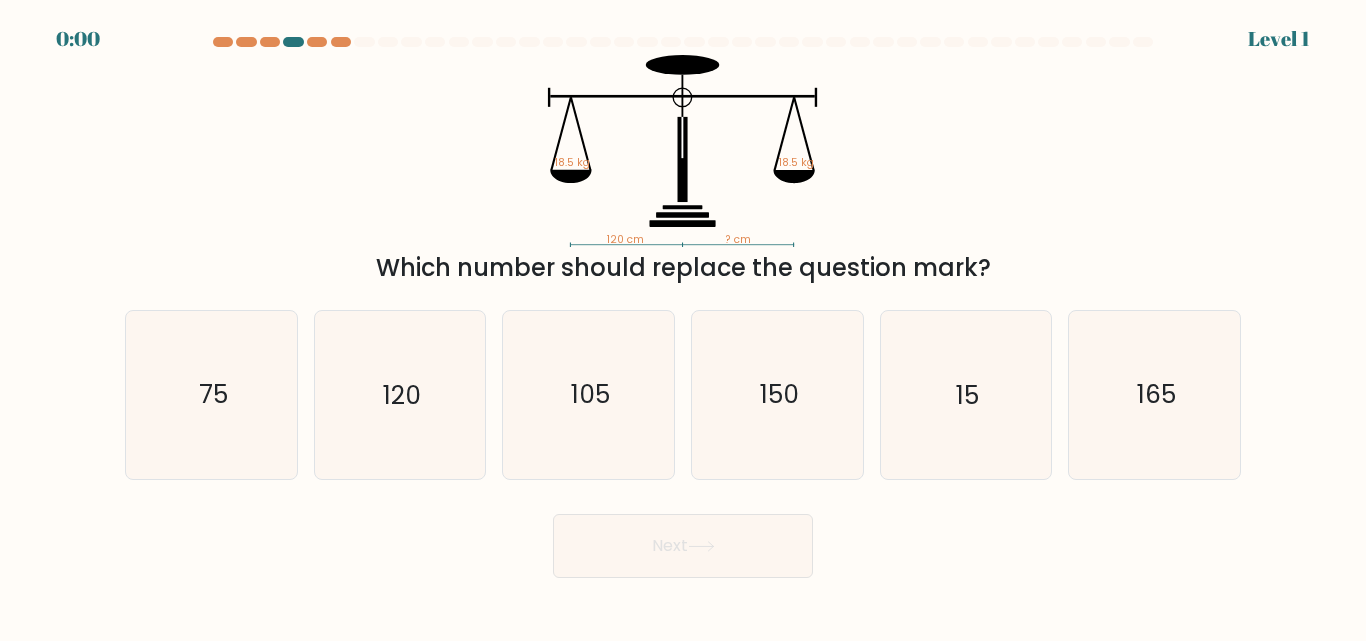 scroll, scrollTop: 0, scrollLeft: 0, axis: both 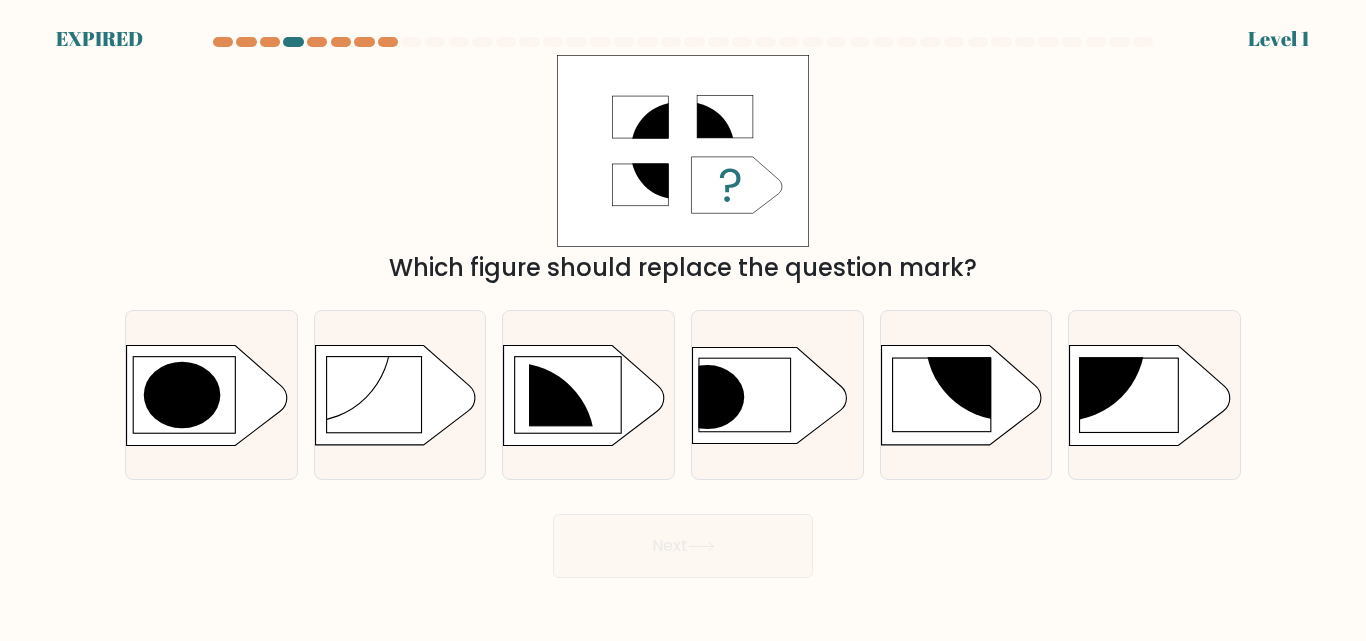 click on "a." at bounding box center (683, 307) 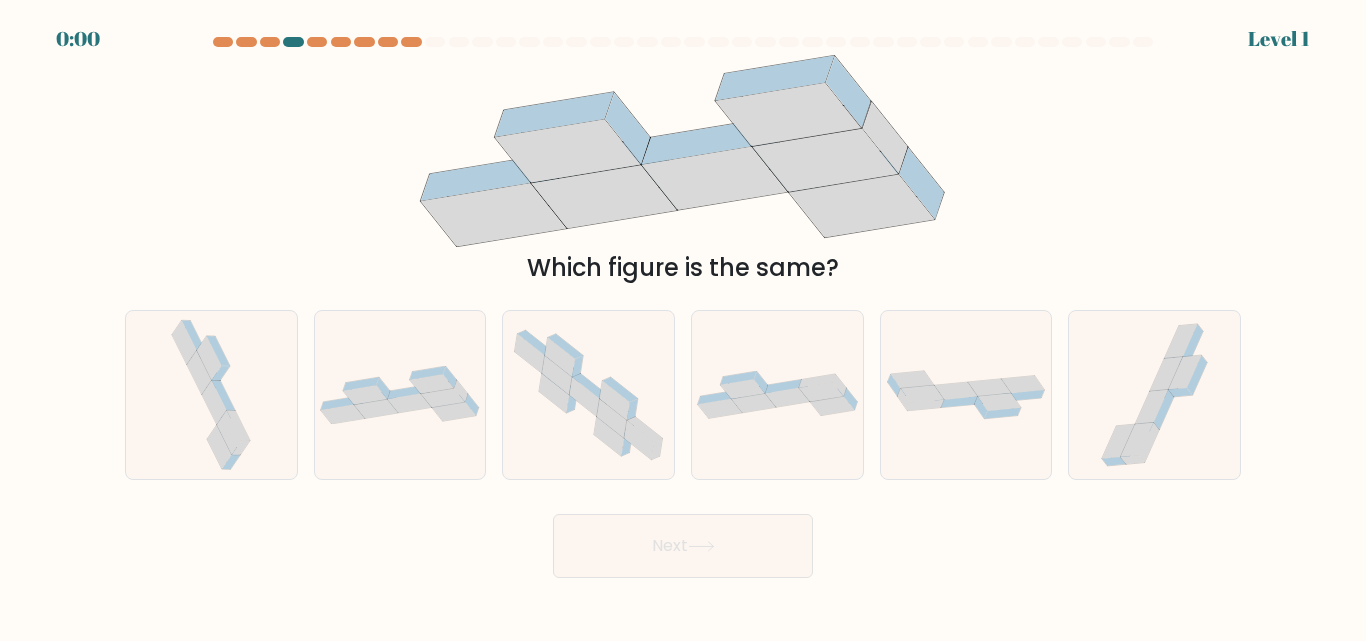 scroll, scrollTop: 0, scrollLeft: 0, axis: both 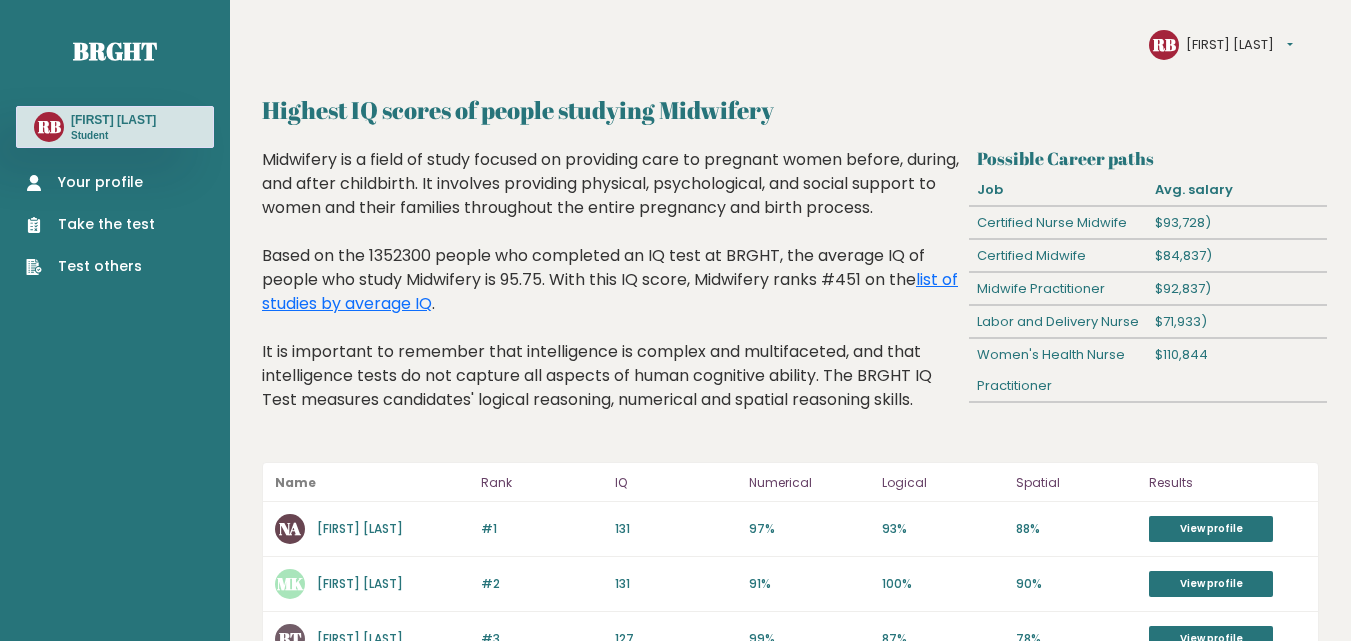 click on "Take the test" at bounding box center (90, 224) 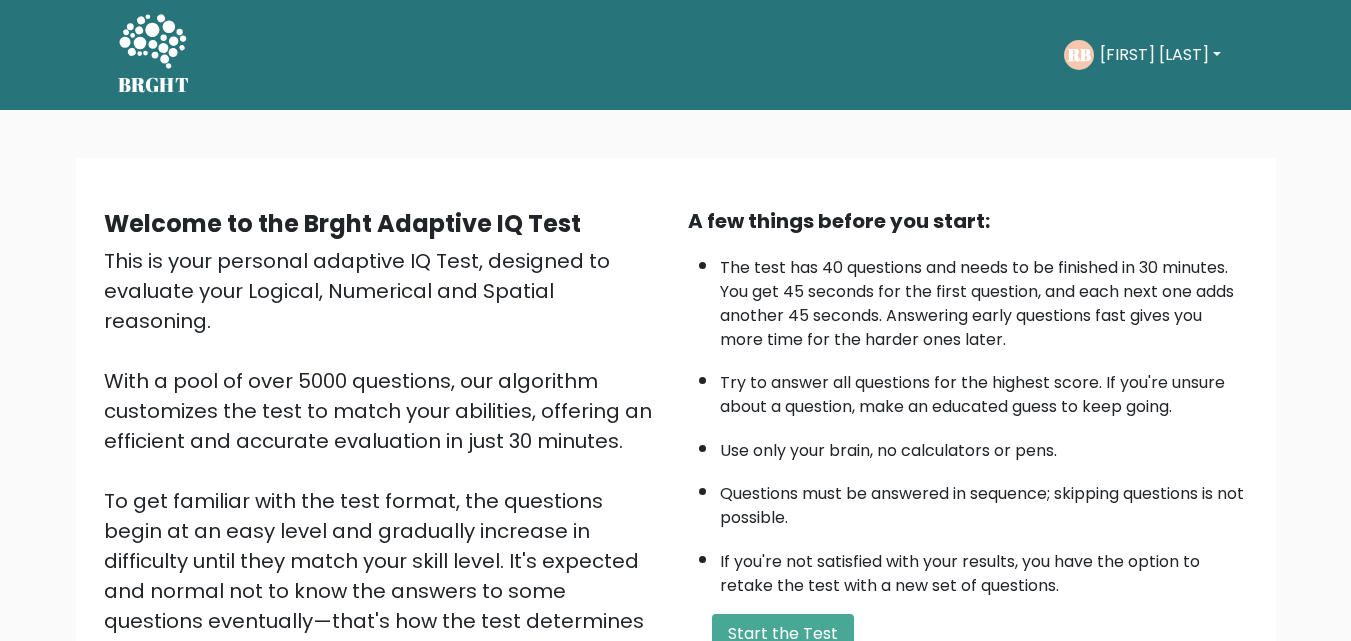 scroll, scrollTop: 200, scrollLeft: 0, axis: vertical 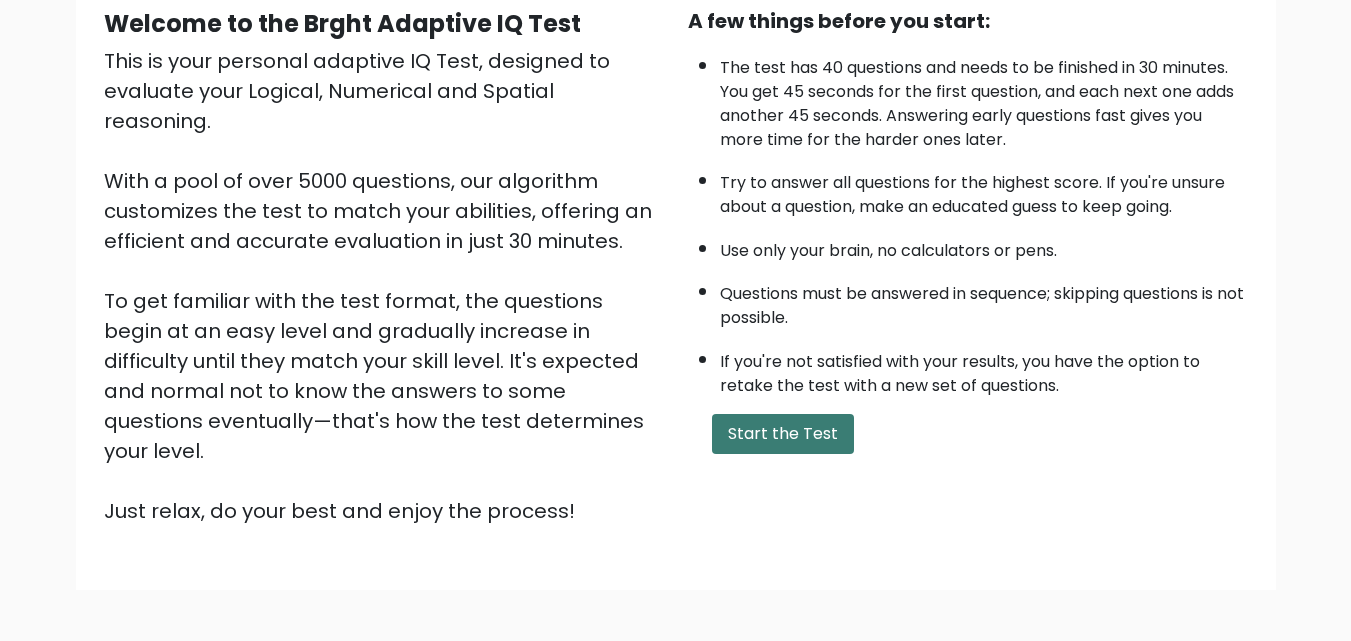click on "Start the Test" at bounding box center (783, 434) 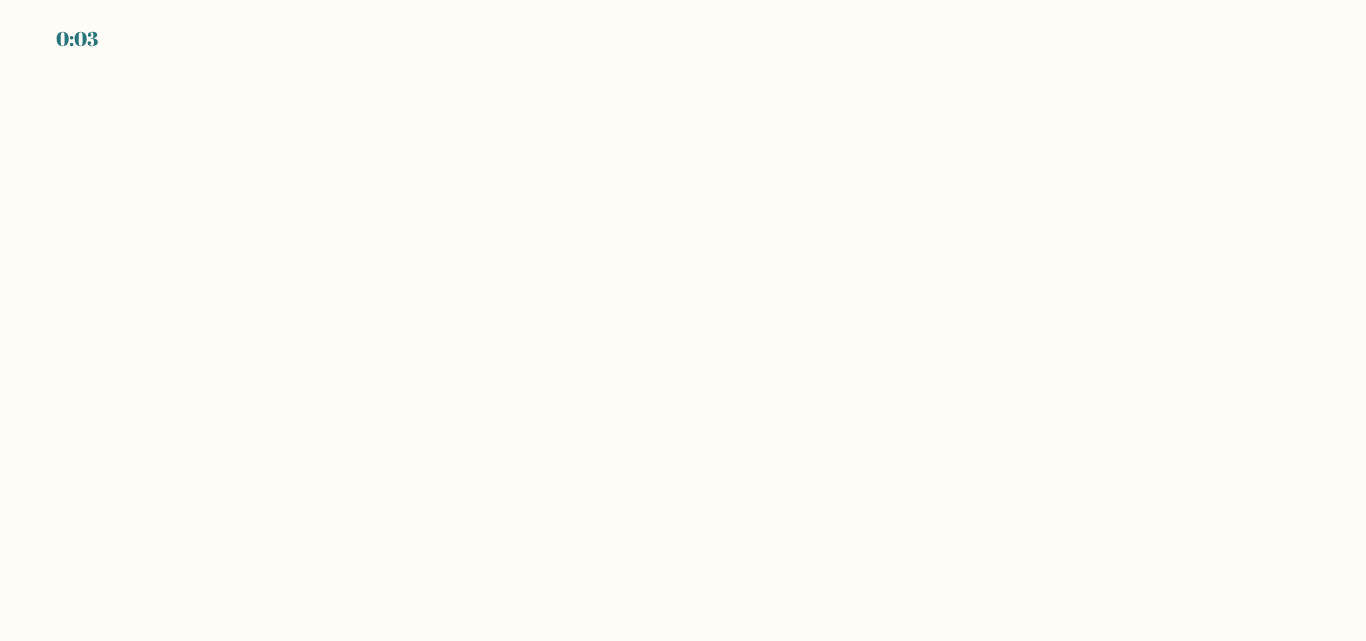scroll, scrollTop: 0, scrollLeft: 0, axis: both 